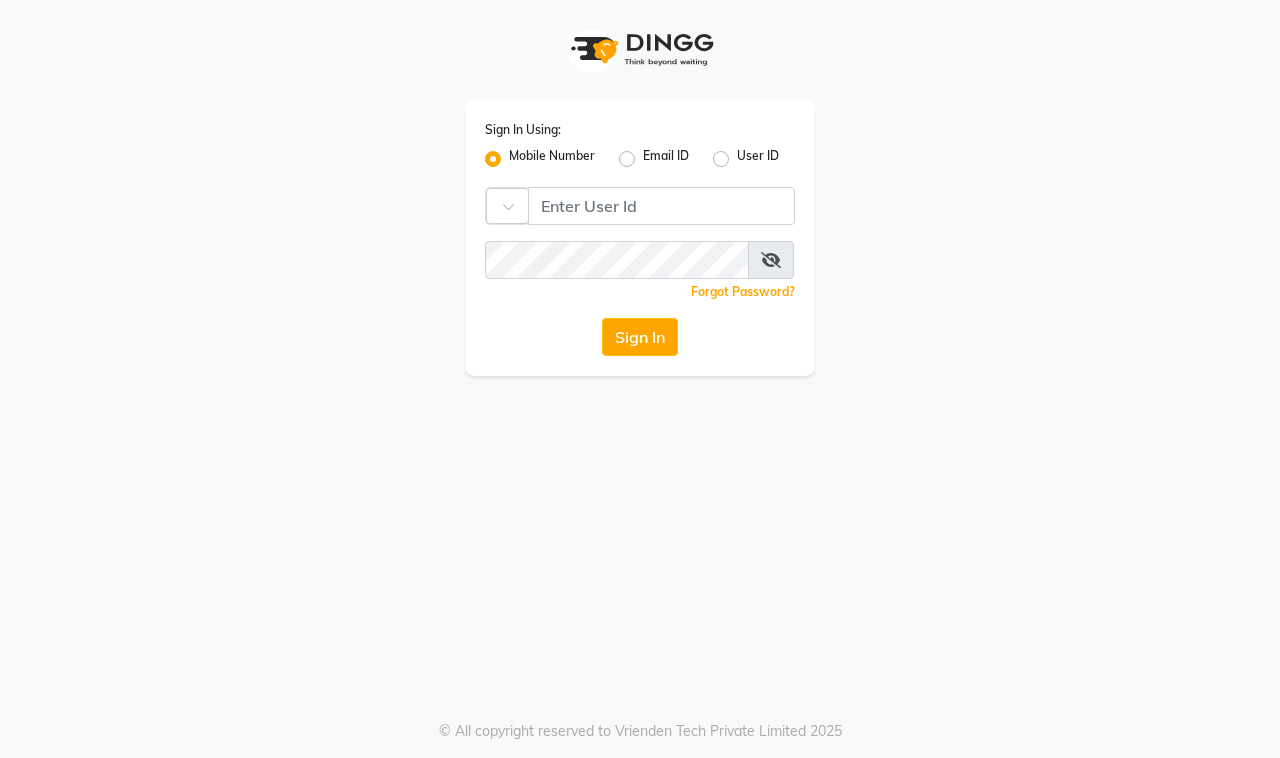 scroll, scrollTop: 0, scrollLeft: 0, axis: both 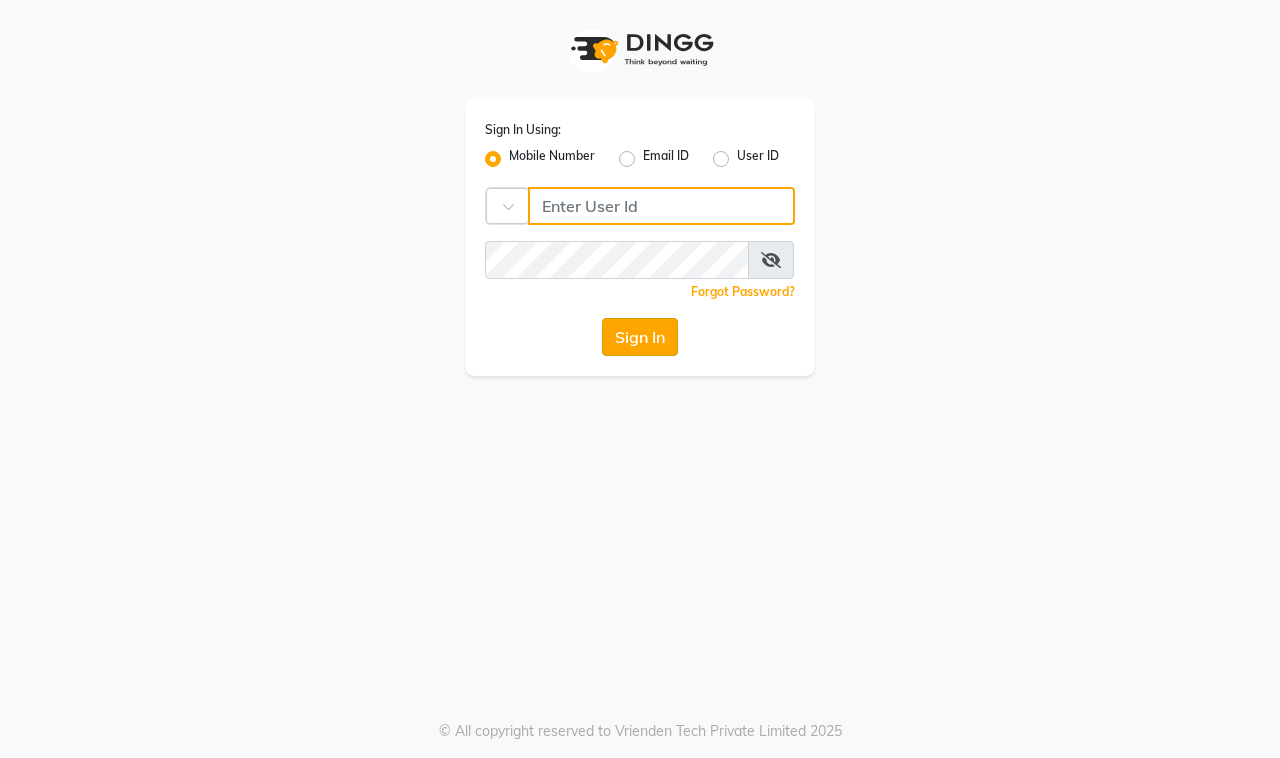 type on "9100649694" 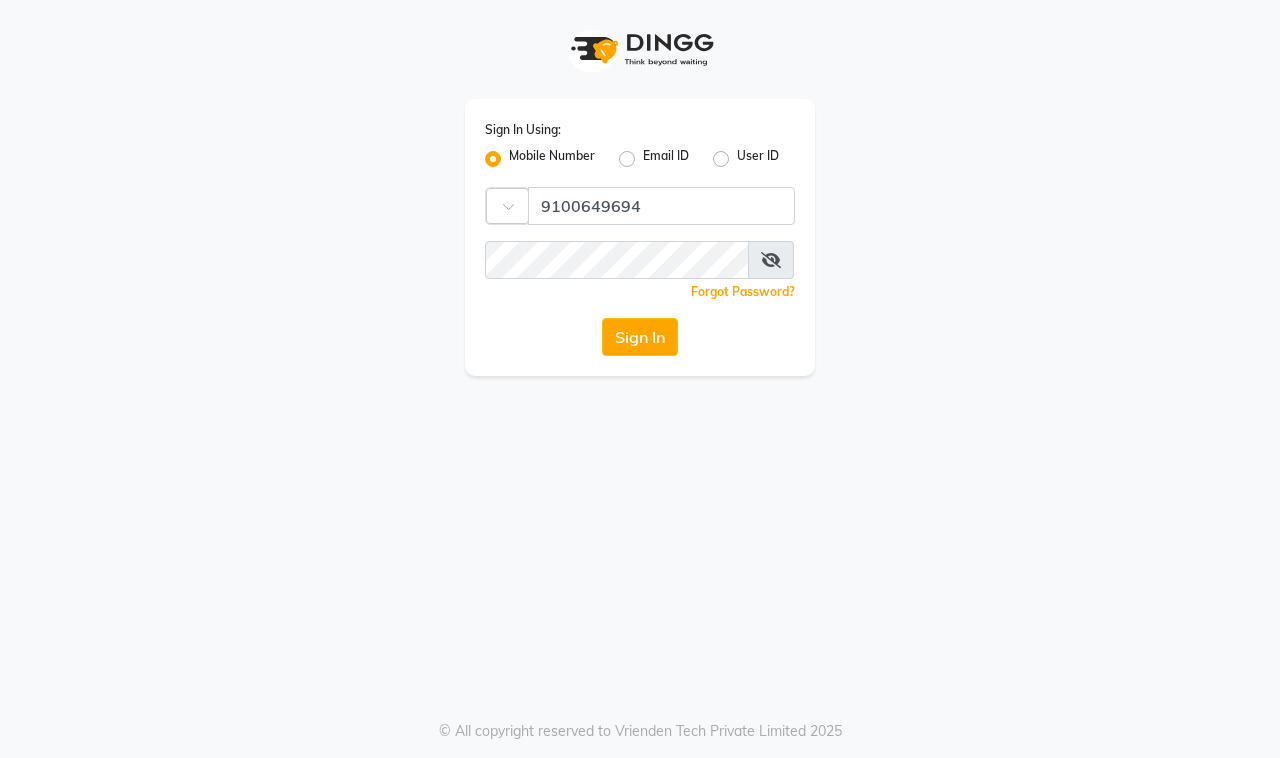 click on "Sign In" 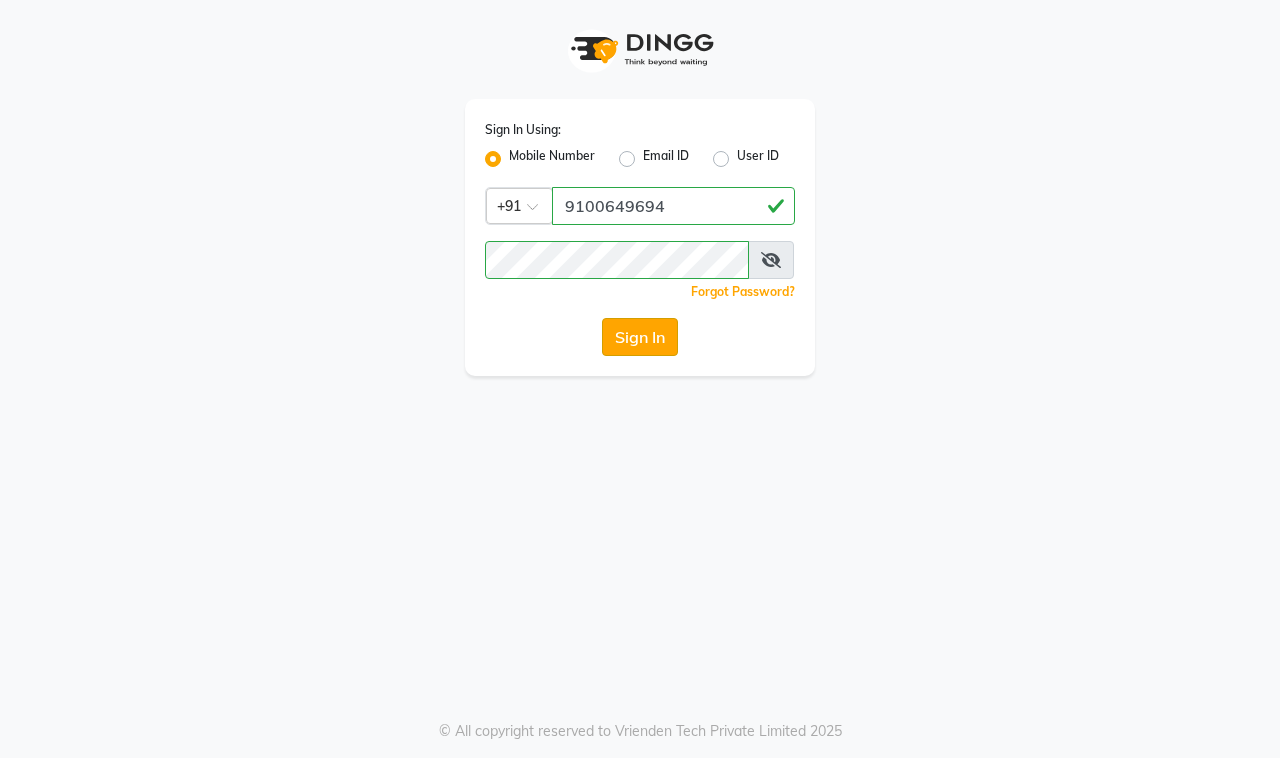 click on "Sign In" 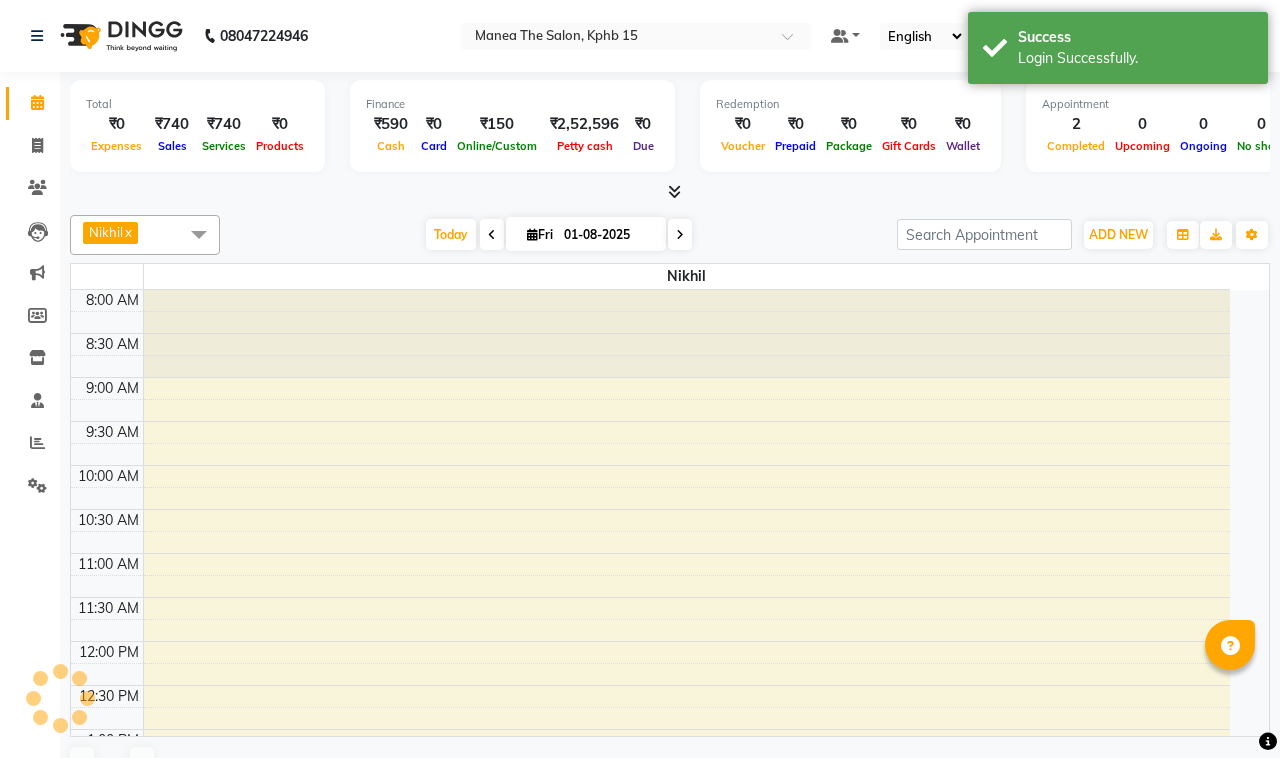 select on "en" 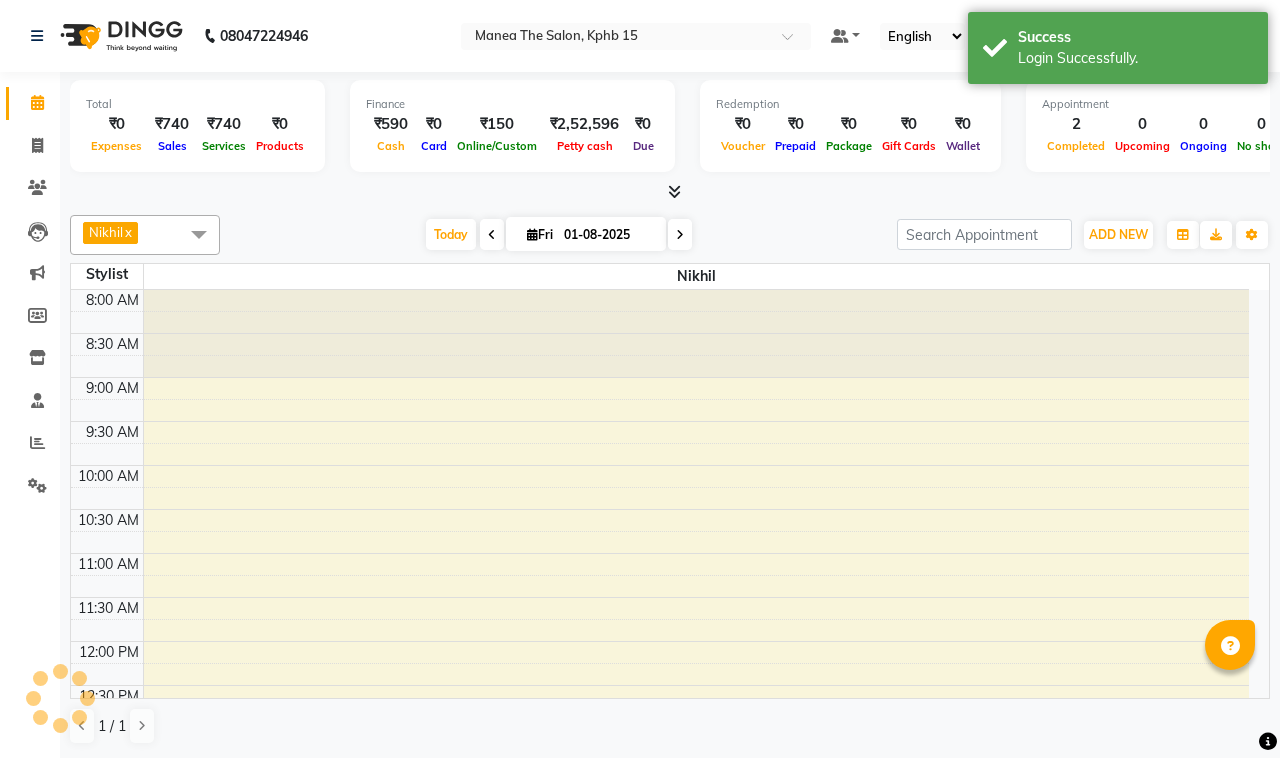 scroll, scrollTop: 0, scrollLeft: 0, axis: both 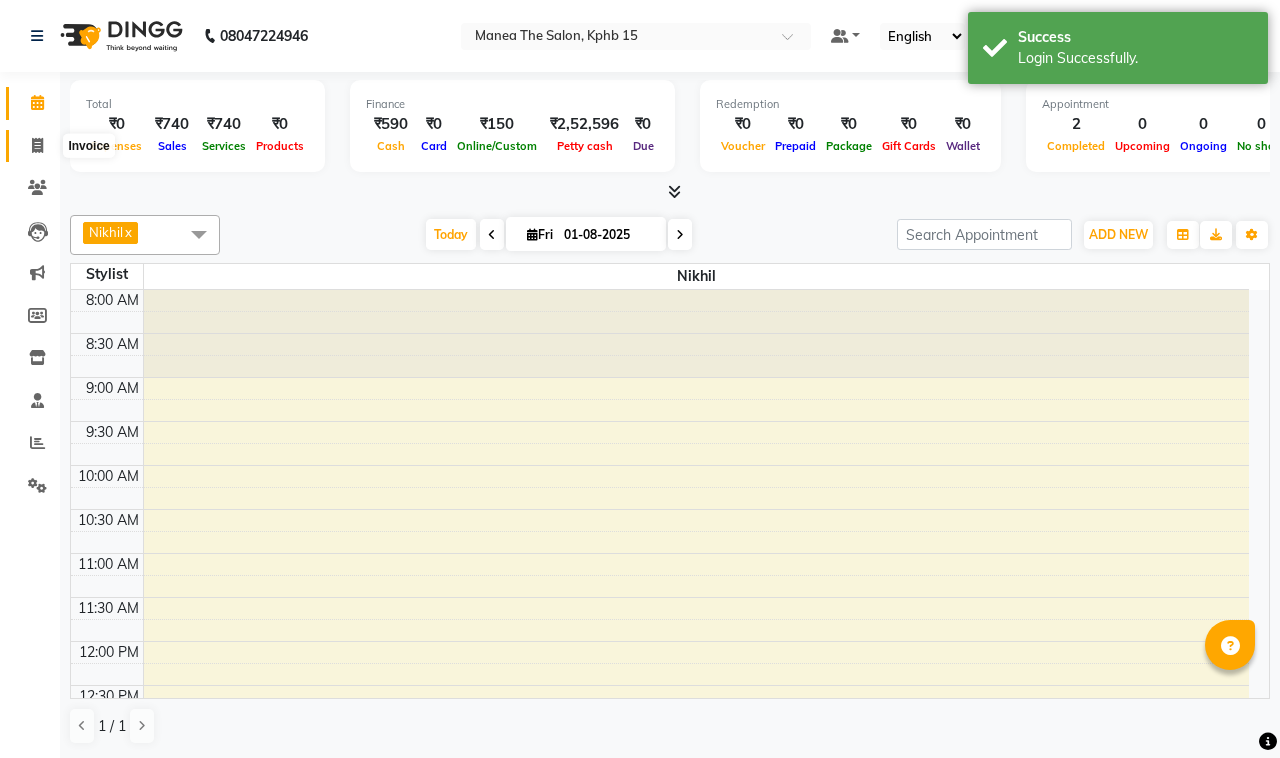 click 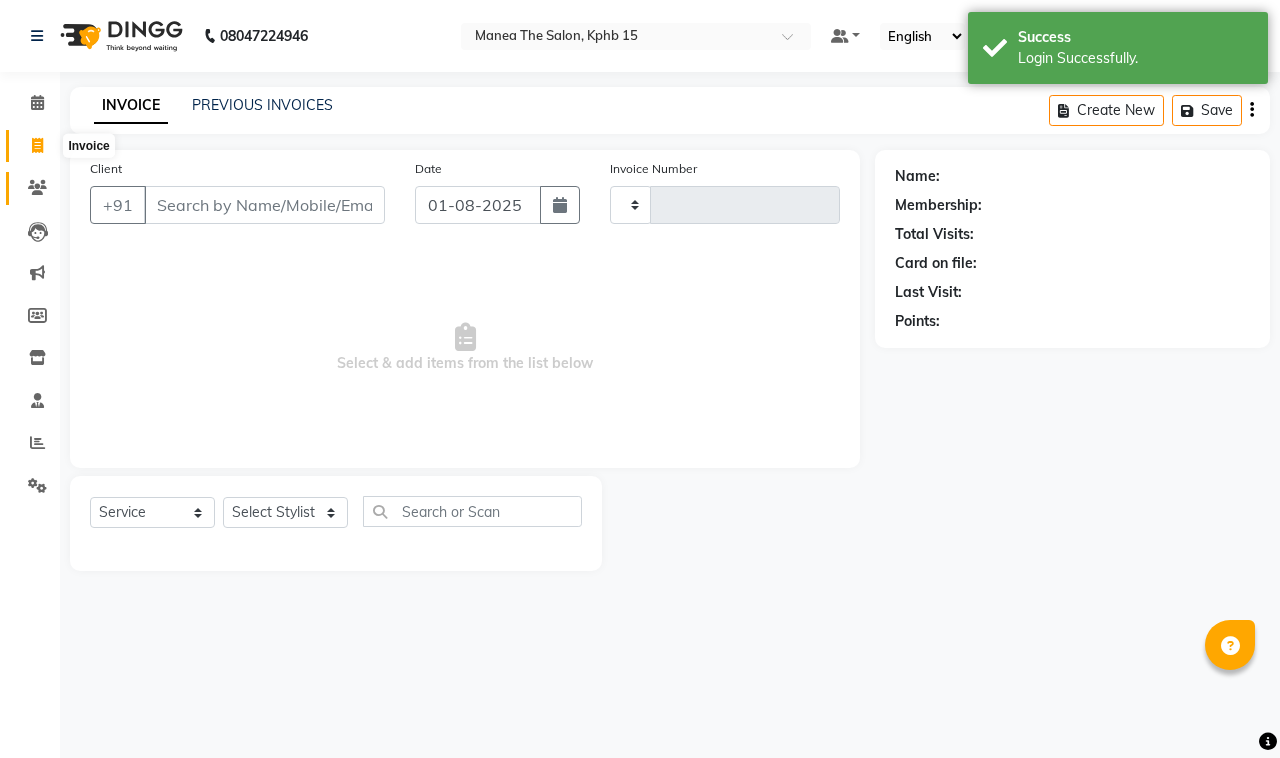 type on "0978" 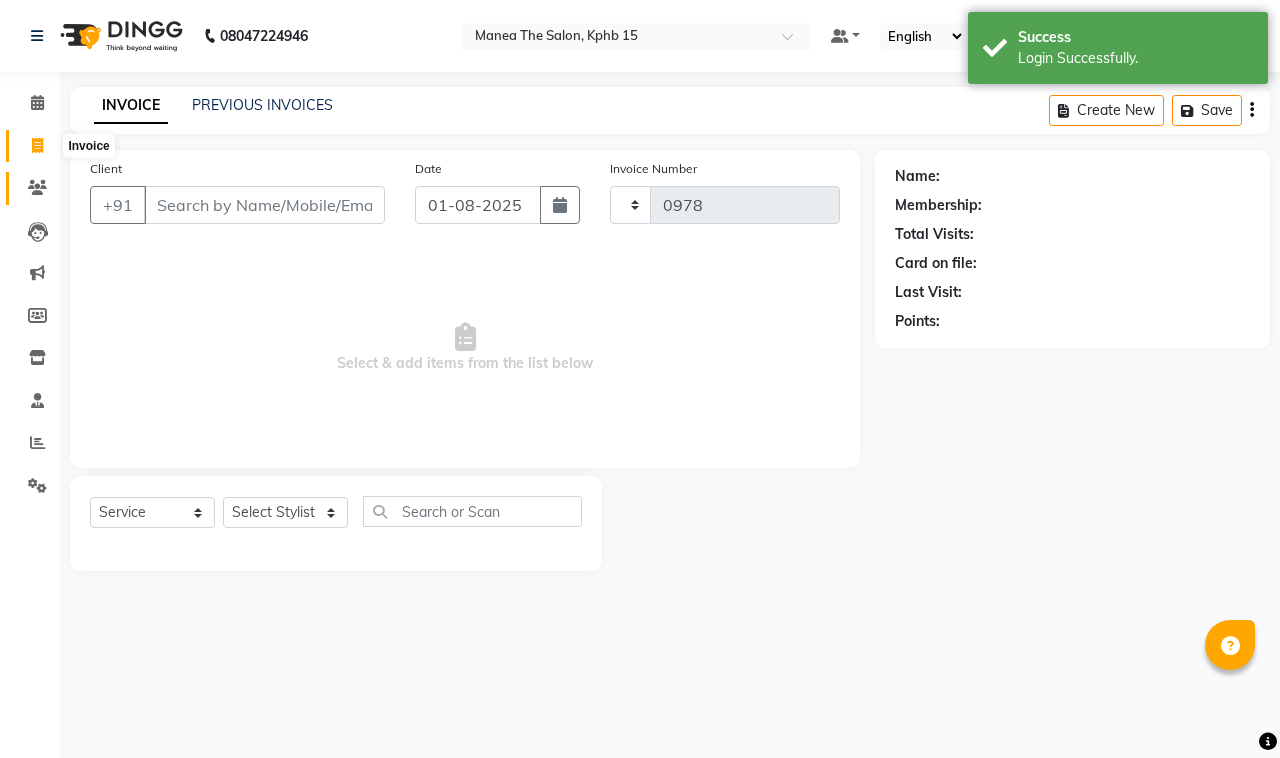 select on "7321" 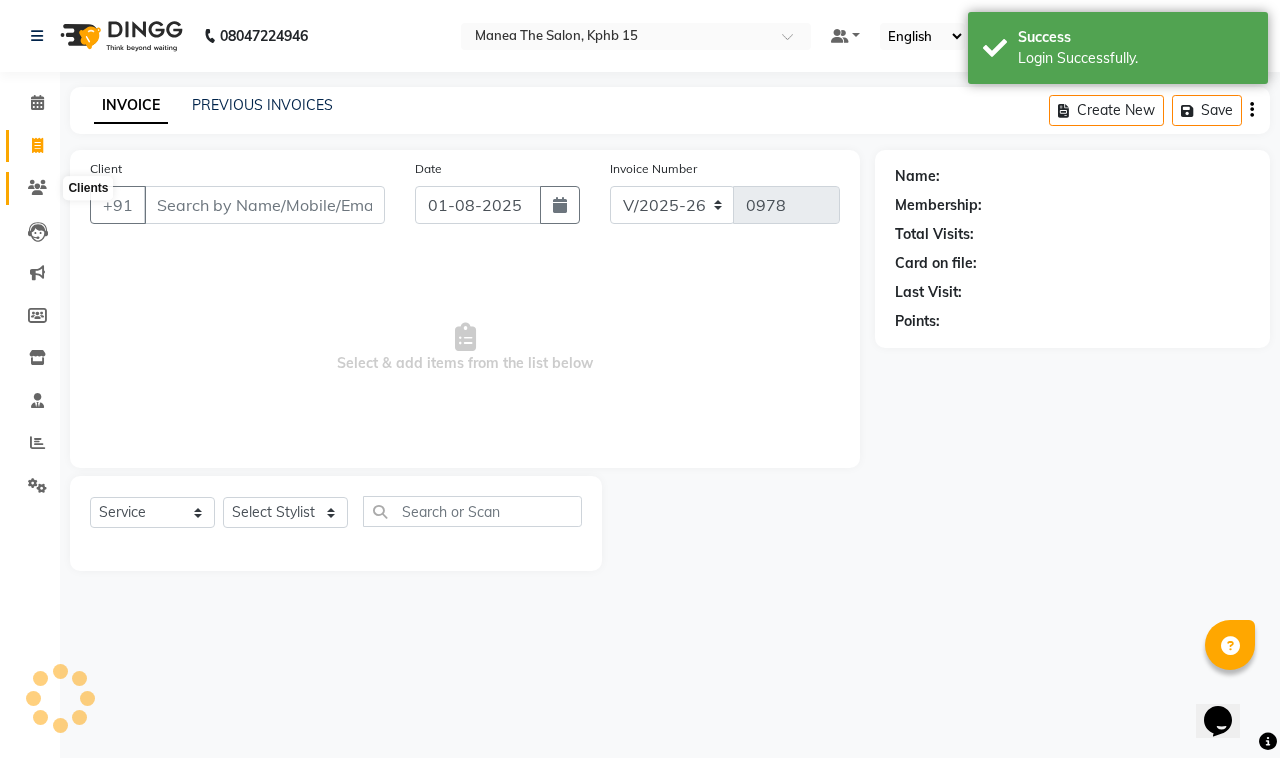 scroll, scrollTop: 0, scrollLeft: 0, axis: both 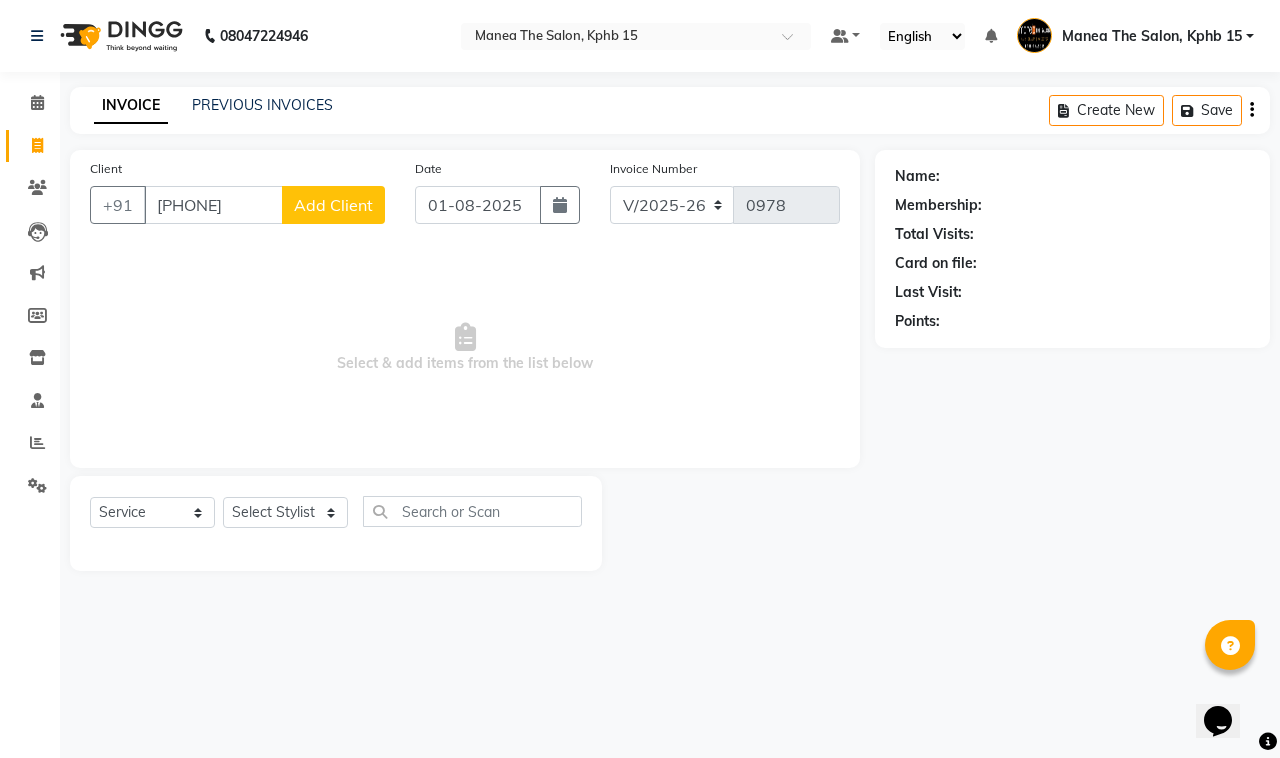 type on "8125479429" 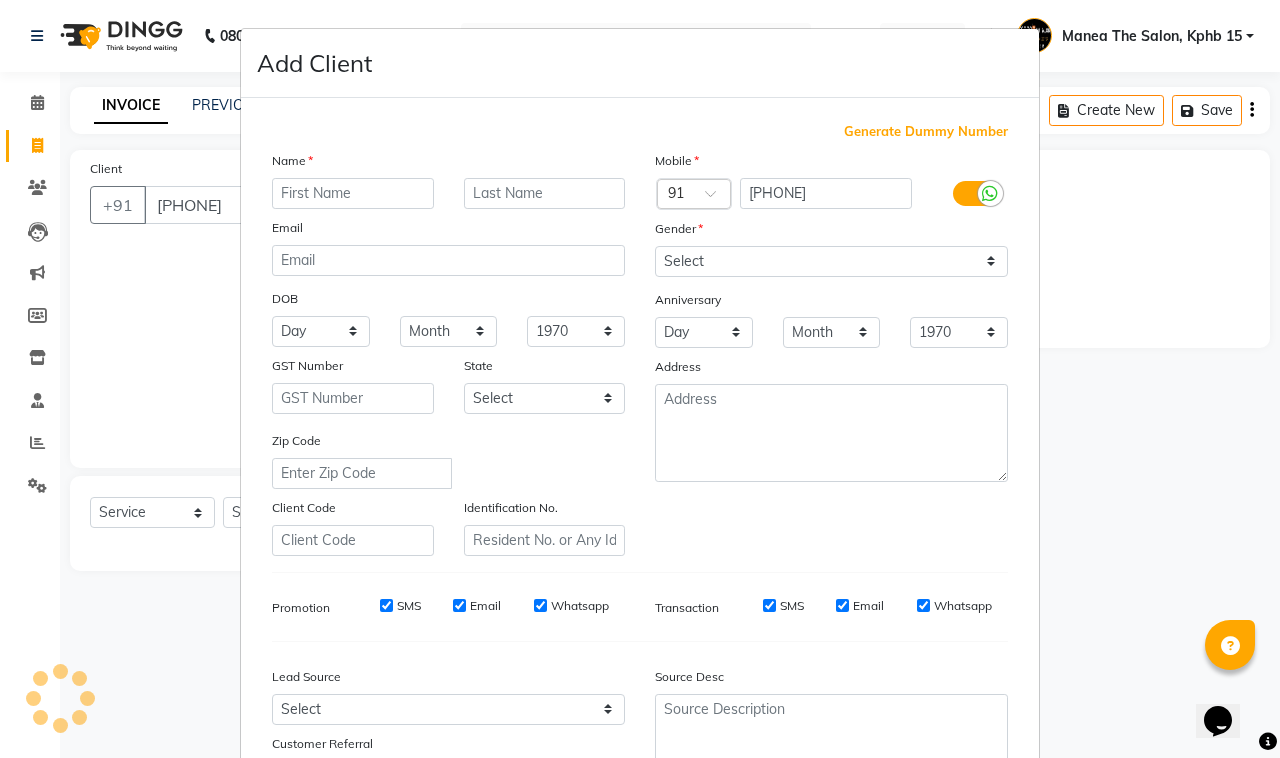 click on "Email" at bounding box center (448, 231) 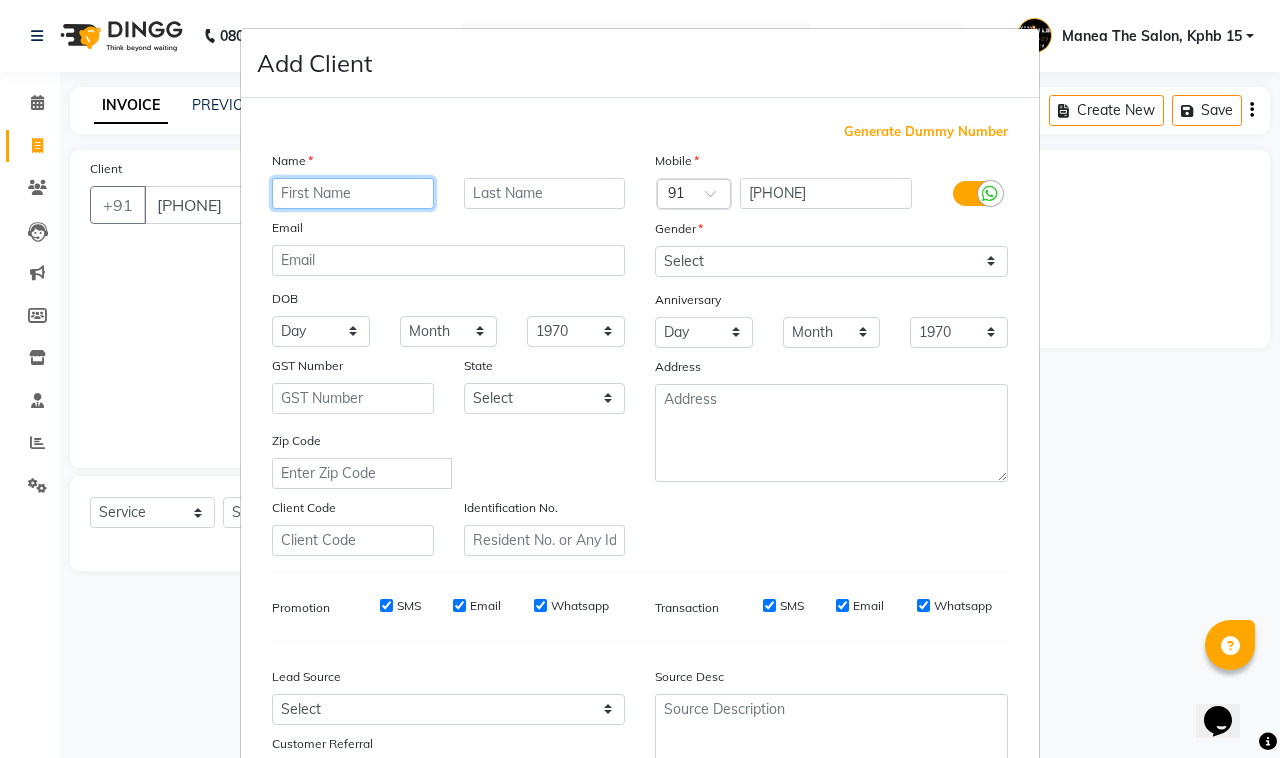 click at bounding box center [353, 193] 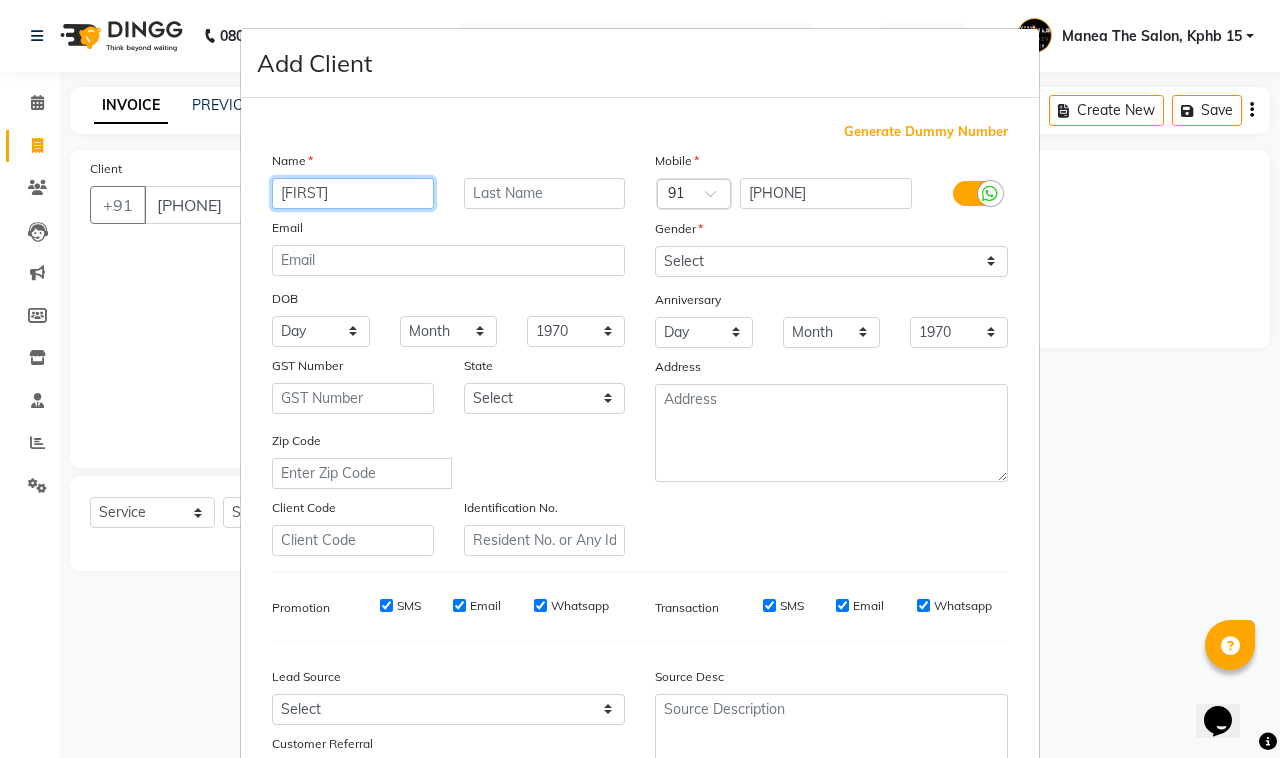type on "suchitra" 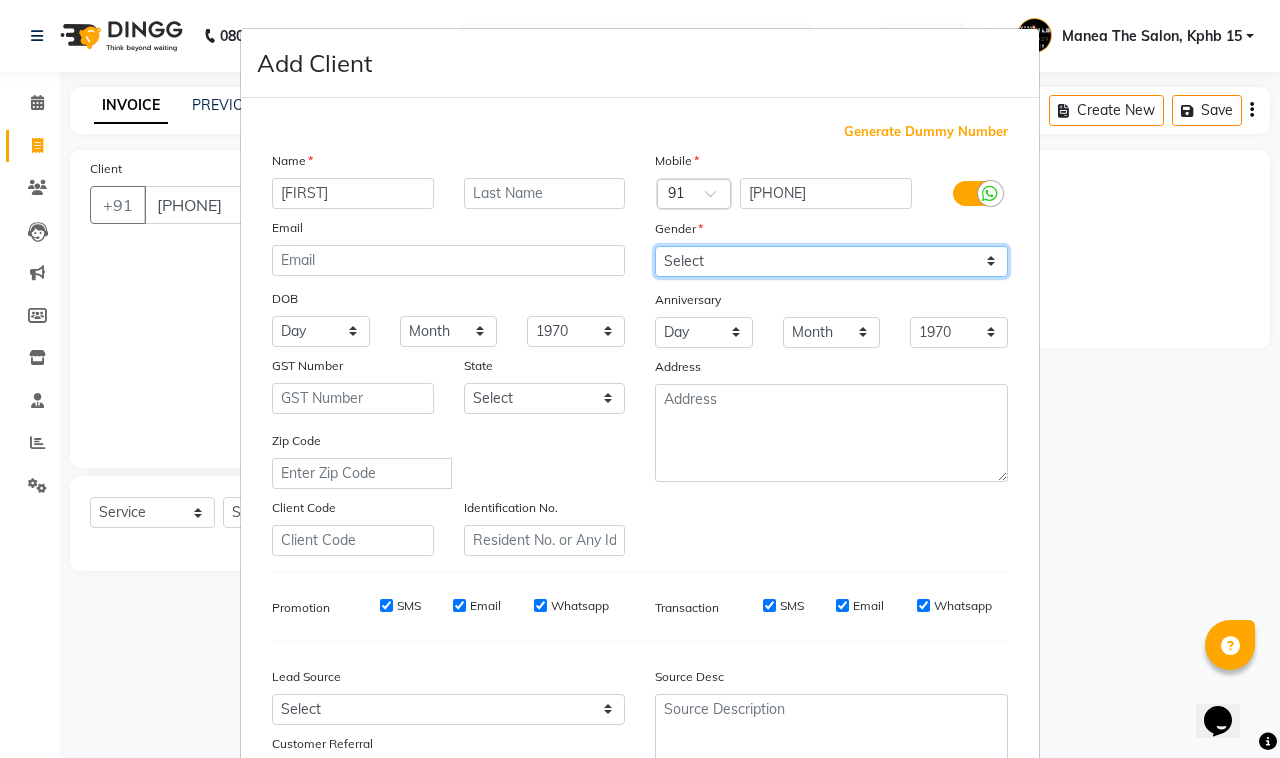 click on "Select Male Female Other Prefer Not To Say" at bounding box center (831, 261) 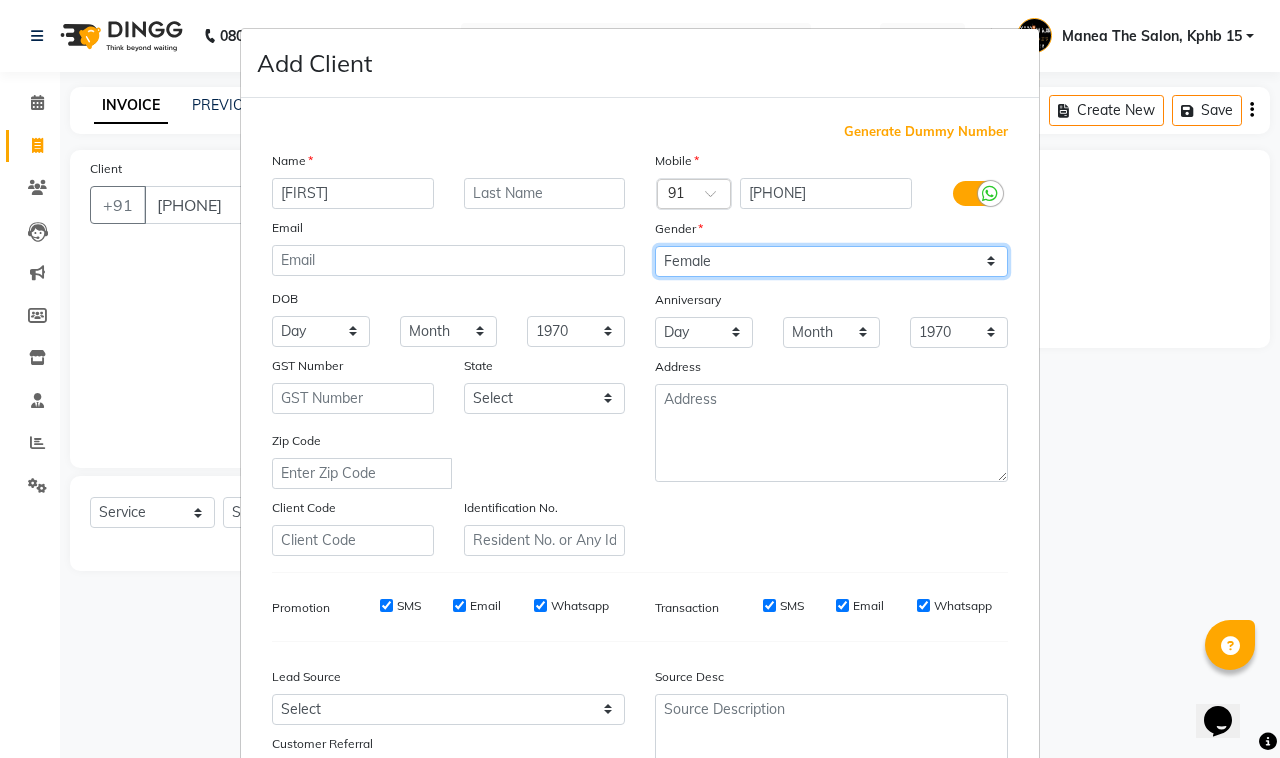 click on "Select Male Female Other Prefer Not To Say" at bounding box center [831, 261] 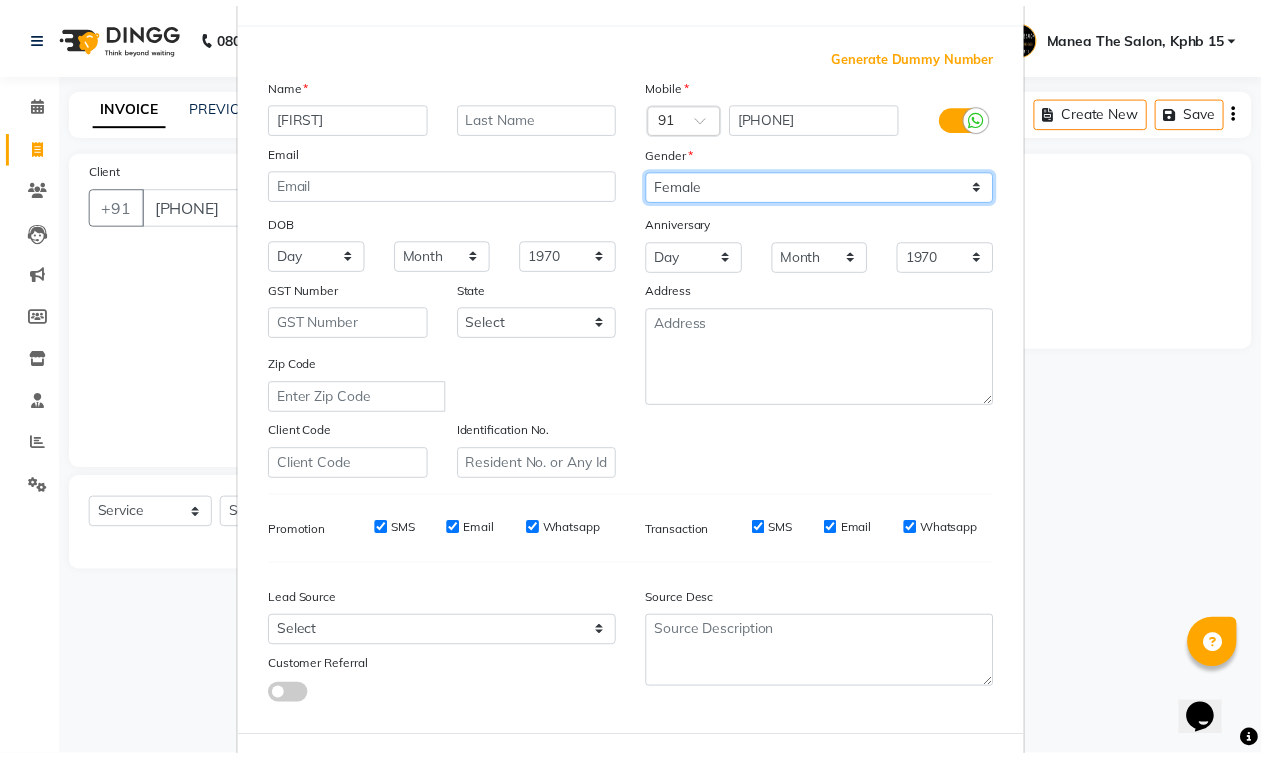 scroll, scrollTop: 157, scrollLeft: 0, axis: vertical 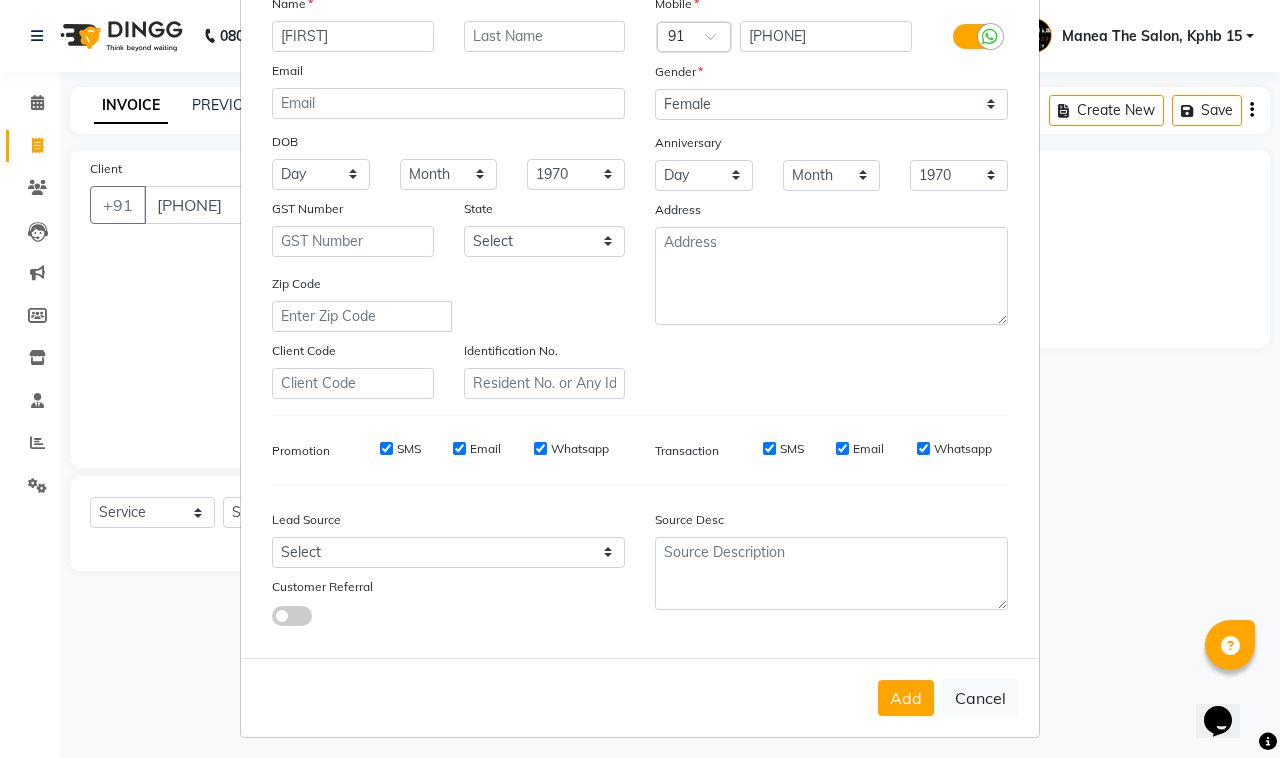 click on "Add   Cancel" at bounding box center (640, 697) 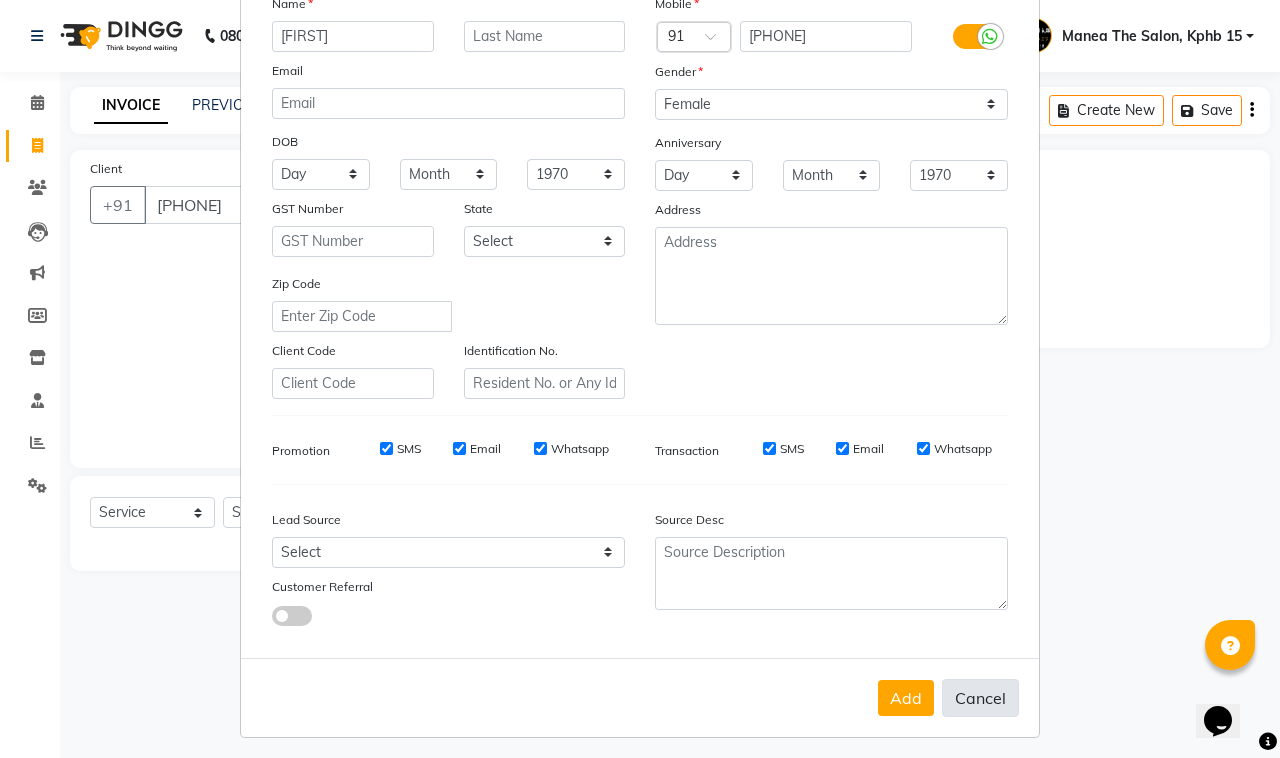 drag, startPoint x: 856, startPoint y: 707, endPoint x: 935, endPoint y: 685, distance: 82.006096 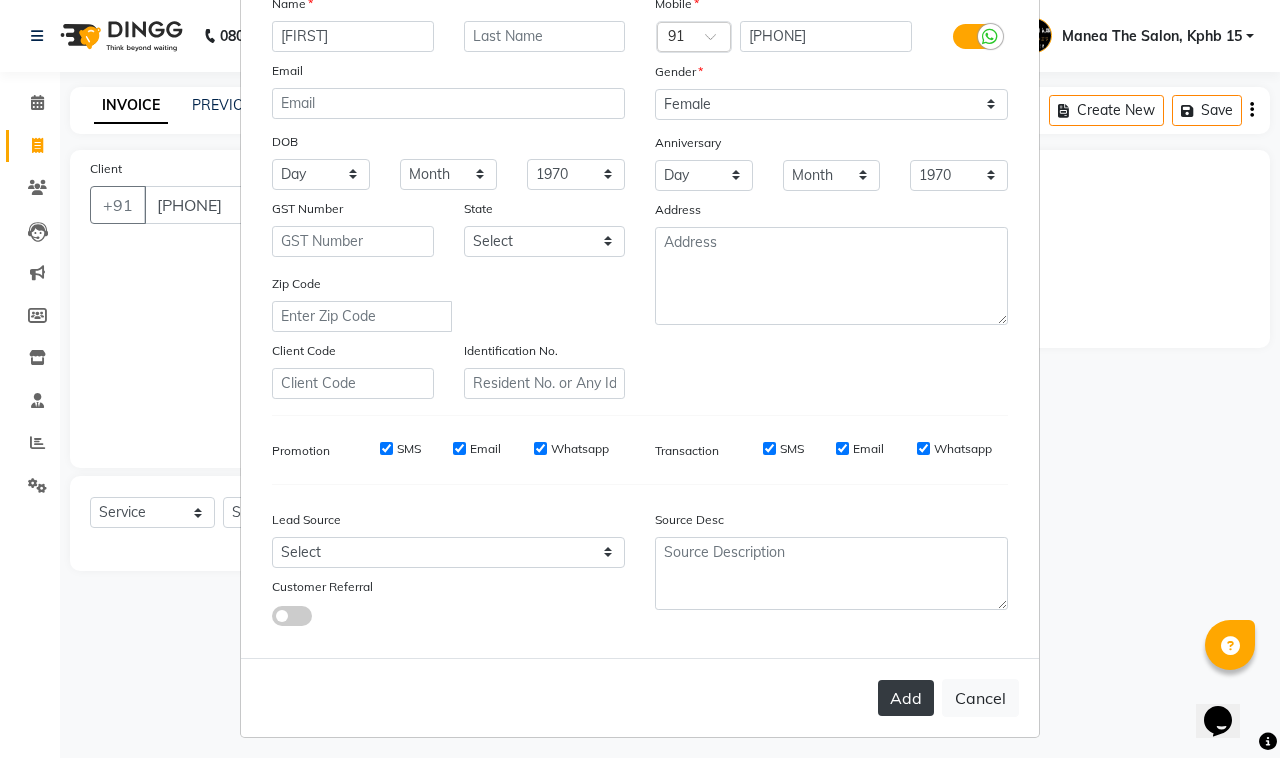 click on "Add" at bounding box center (906, 698) 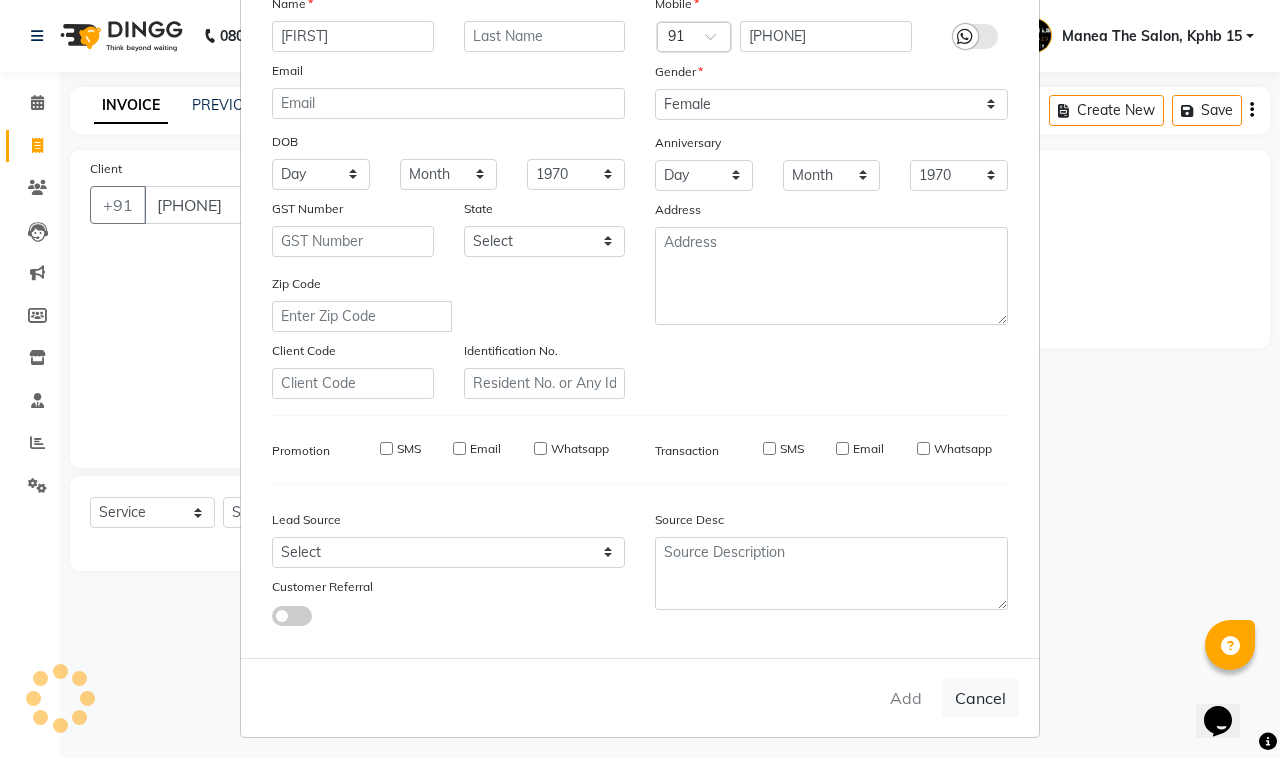 type 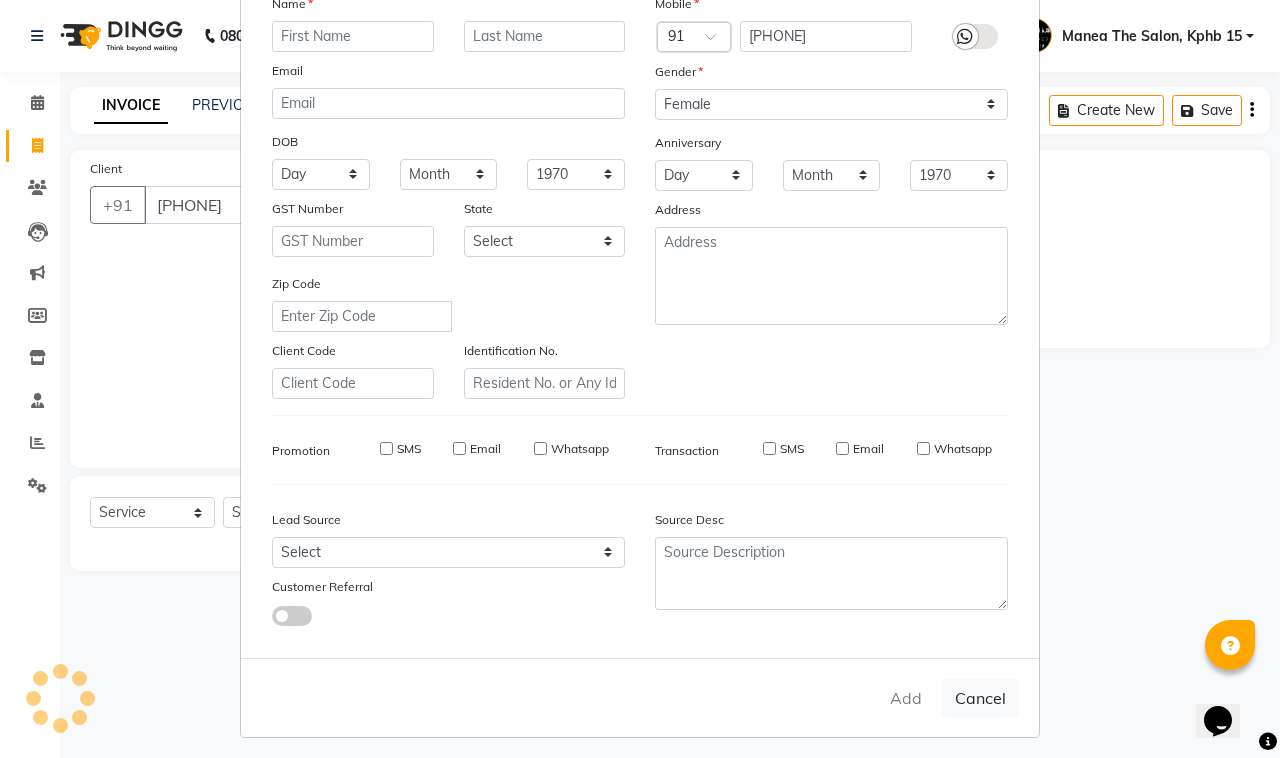 select 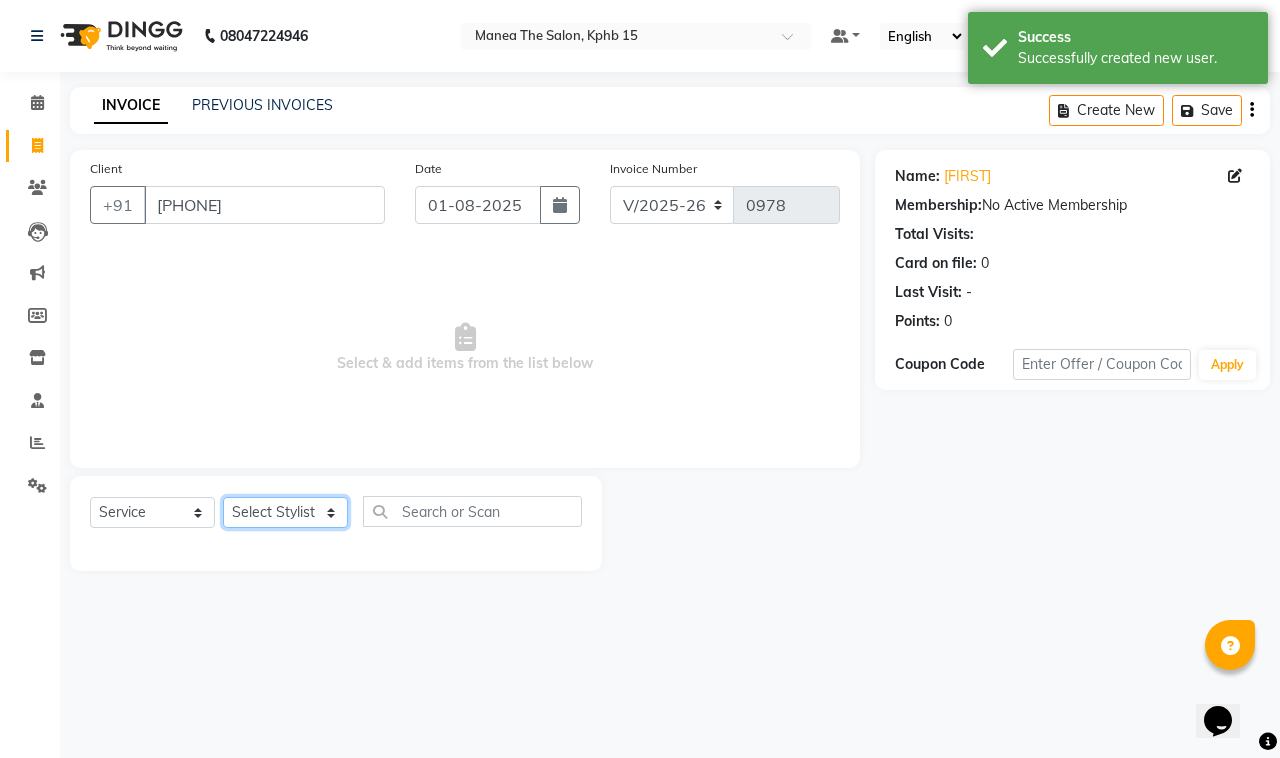 click on "Select Stylist Ayan  MUZAMMIL Nikhil  nitu Raghu Roopa  Shrisha Teju" 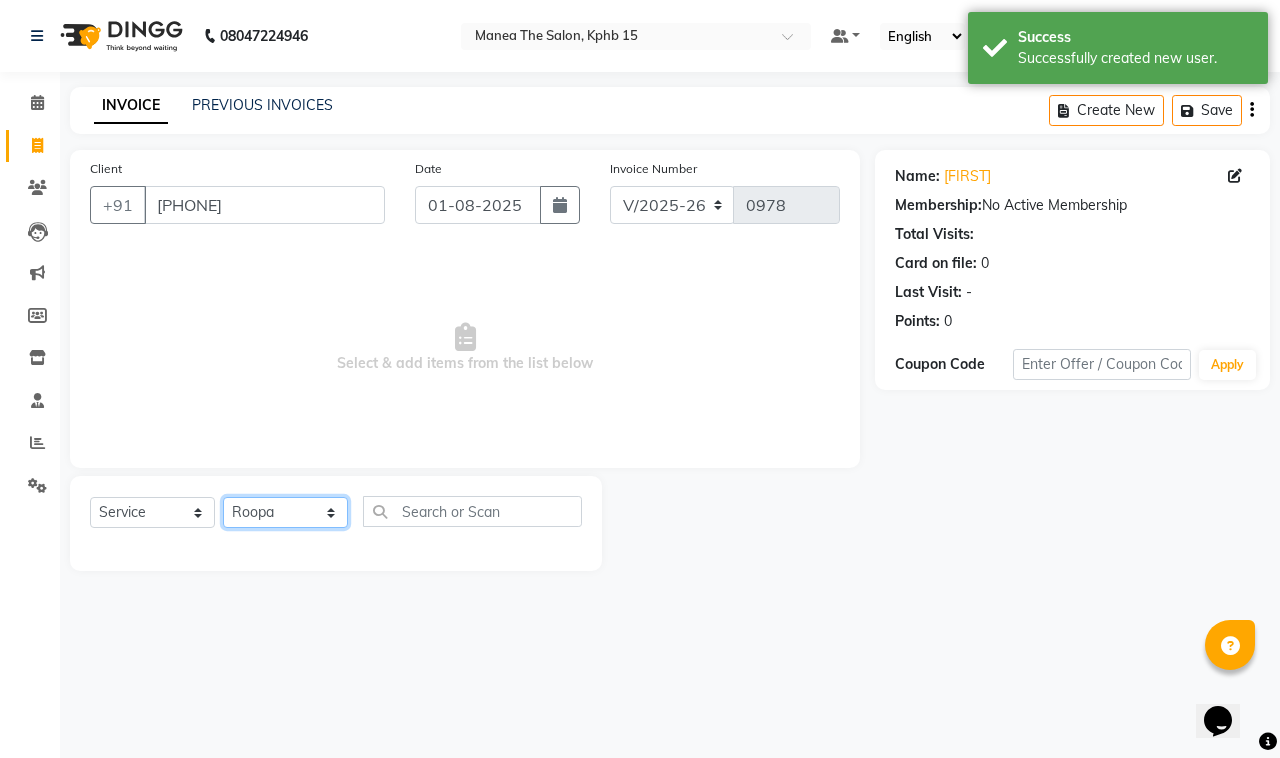 click on "Select Stylist Ayan  MUZAMMIL Nikhil  nitu Raghu Roopa  Shrisha Teju" 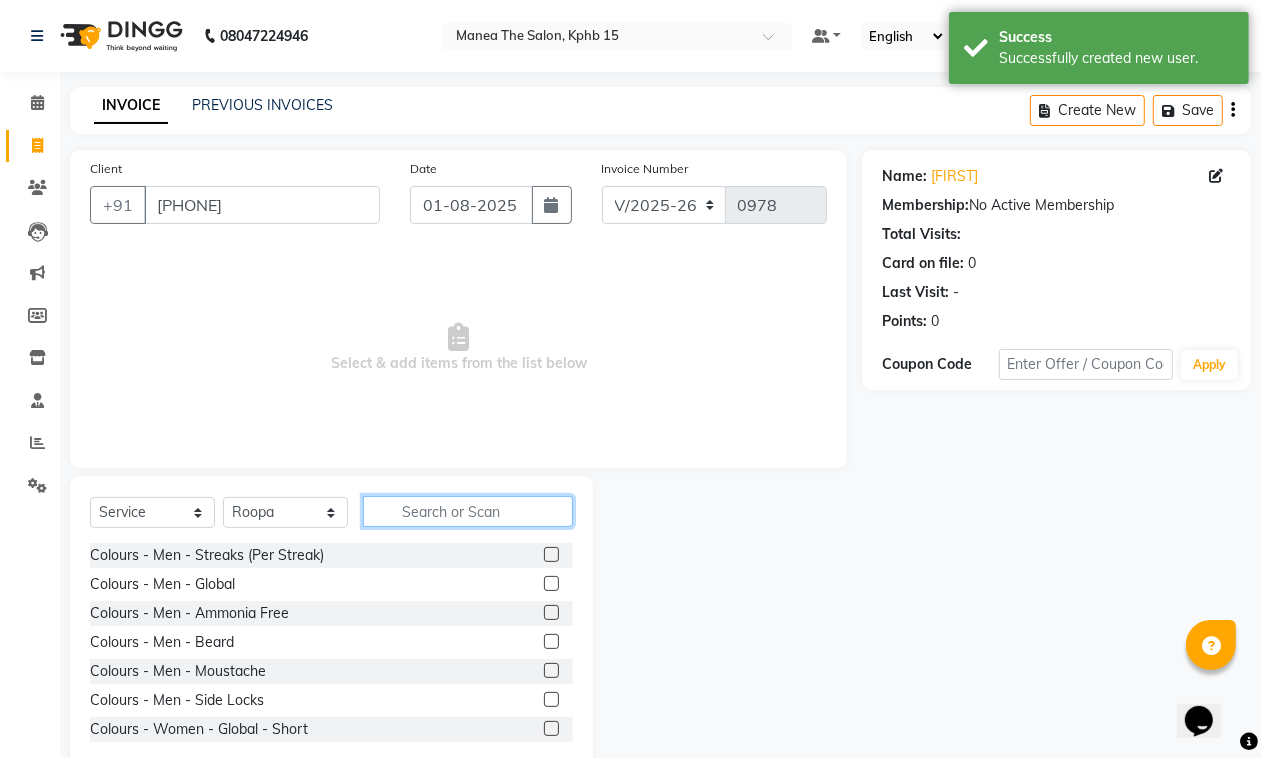 click 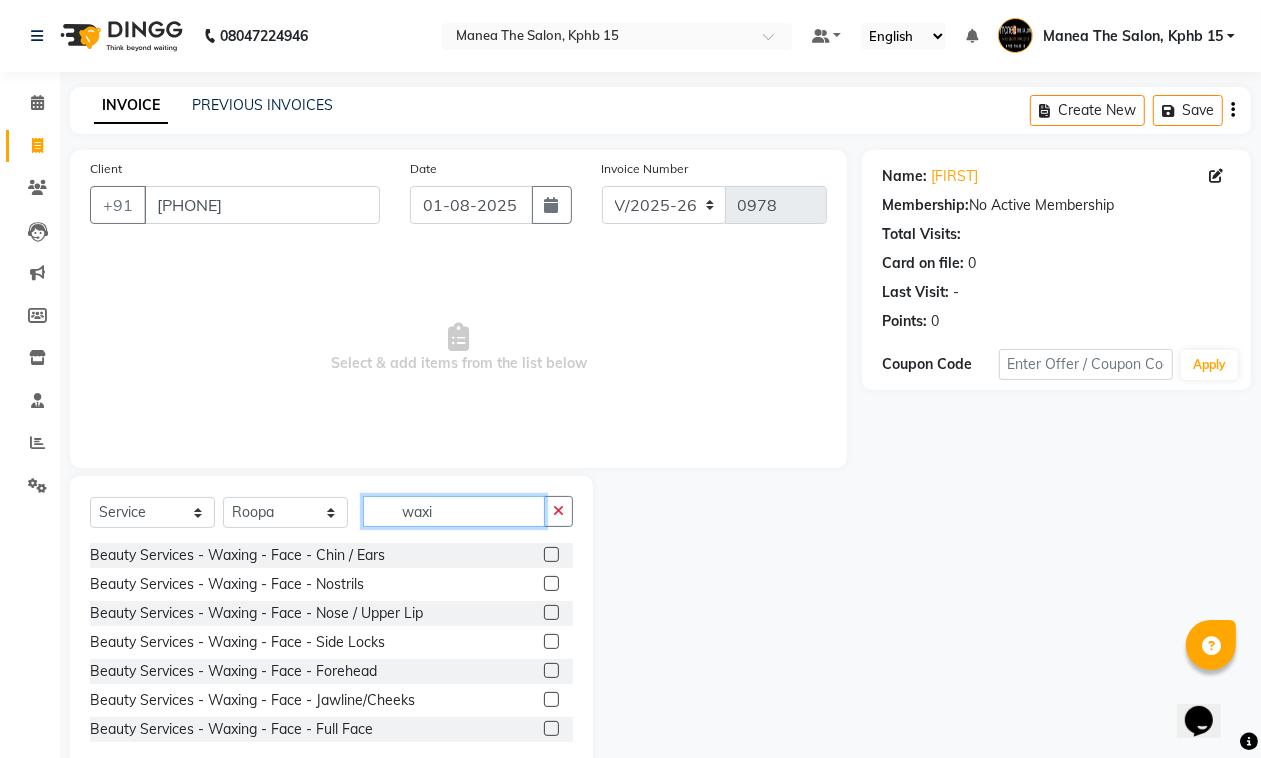 scroll, scrollTop: 125, scrollLeft: 0, axis: vertical 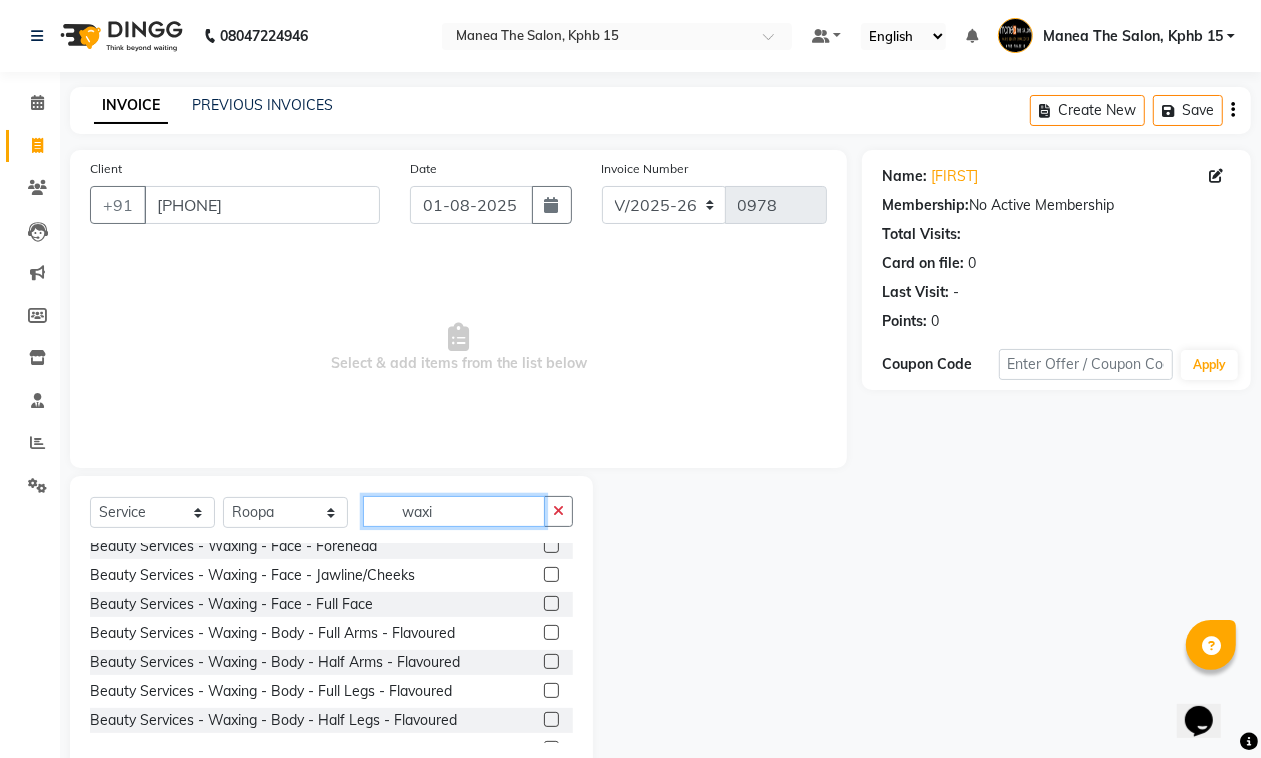 type on "waxi" 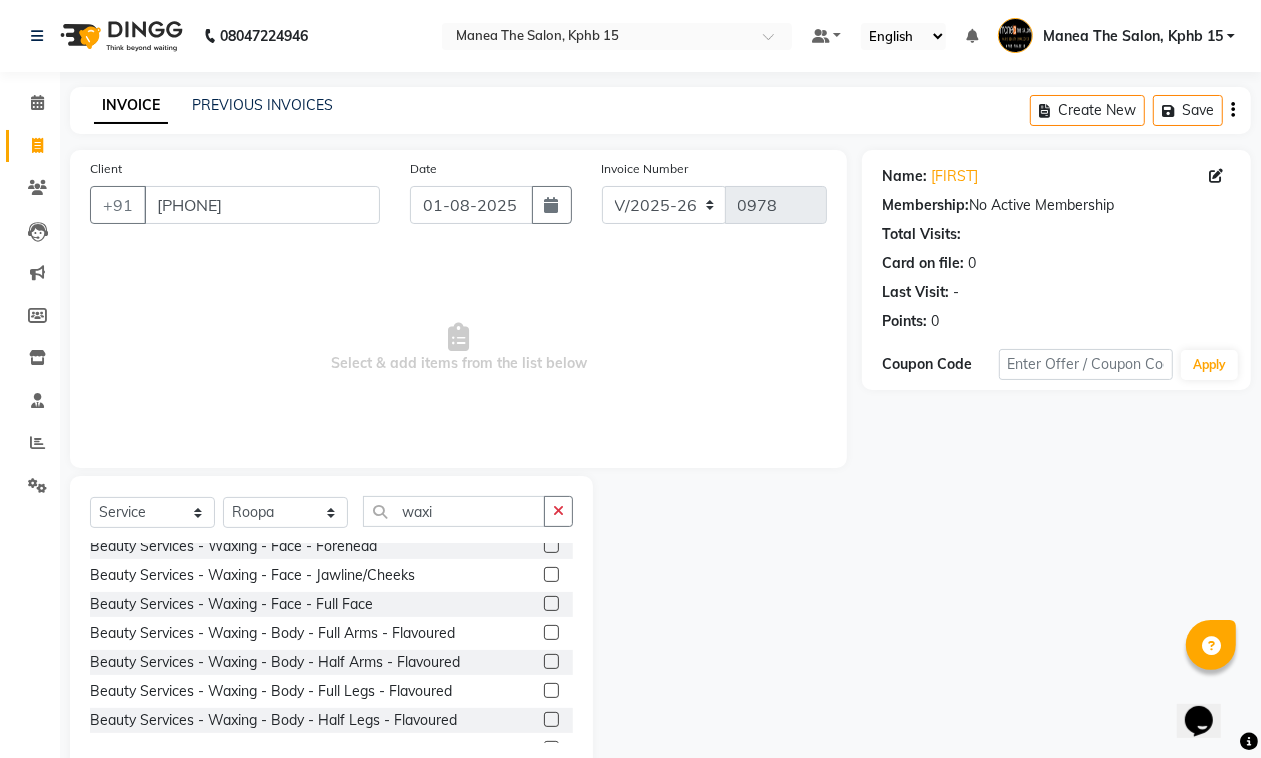 click 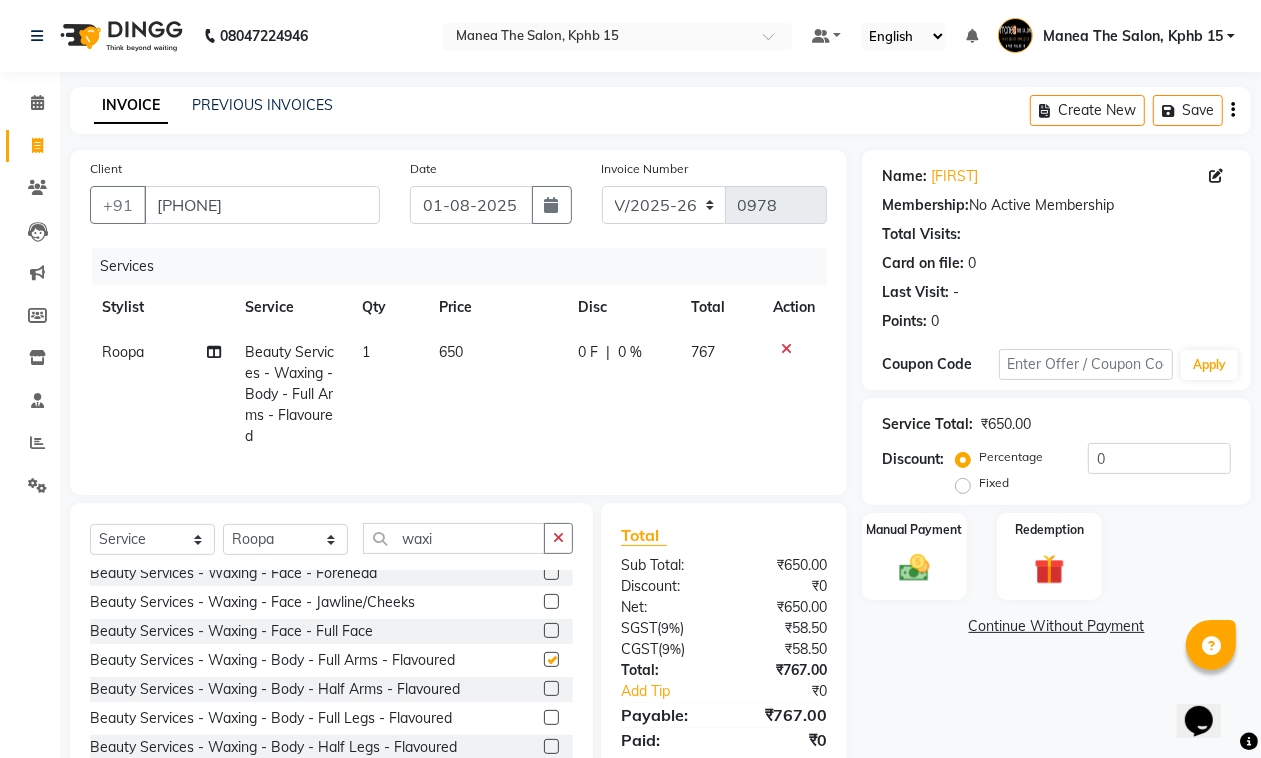checkbox on "false" 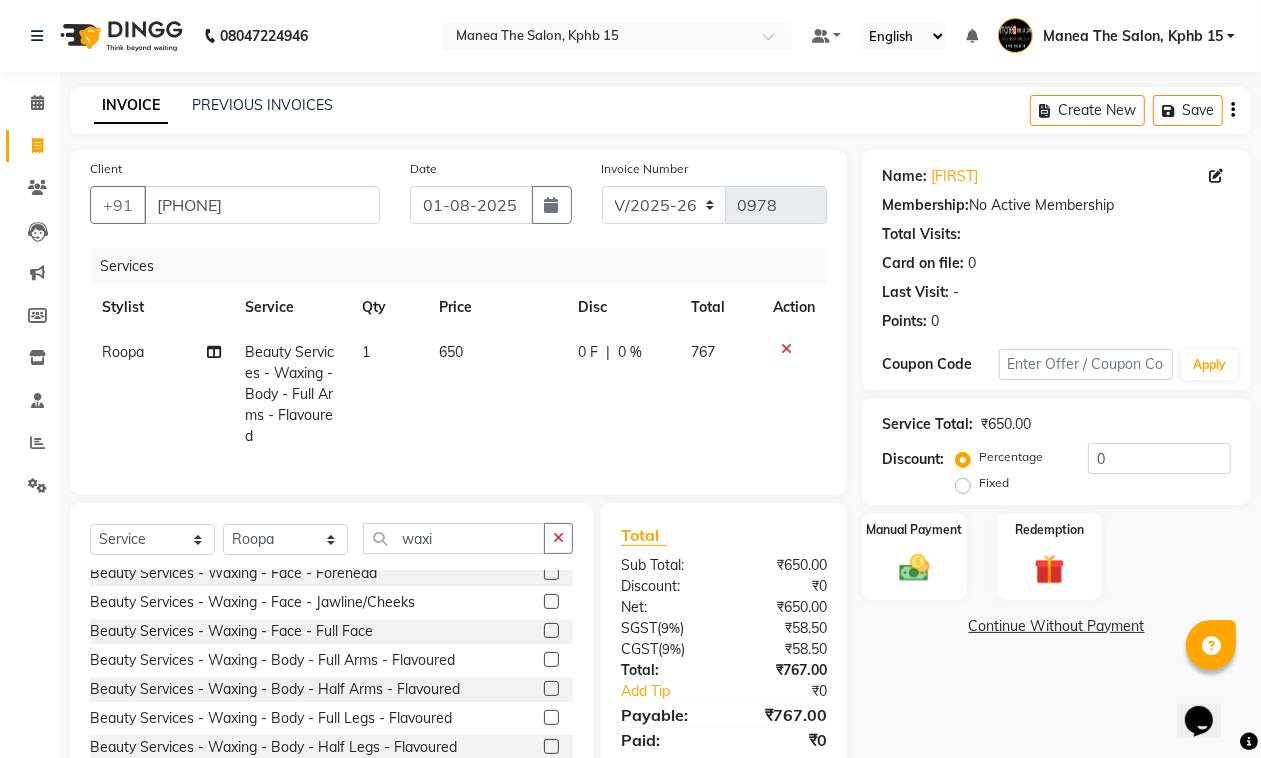 scroll, scrollTop: 250, scrollLeft: 0, axis: vertical 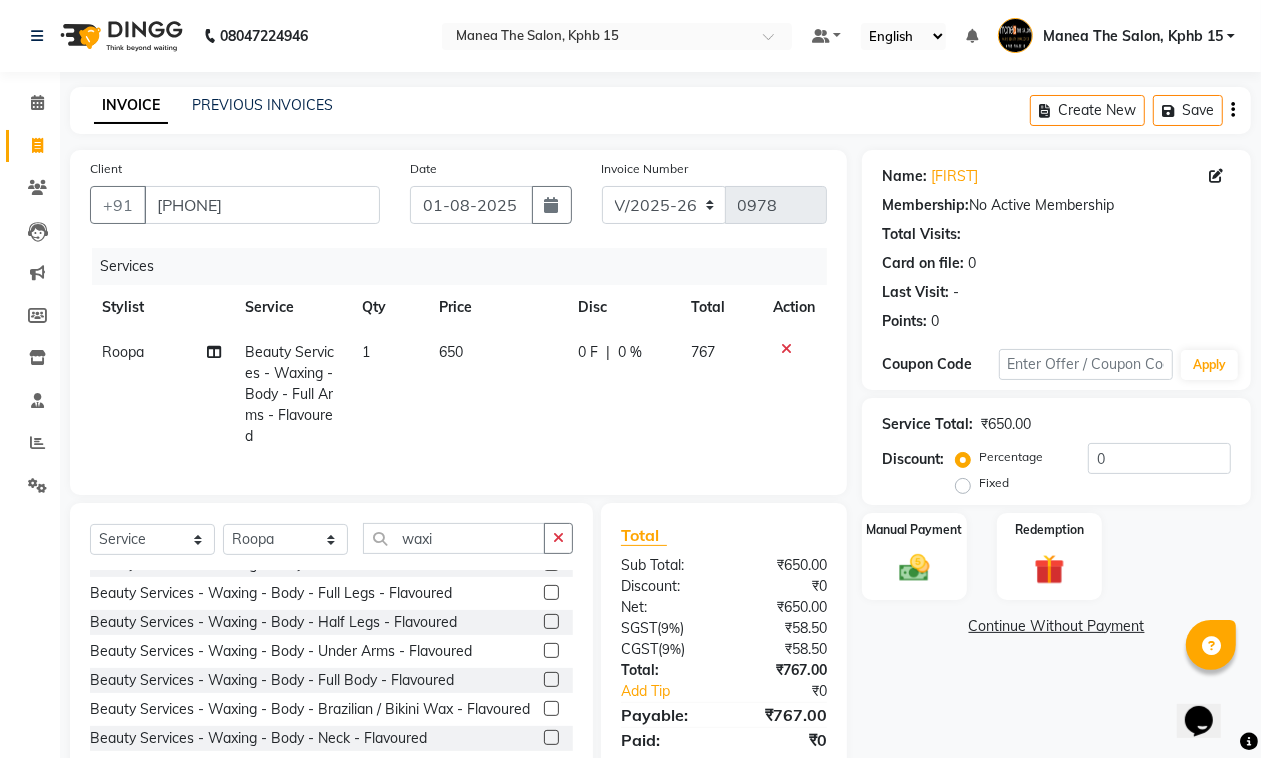 click 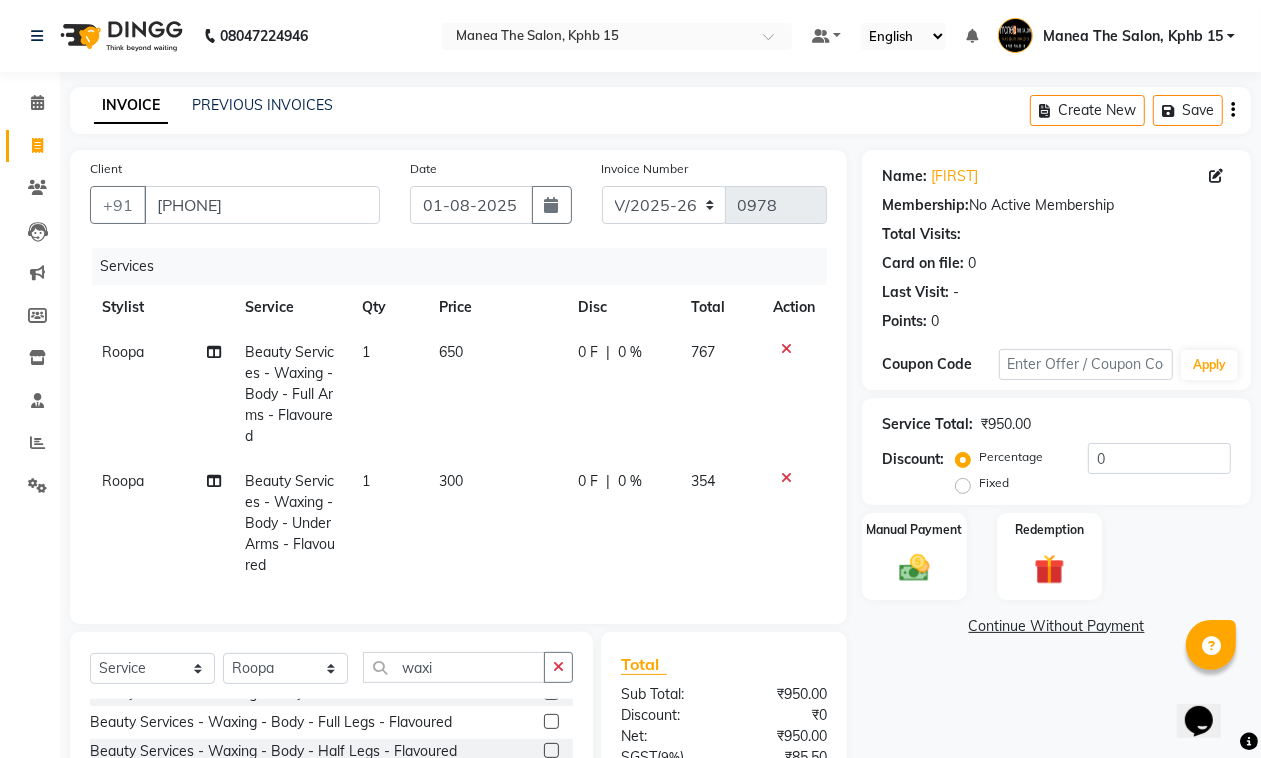 checkbox on "false" 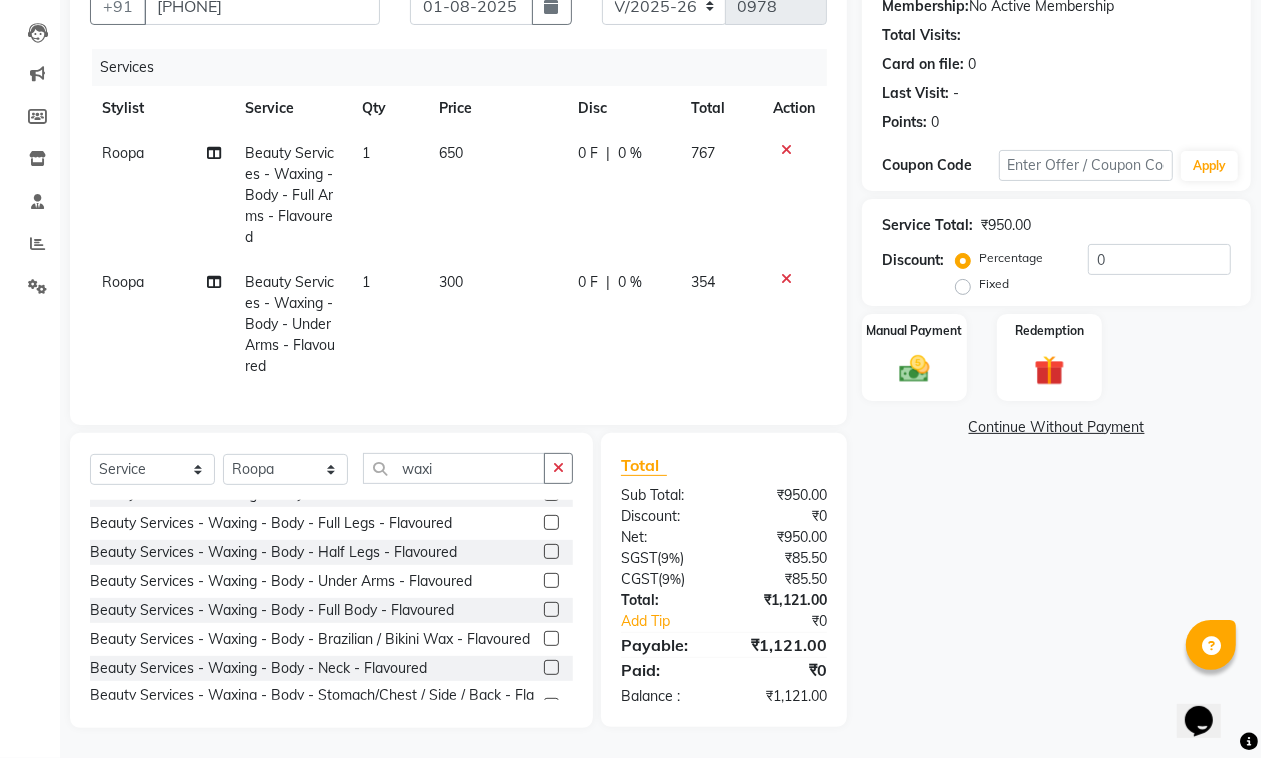 scroll, scrollTop: 217, scrollLeft: 0, axis: vertical 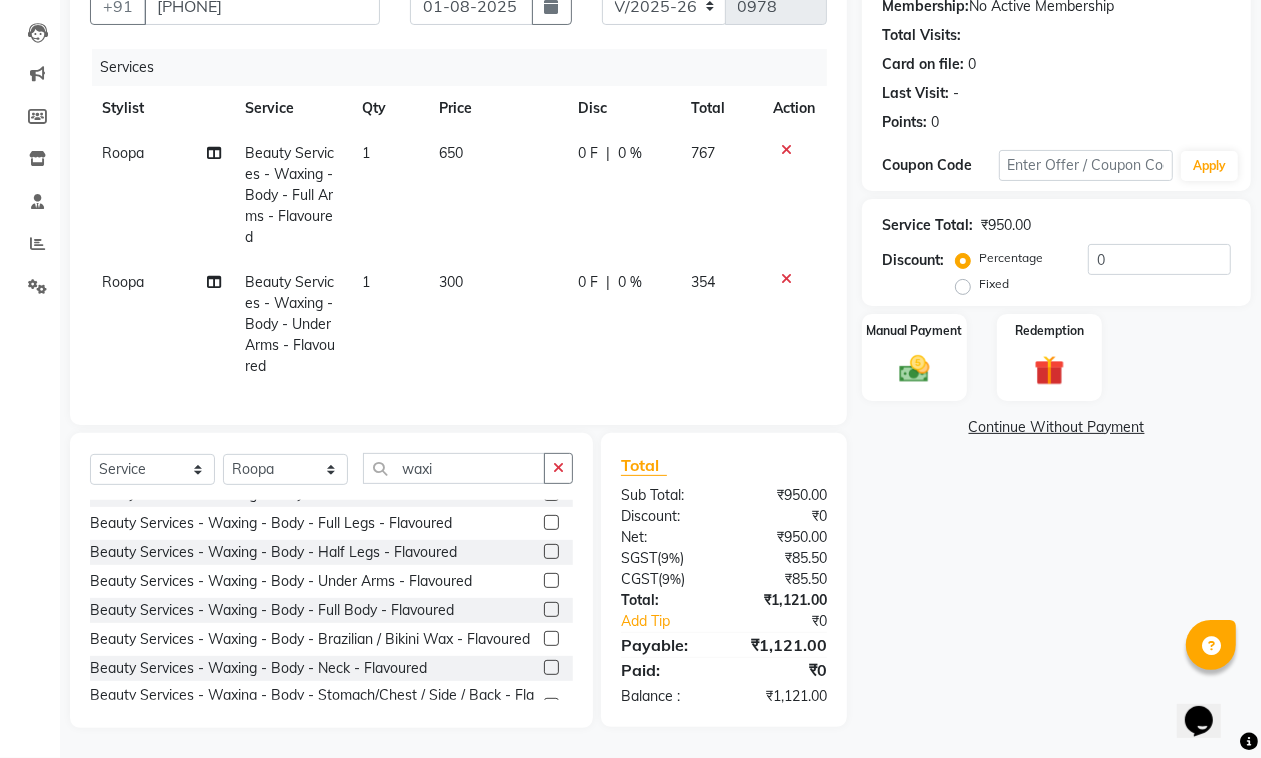 click 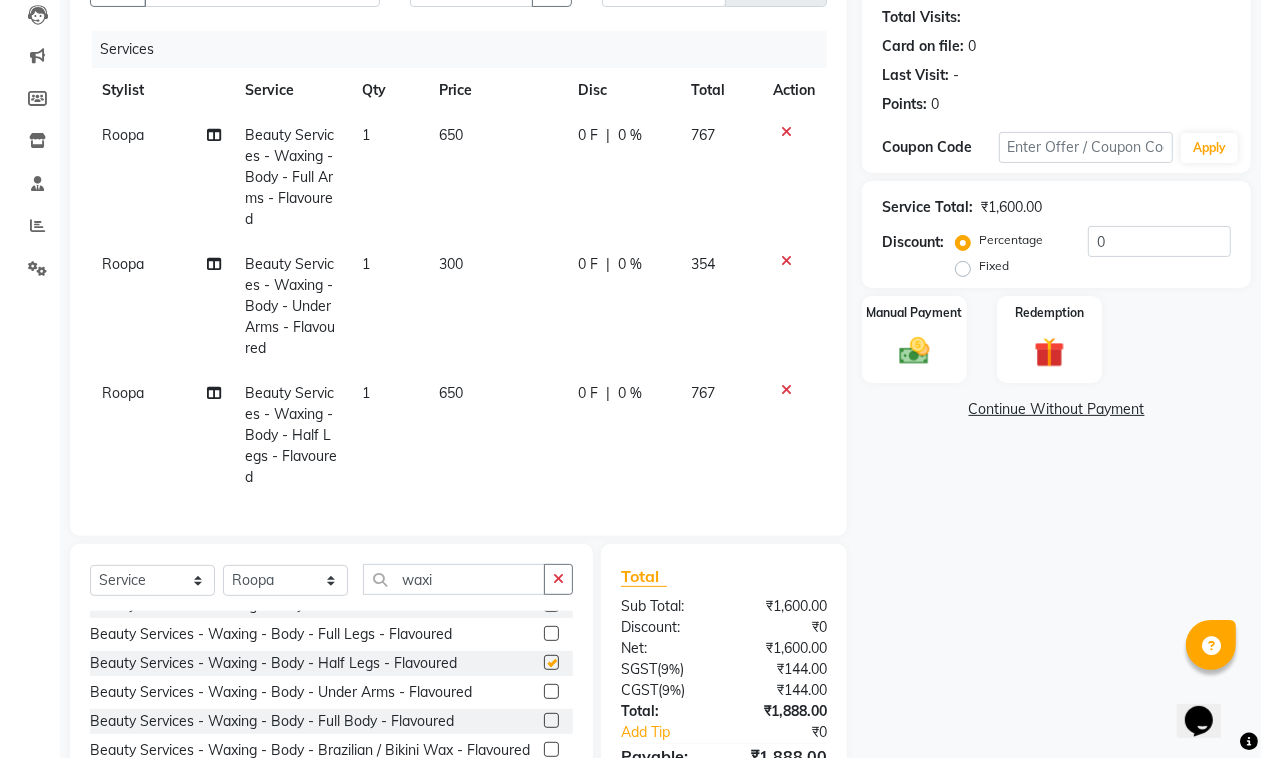 checkbox on "false" 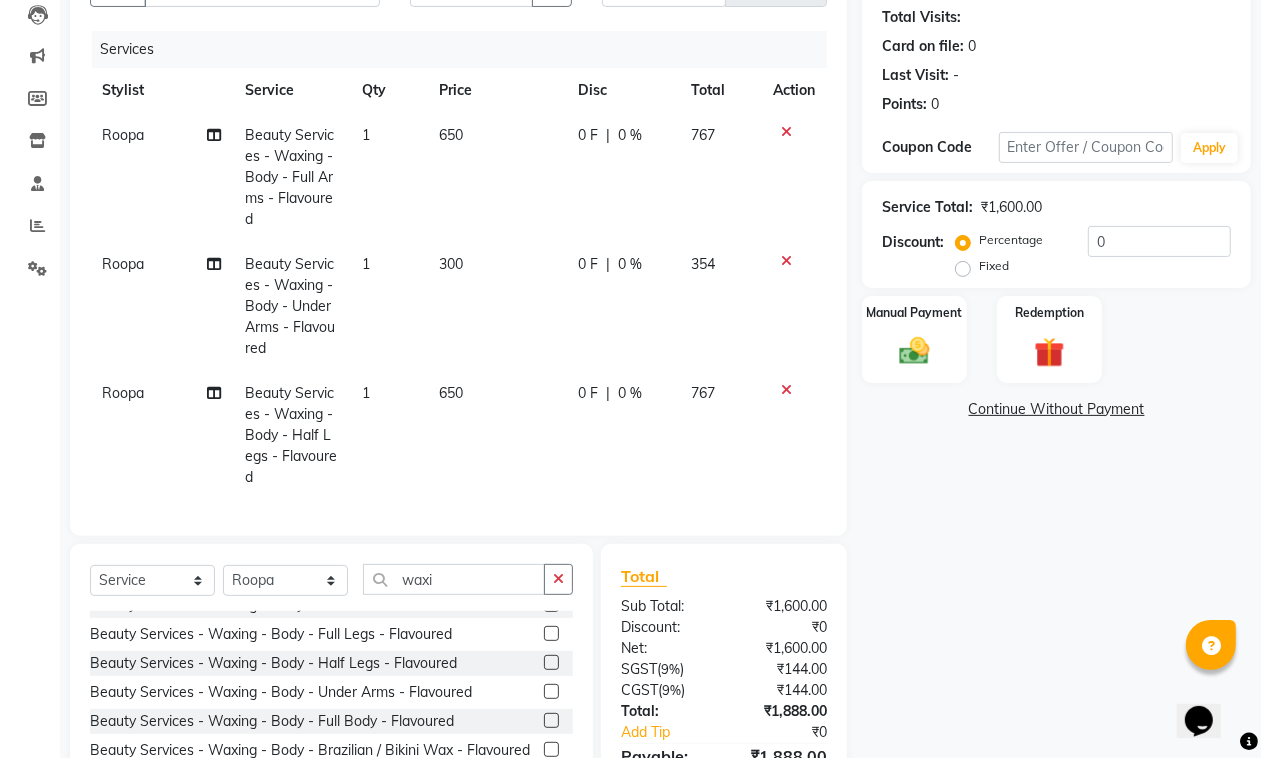 click 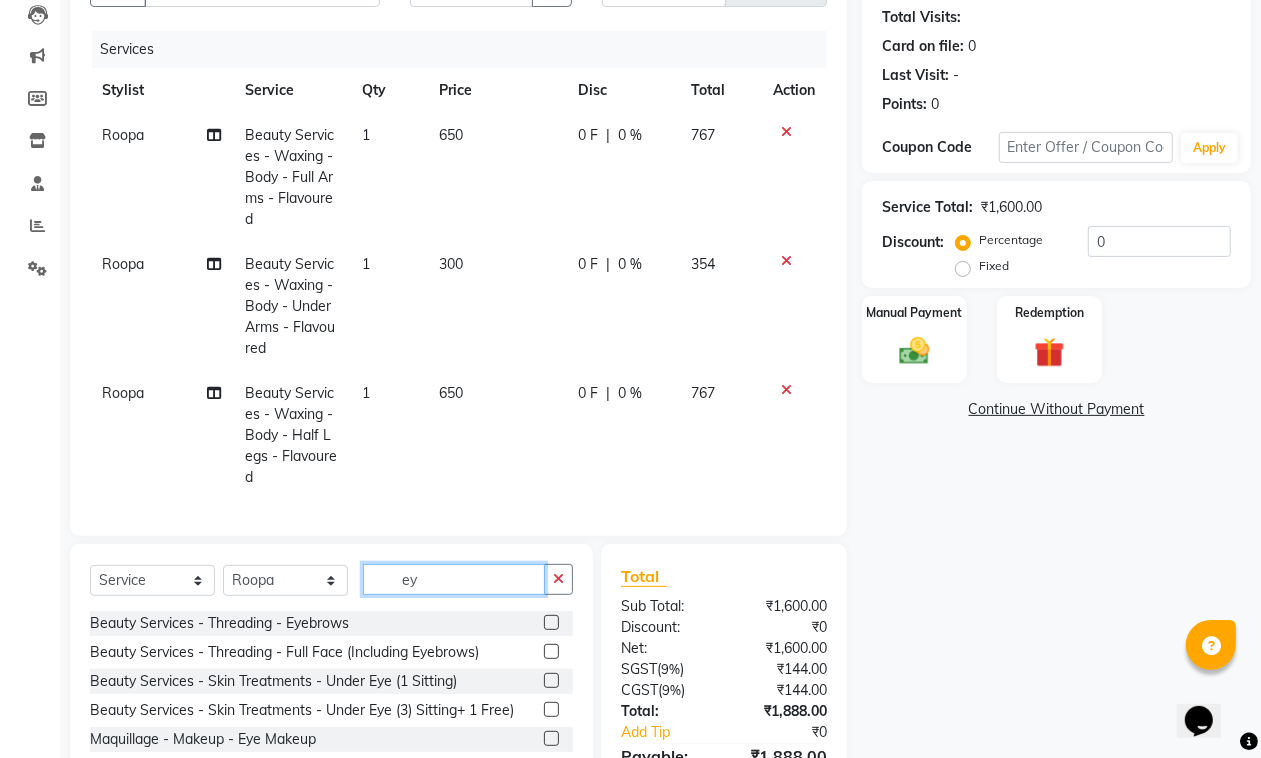 scroll, scrollTop: 0, scrollLeft: 0, axis: both 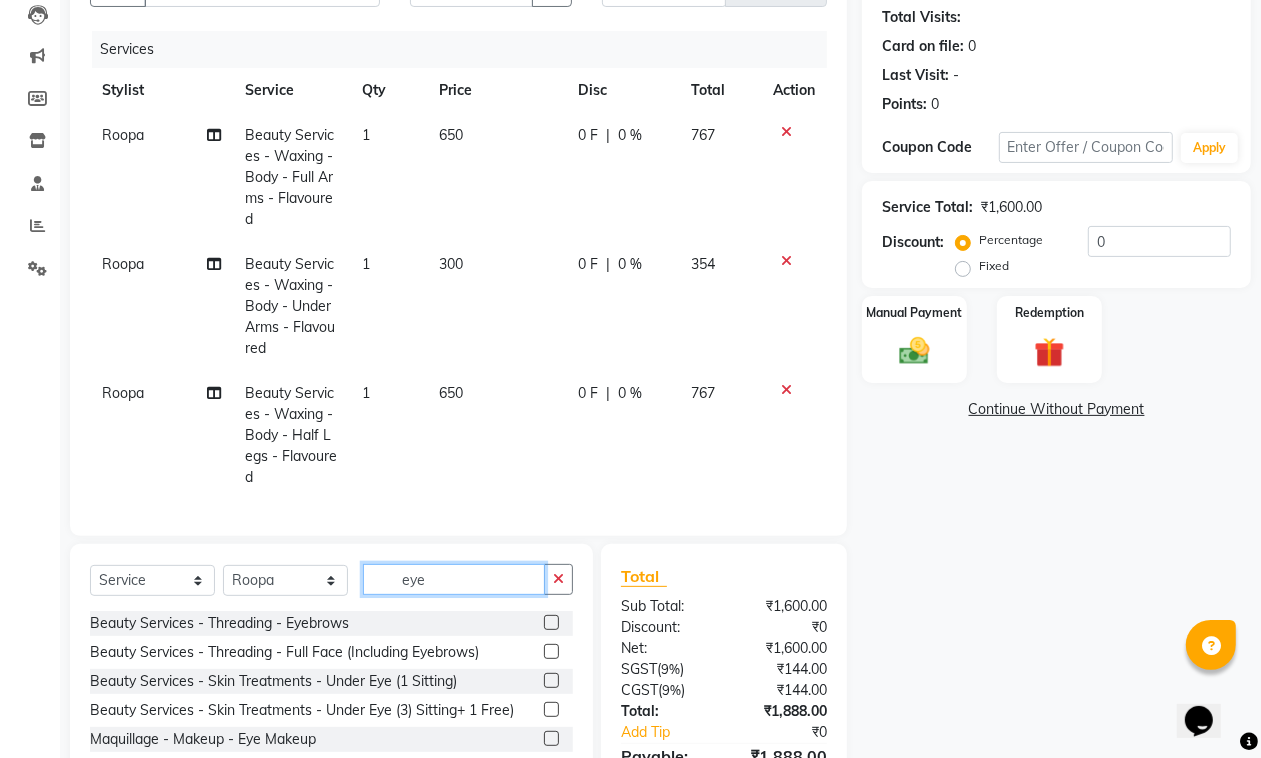type on "eye" 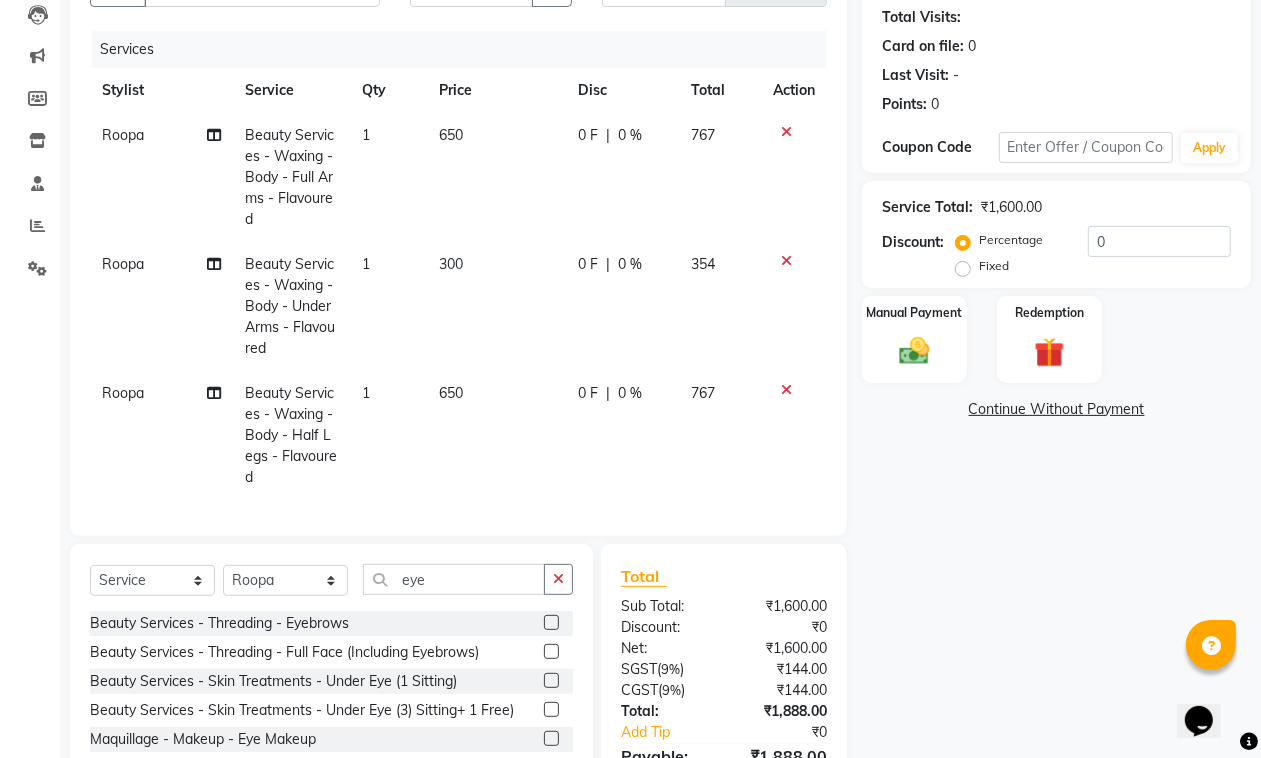 click 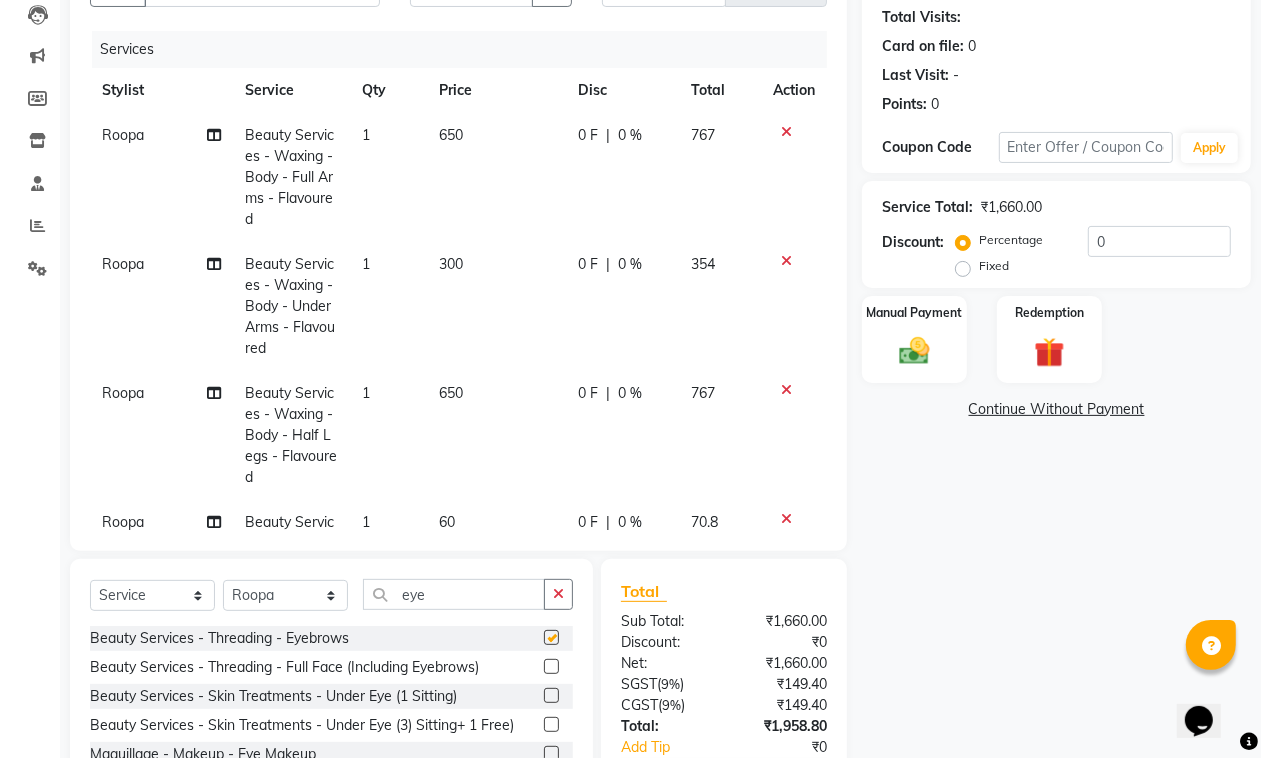 checkbox on "false" 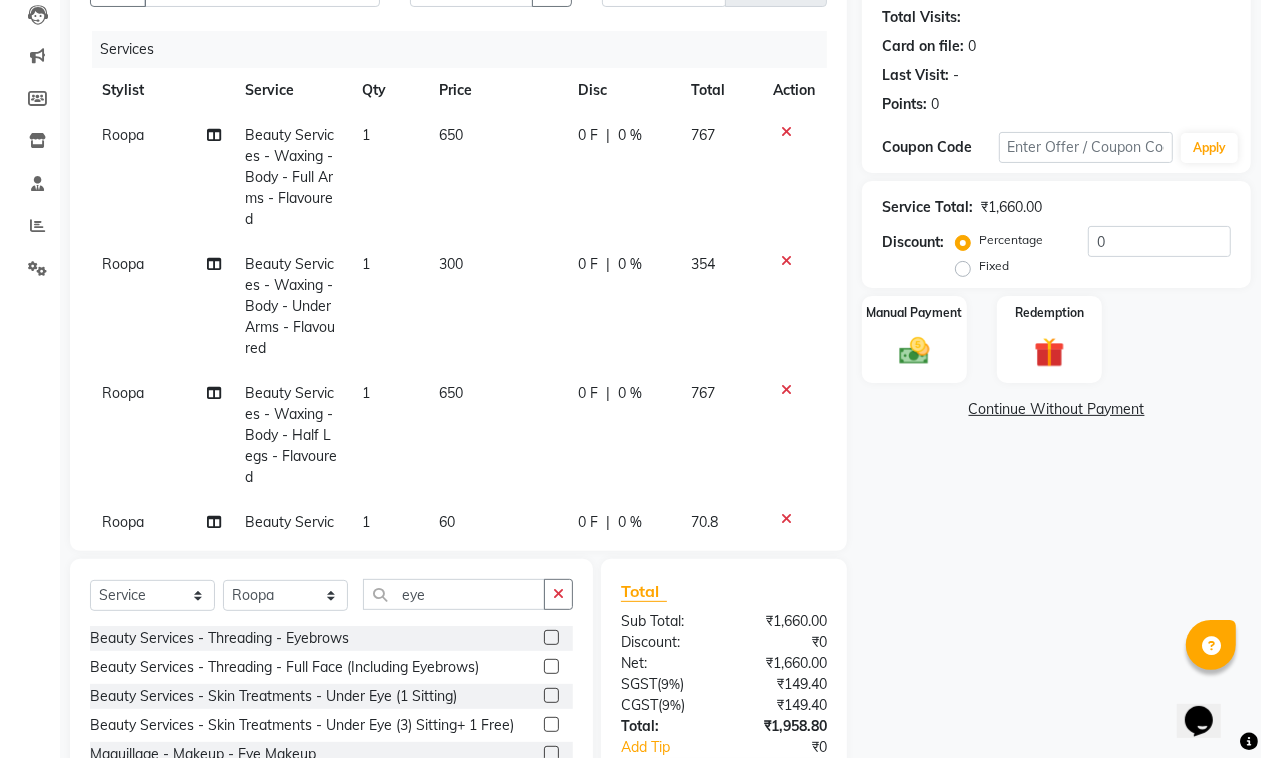 scroll, scrollTop: 341, scrollLeft: 0, axis: vertical 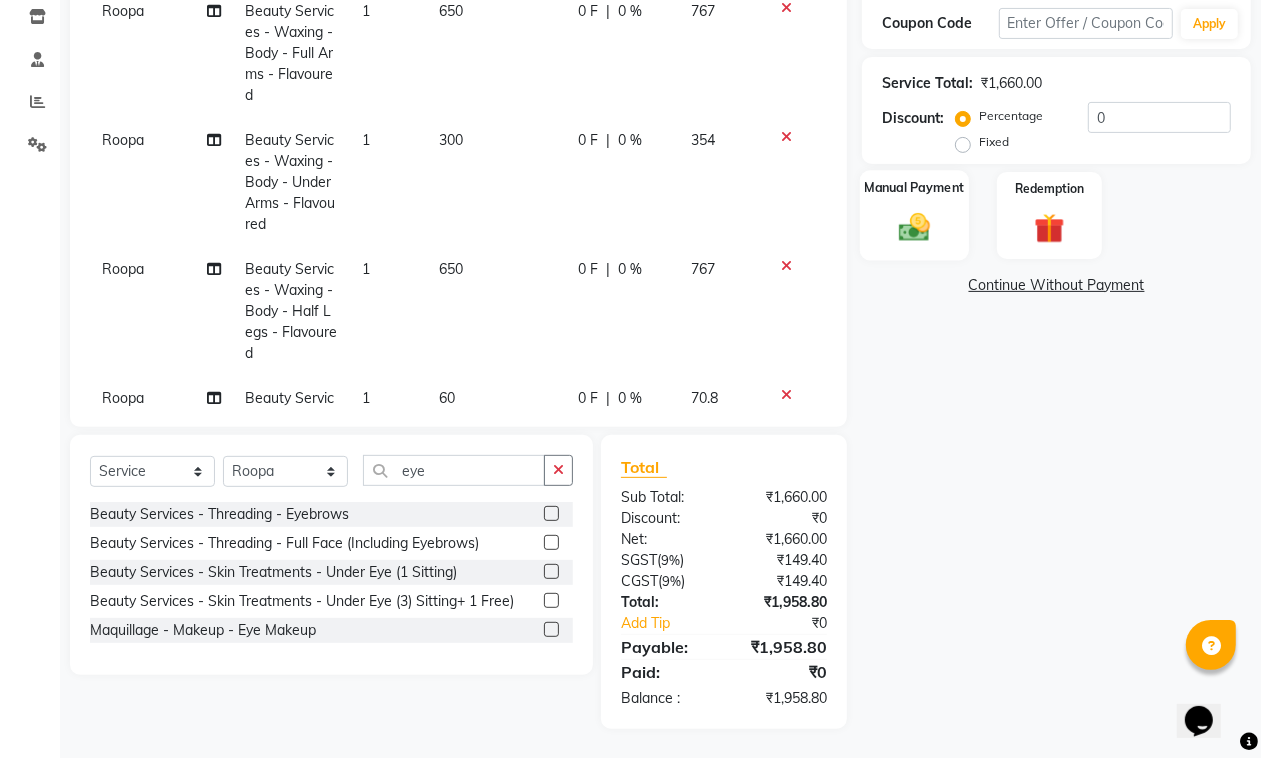 click 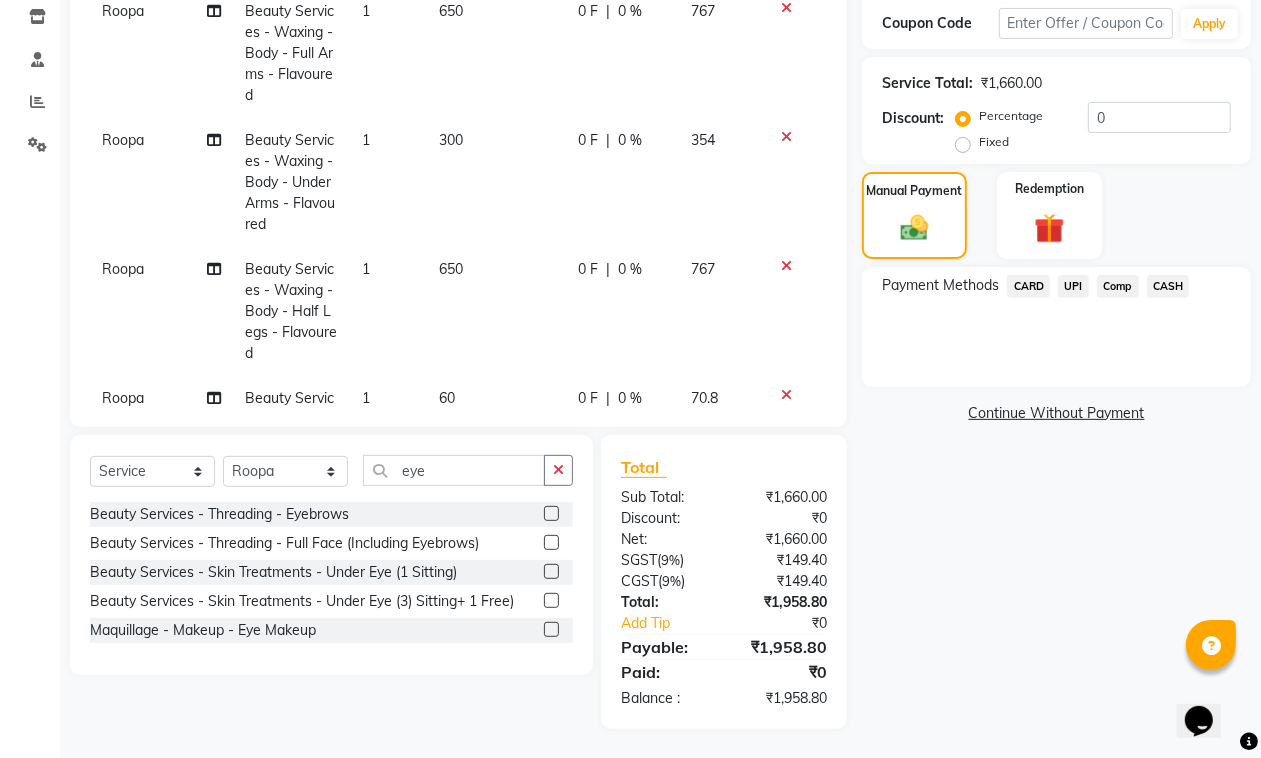 click on "UPI" 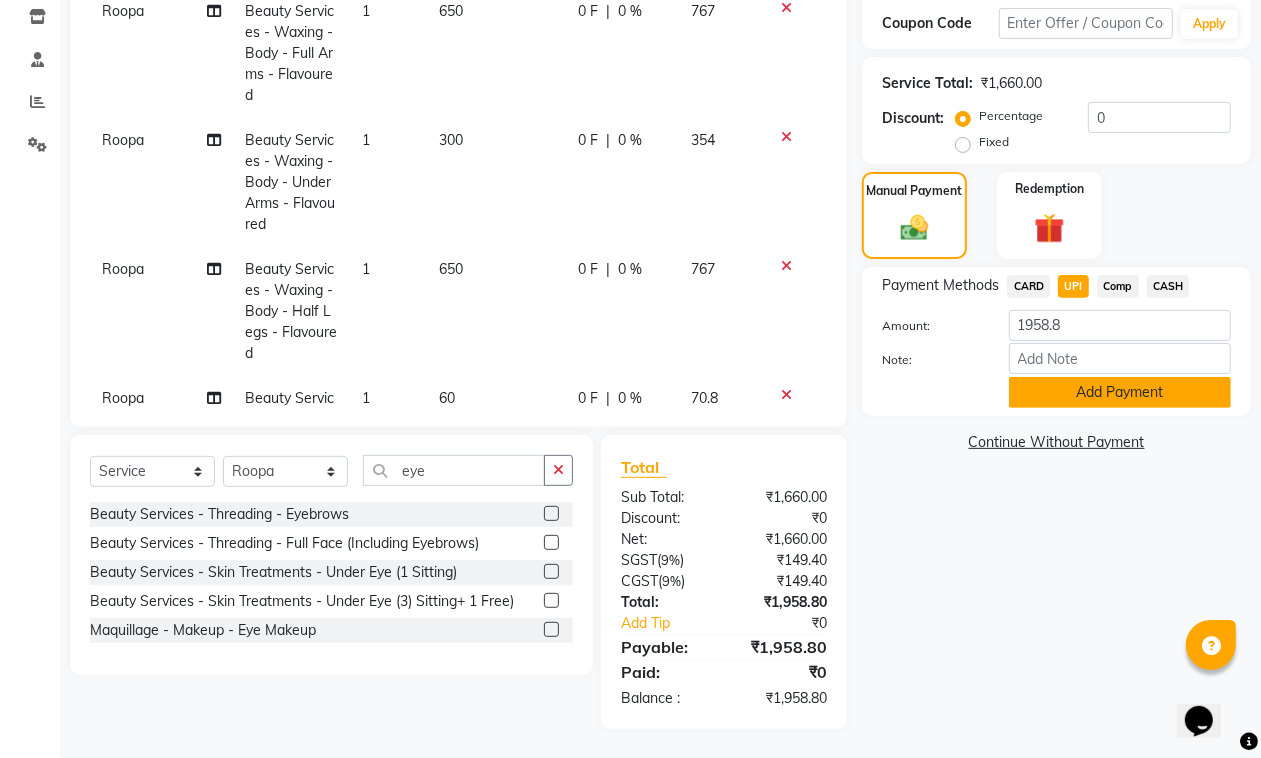 click on "Add Payment" 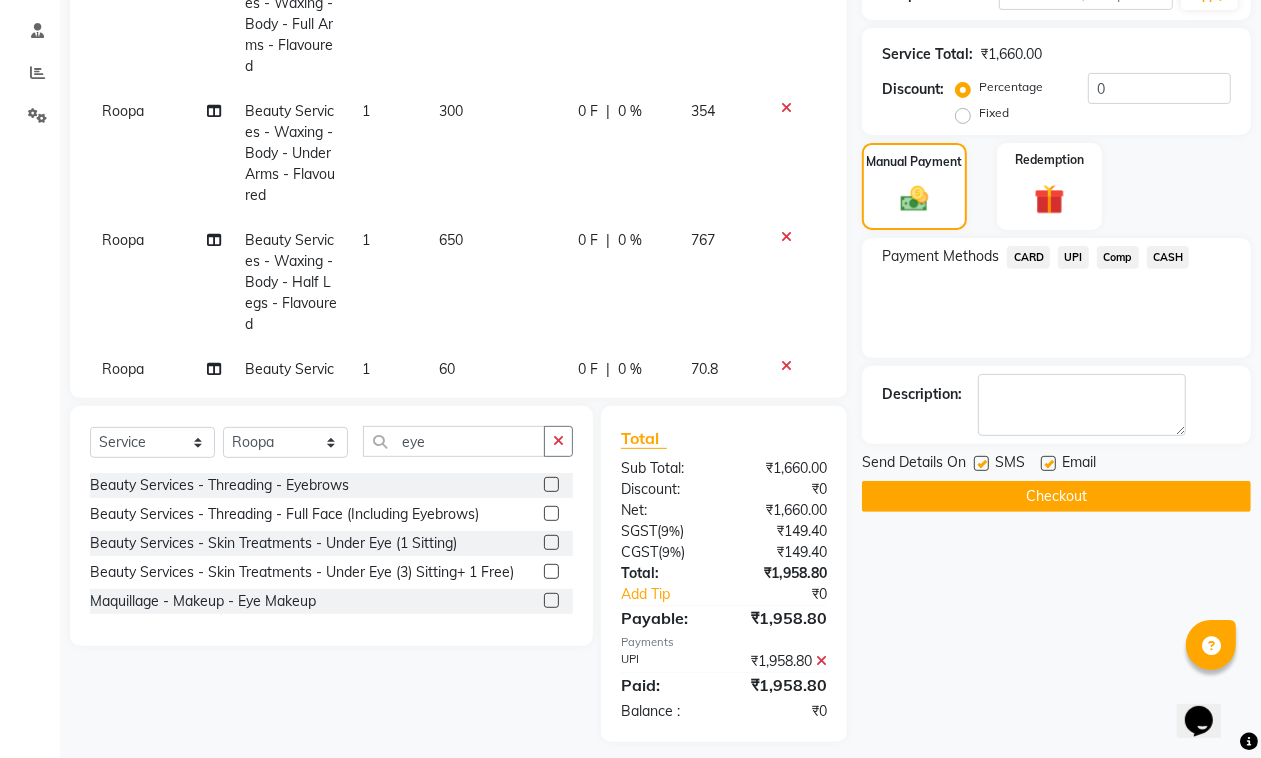 scroll, scrollTop: 382, scrollLeft: 0, axis: vertical 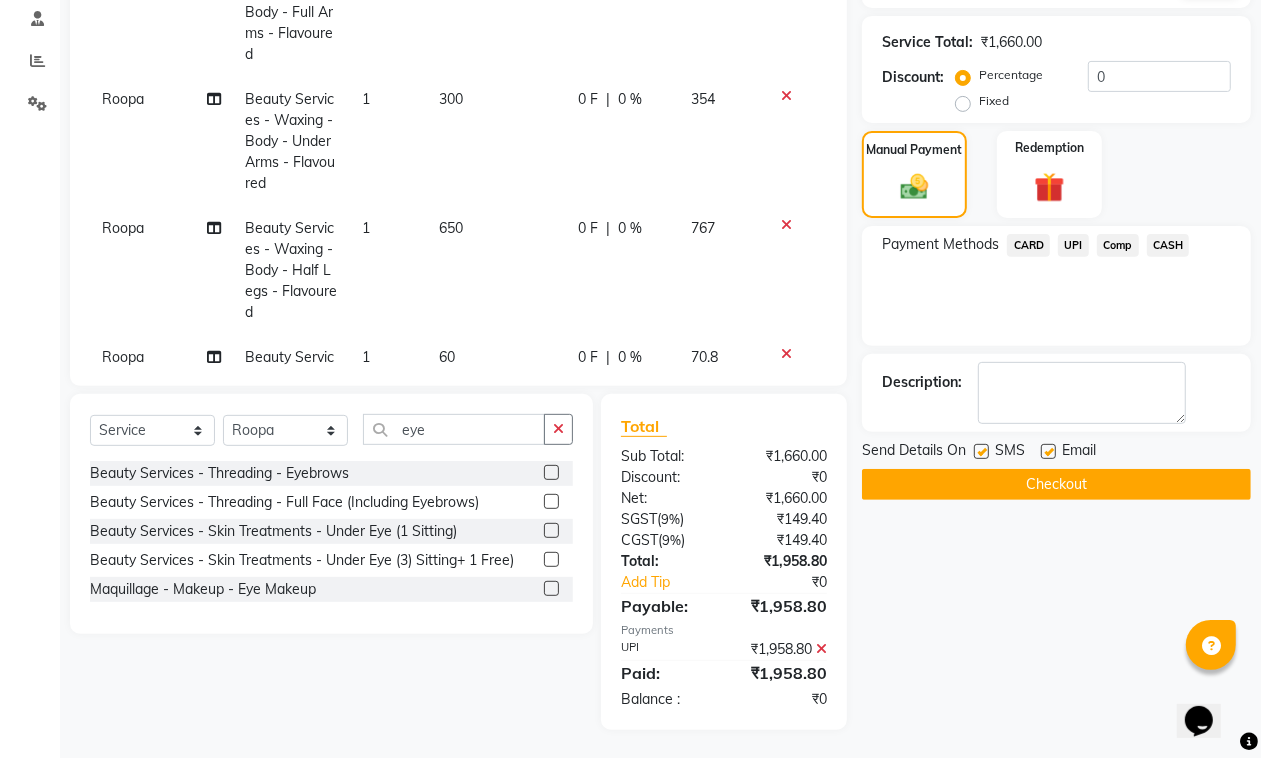 click 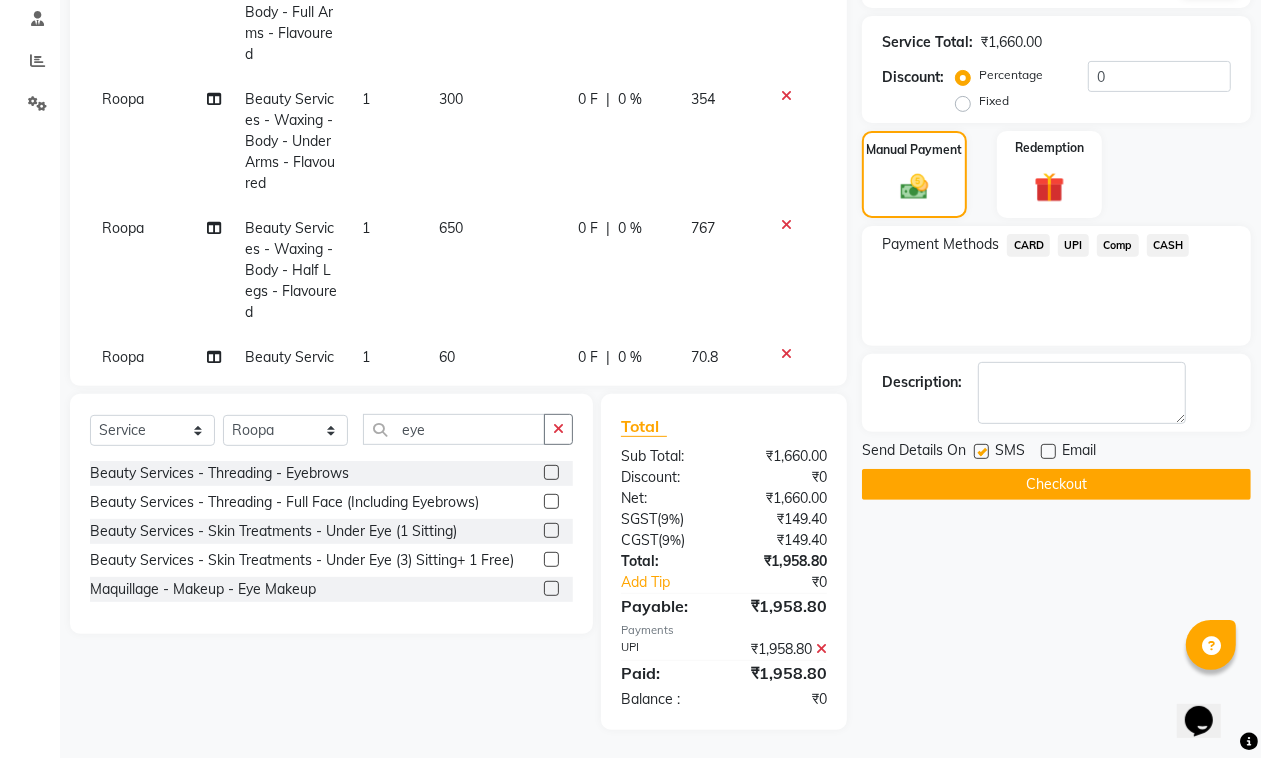 click on "Checkout" 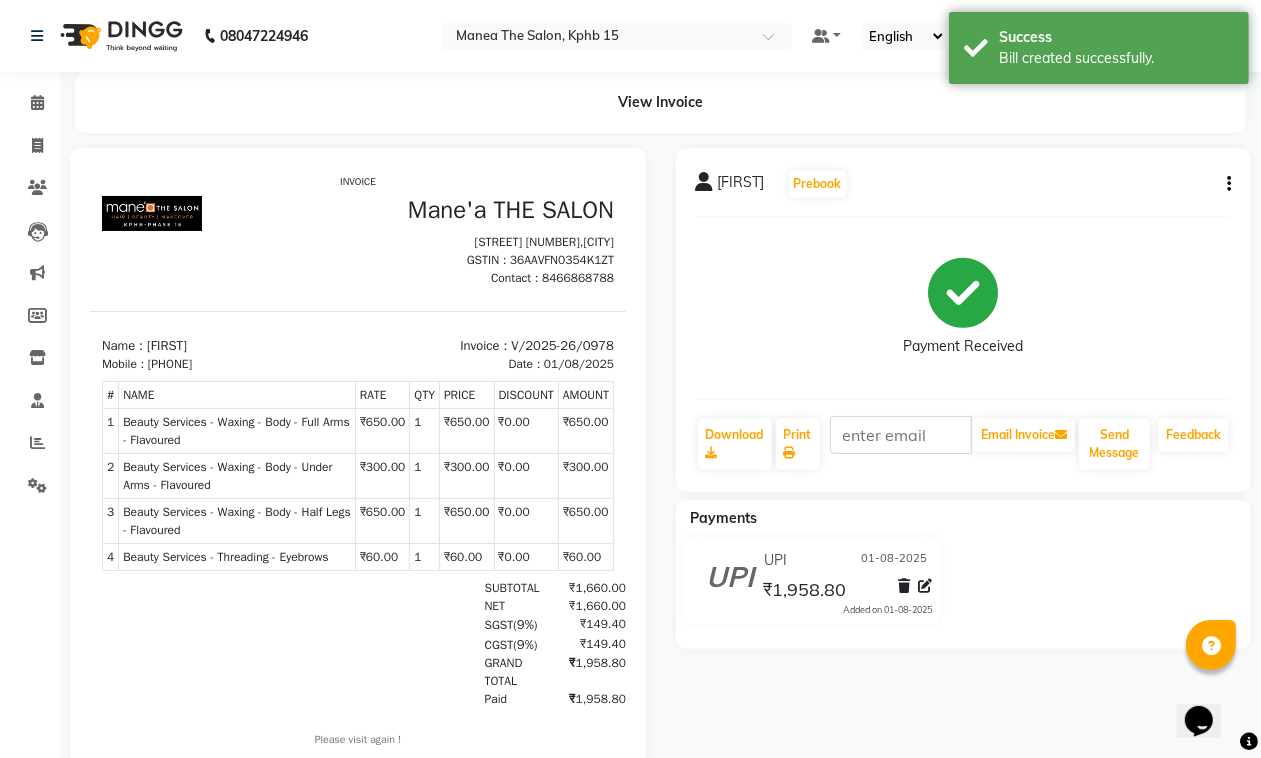 scroll, scrollTop: 0, scrollLeft: 0, axis: both 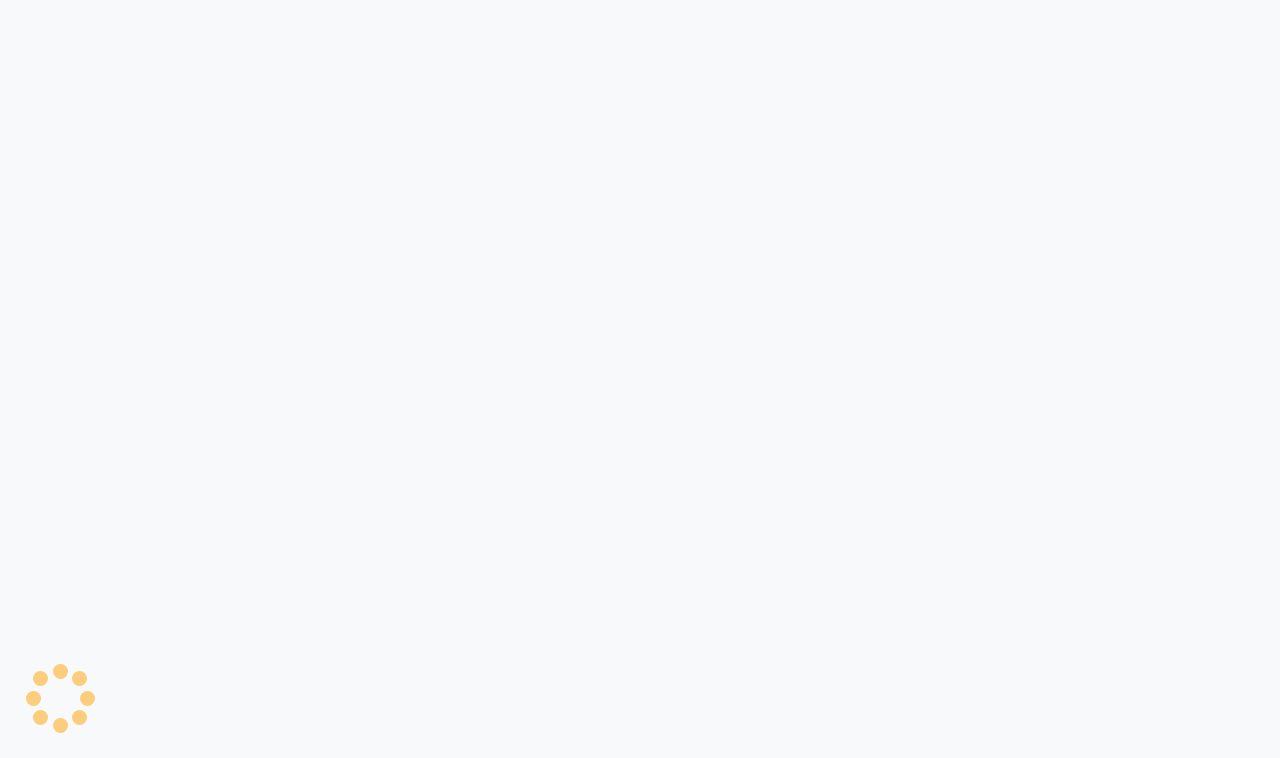 select on "7321" 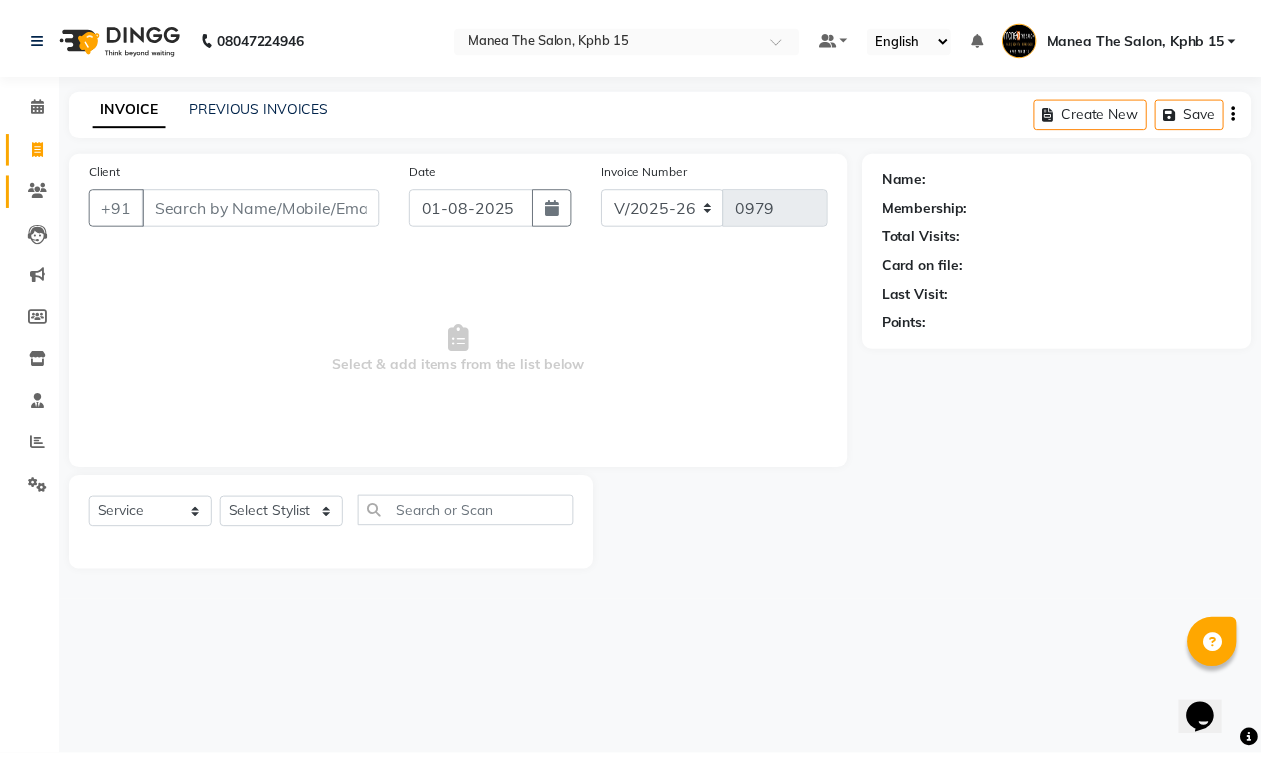 scroll, scrollTop: 0, scrollLeft: 0, axis: both 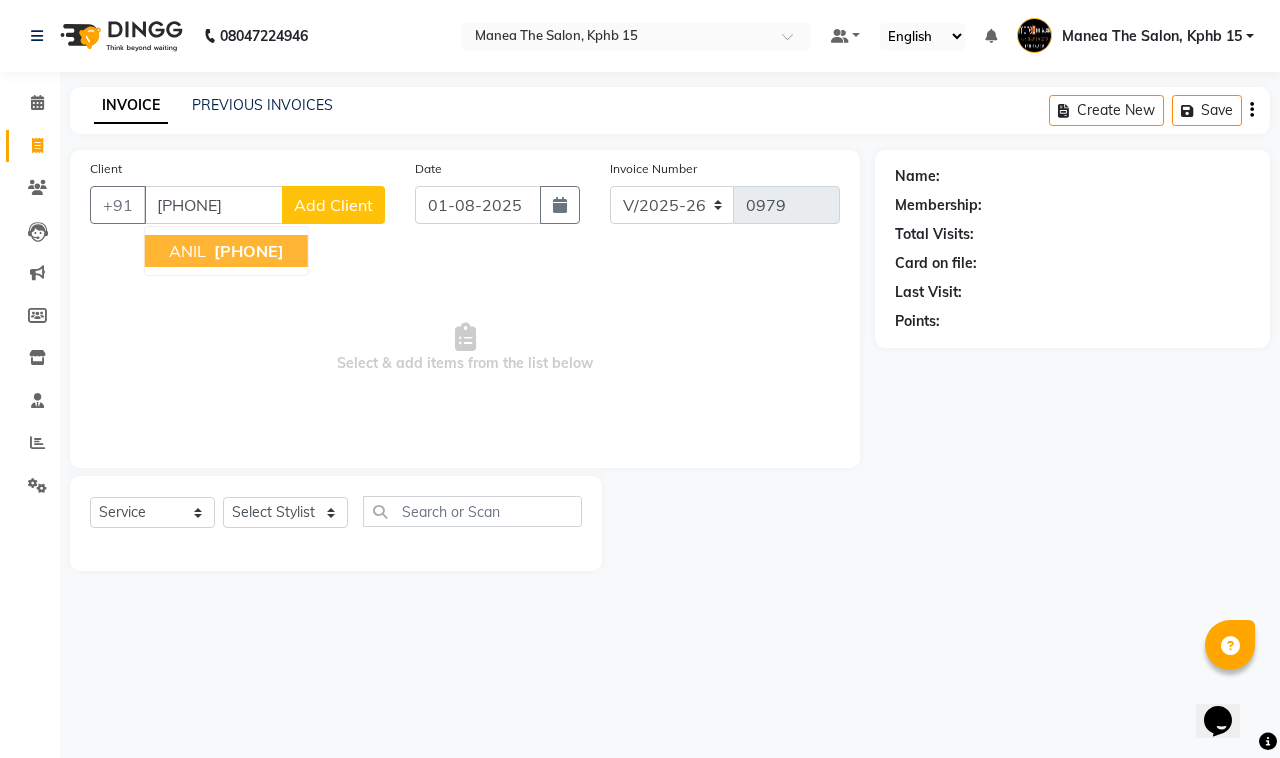 click on "[PHONE]" at bounding box center [249, 251] 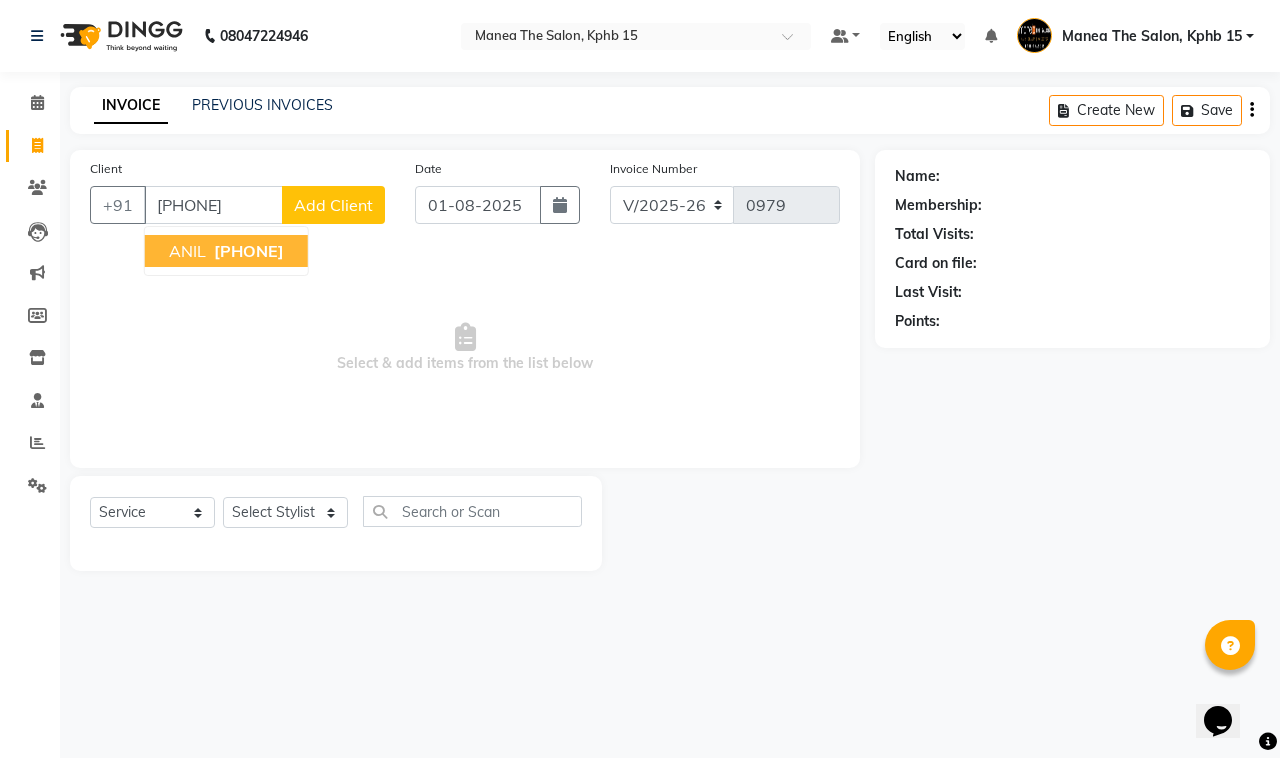type on "[PHONE]" 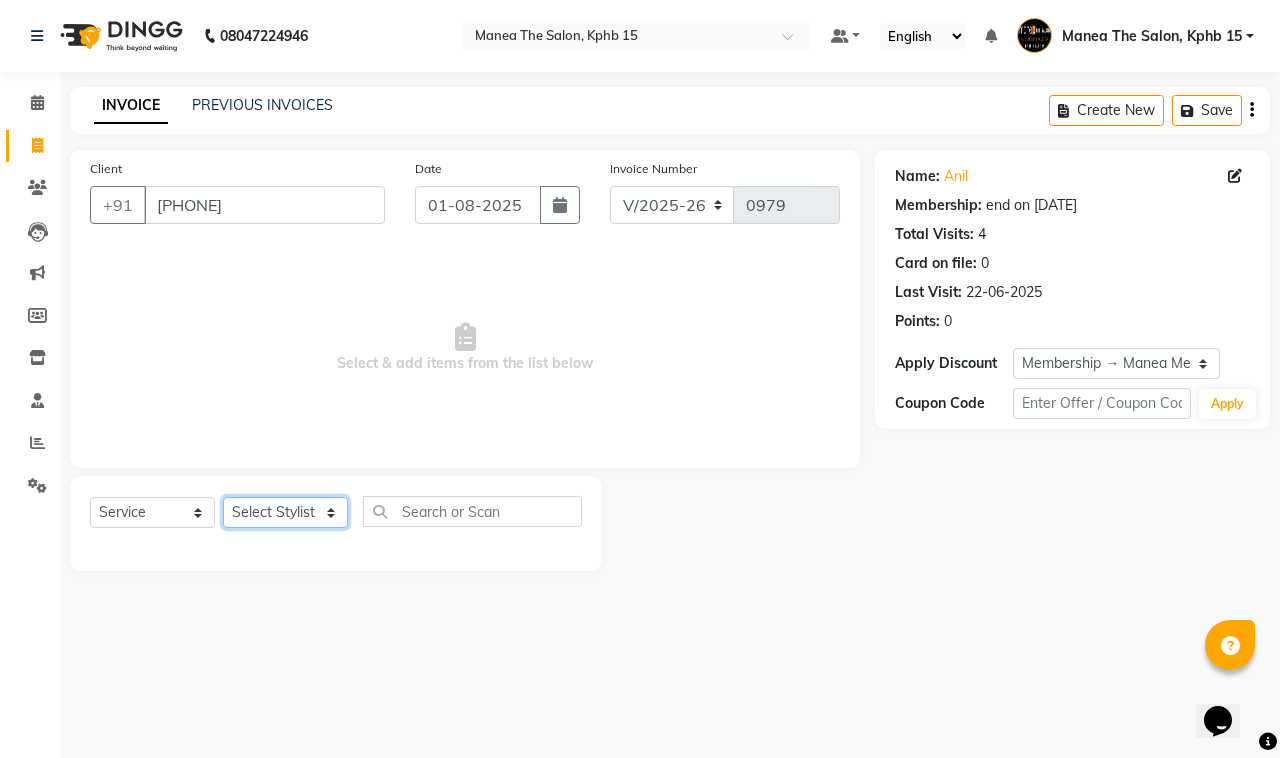 click on "Select Stylist Ayan  MUZAMMIL Nikhil  nitu Raghu Roopa  Shrisha Teju" 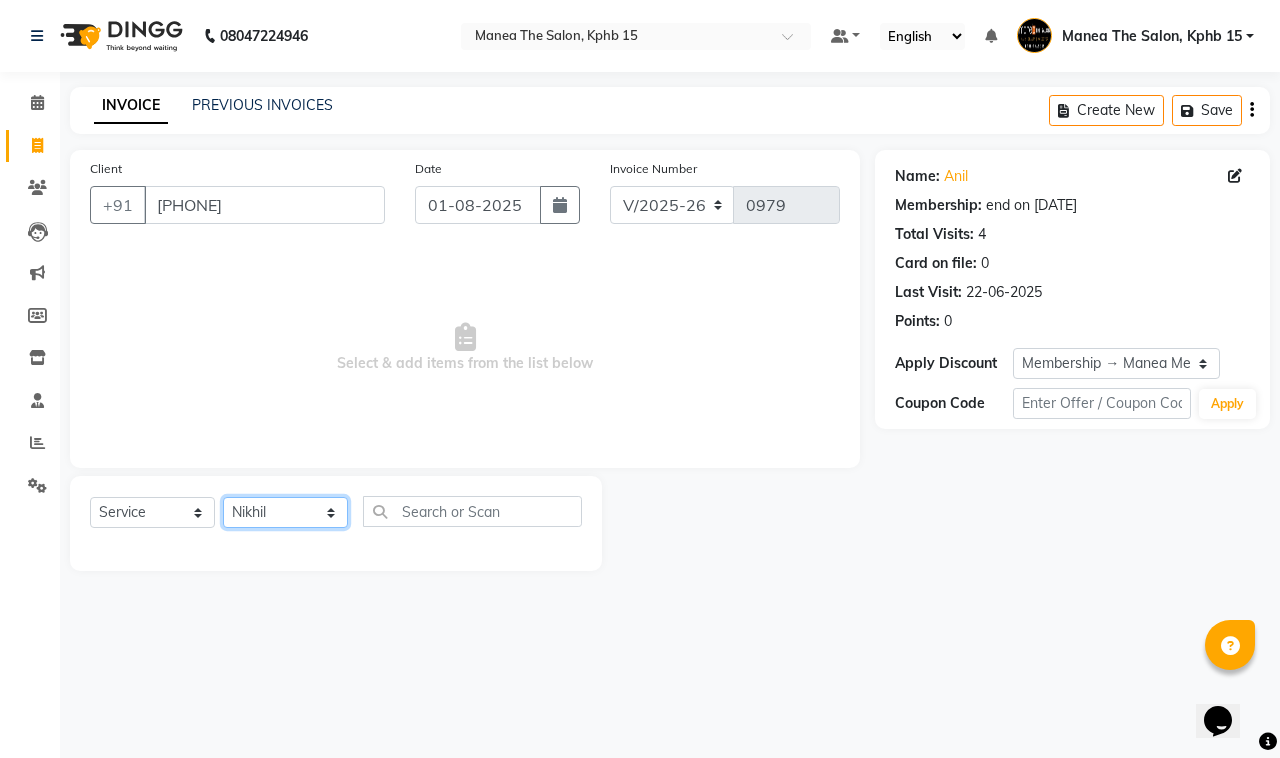 click on "Select Stylist Ayan  MUZAMMIL Nikhil  nitu Raghu Roopa  Shrisha Teju" 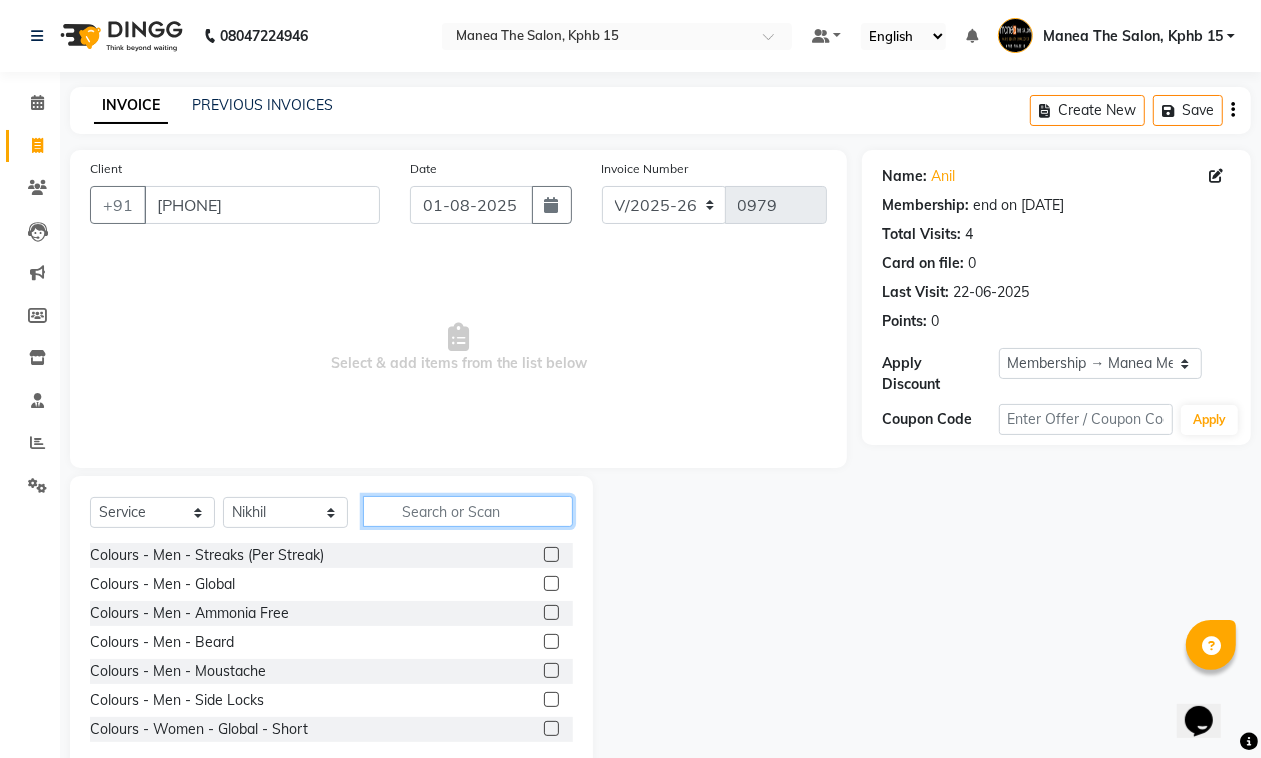 click 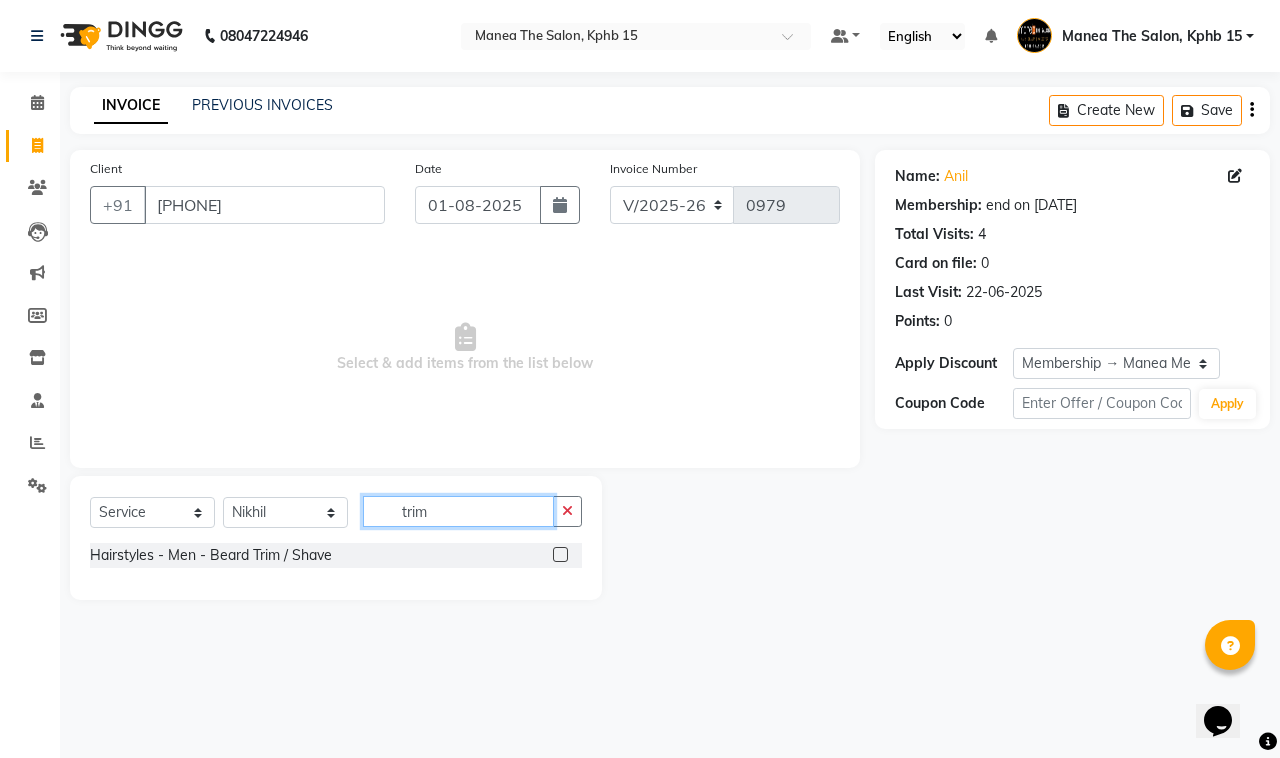 type on "trim" 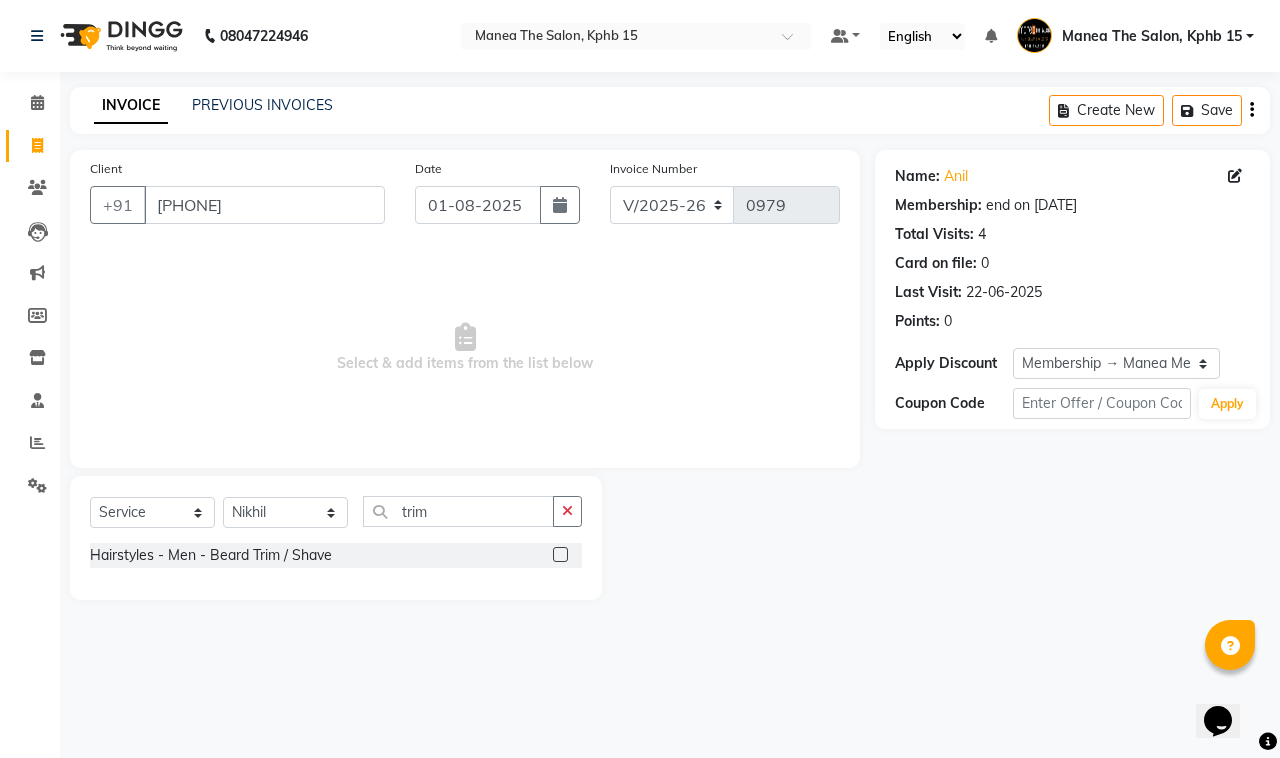 click 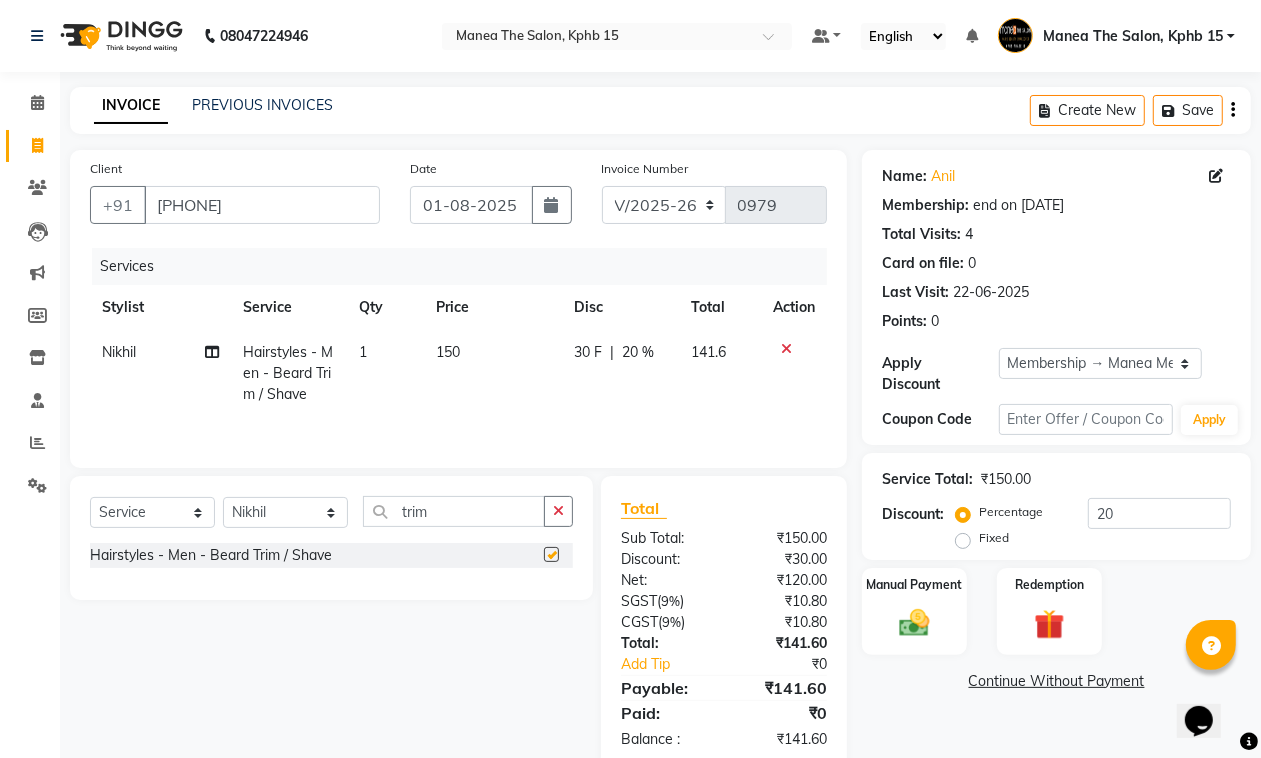 checkbox on "false" 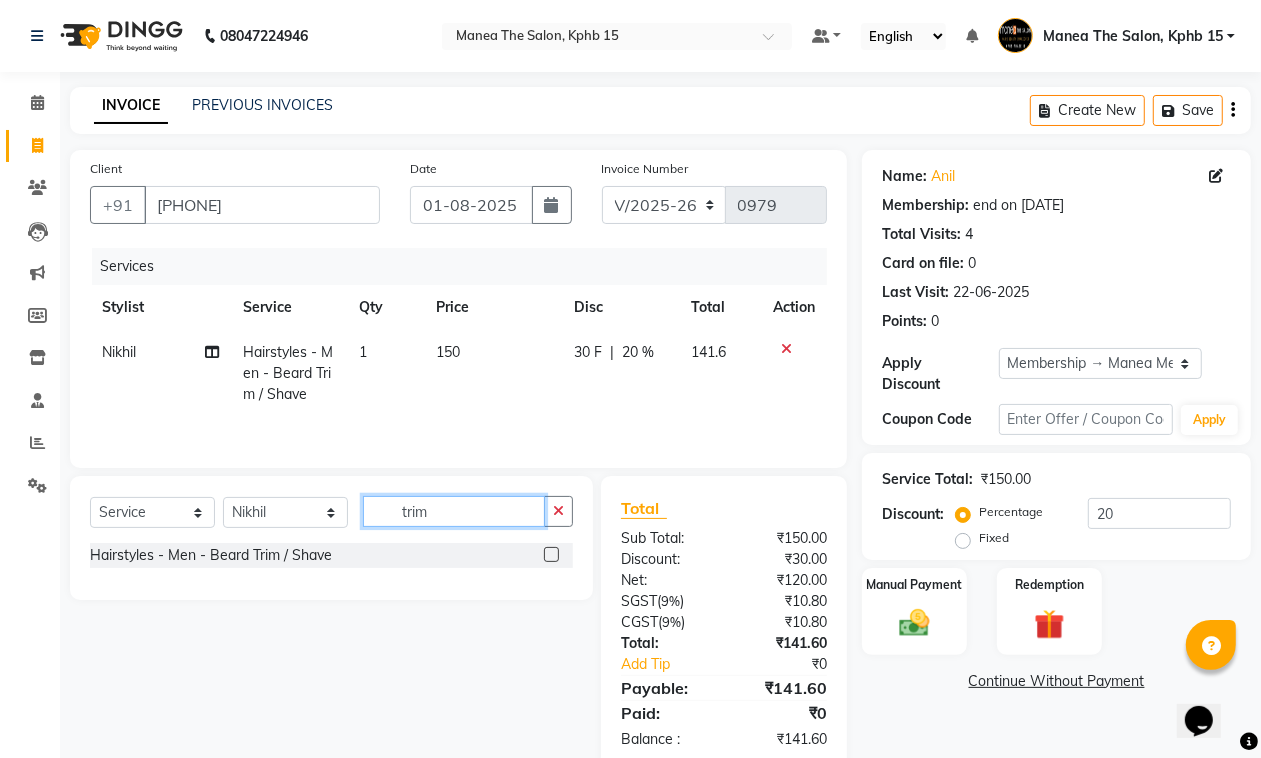 drag, startPoint x: 432, startPoint y: 505, endPoint x: 385, endPoint y: 513, distance: 47.67599 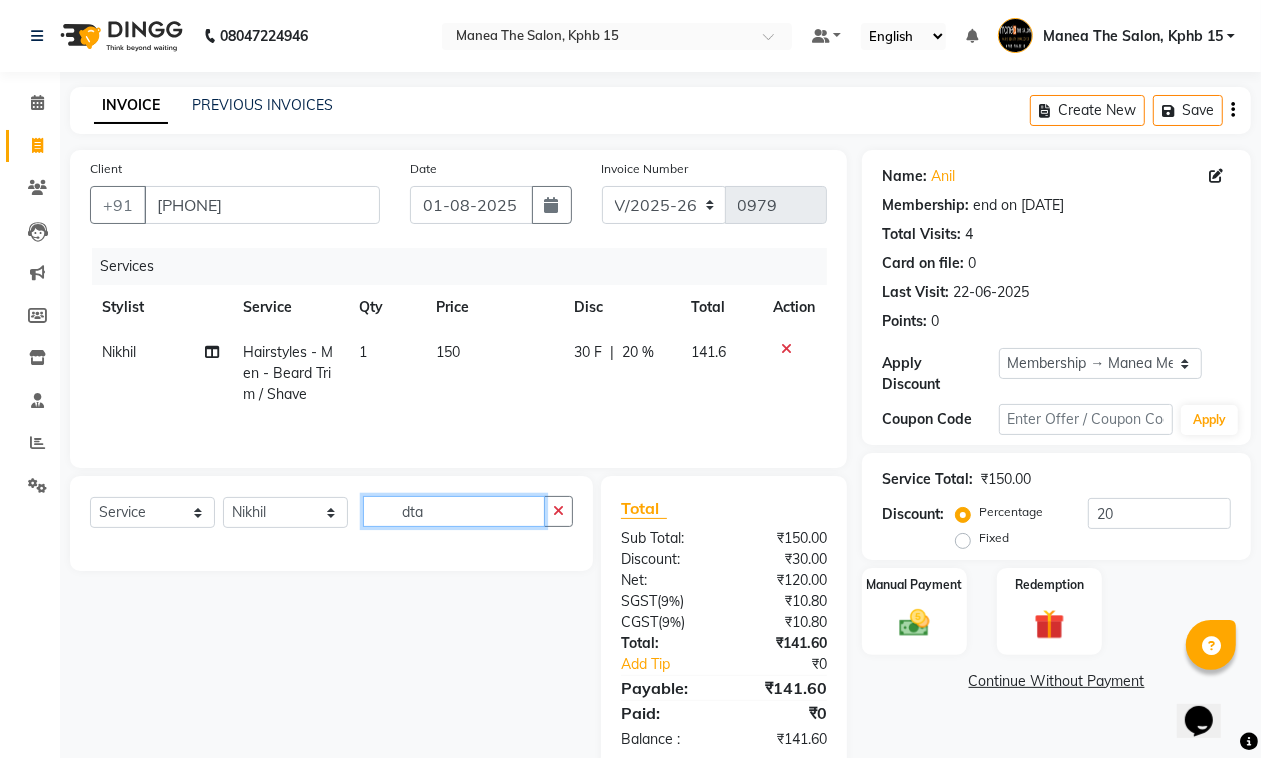 type on "dtan" 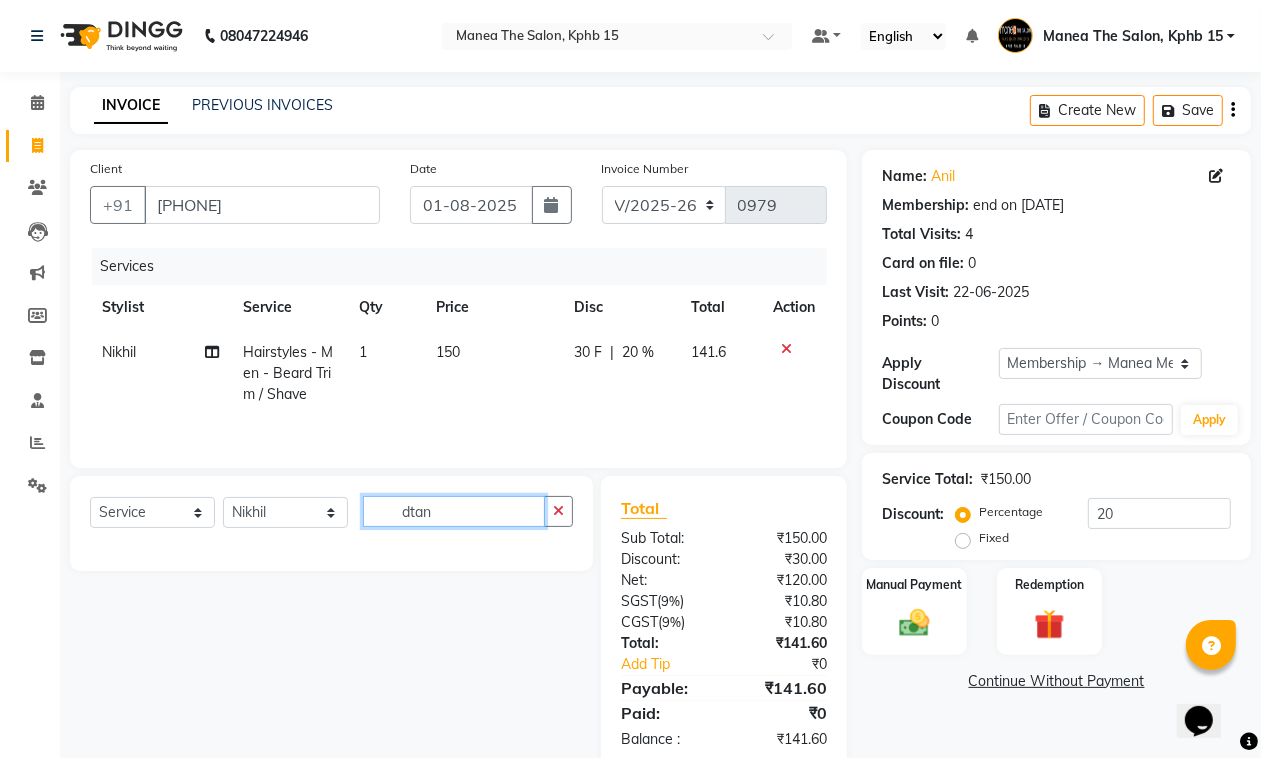 drag, startPoint x: 452, startPoint y: 511, endPoint x: 378, endPoint y: 532, distance: 76.922035 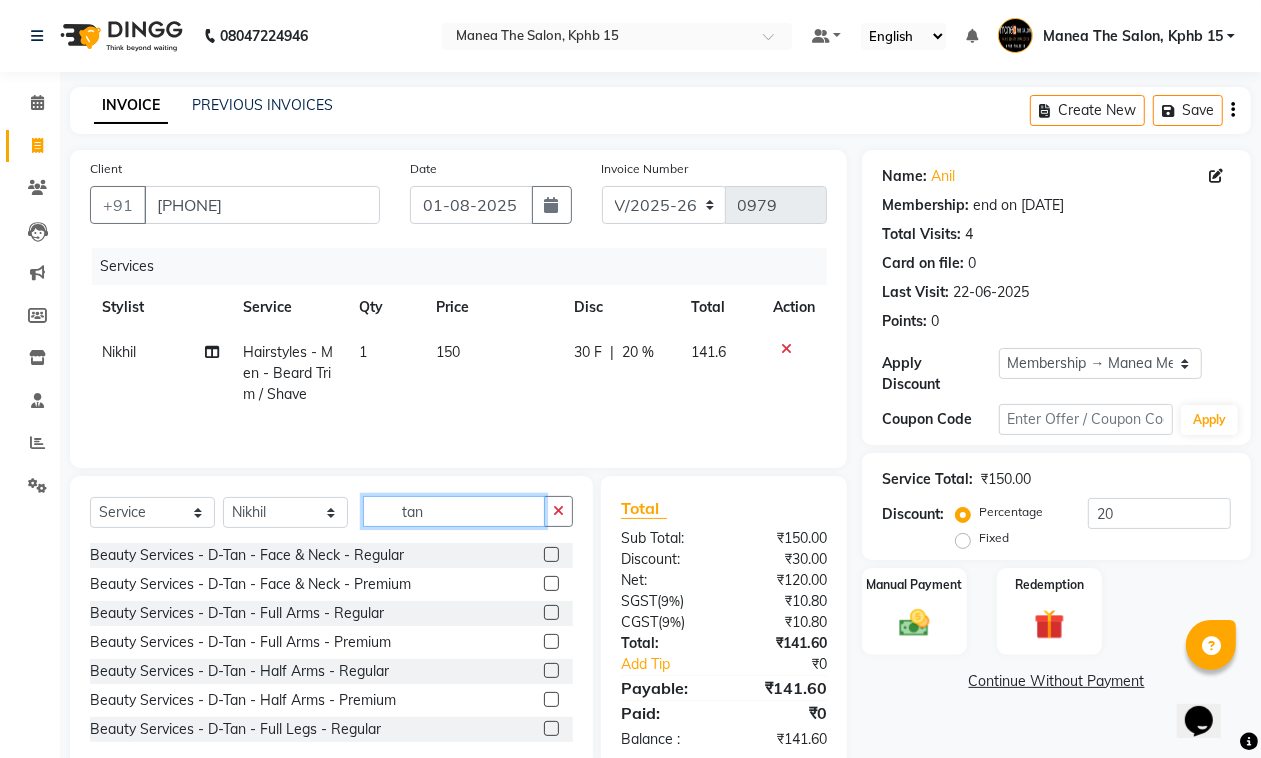 type on "tan" 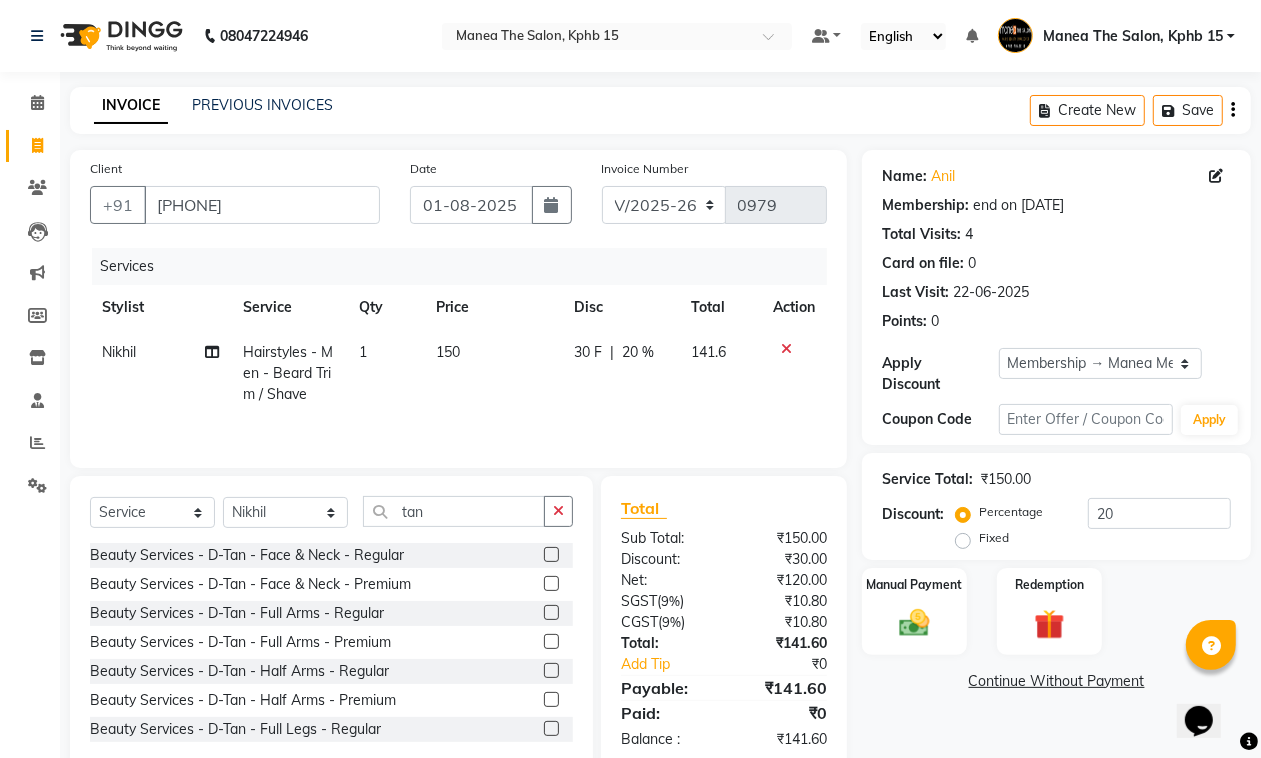 click 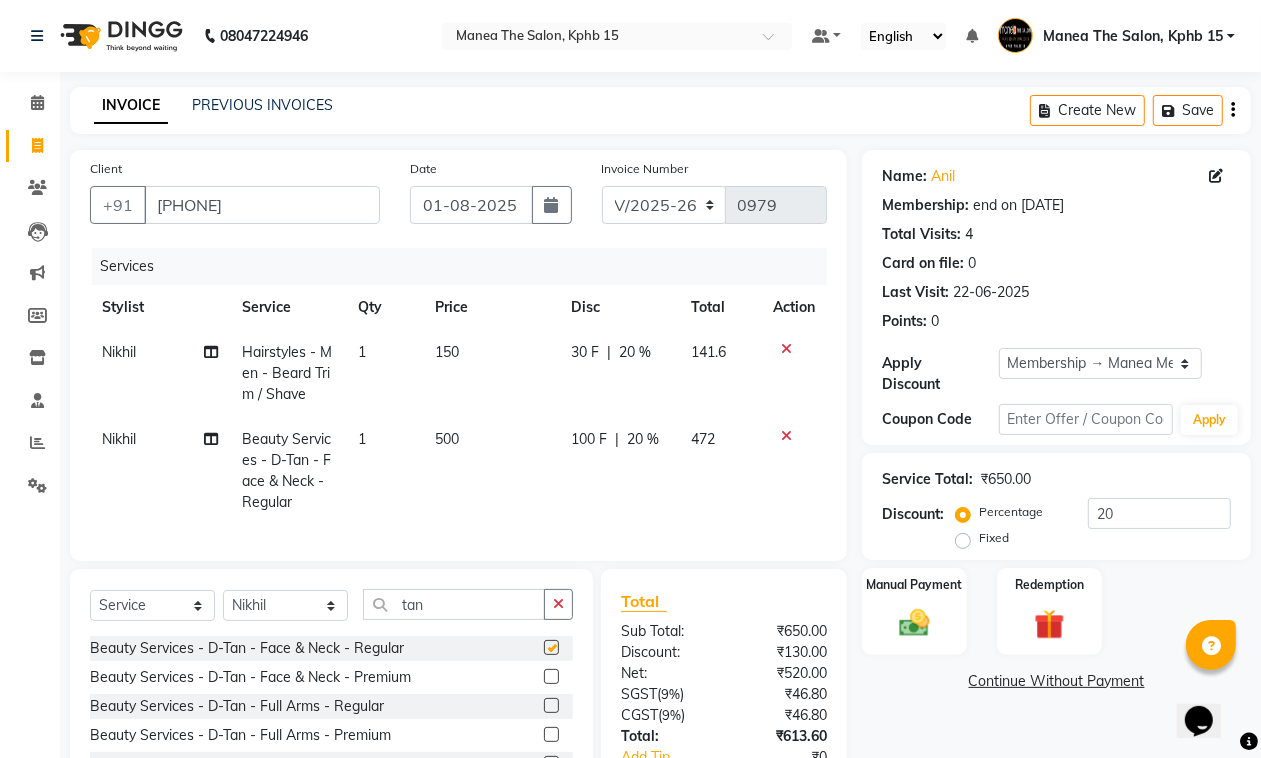 checkbox on "false" 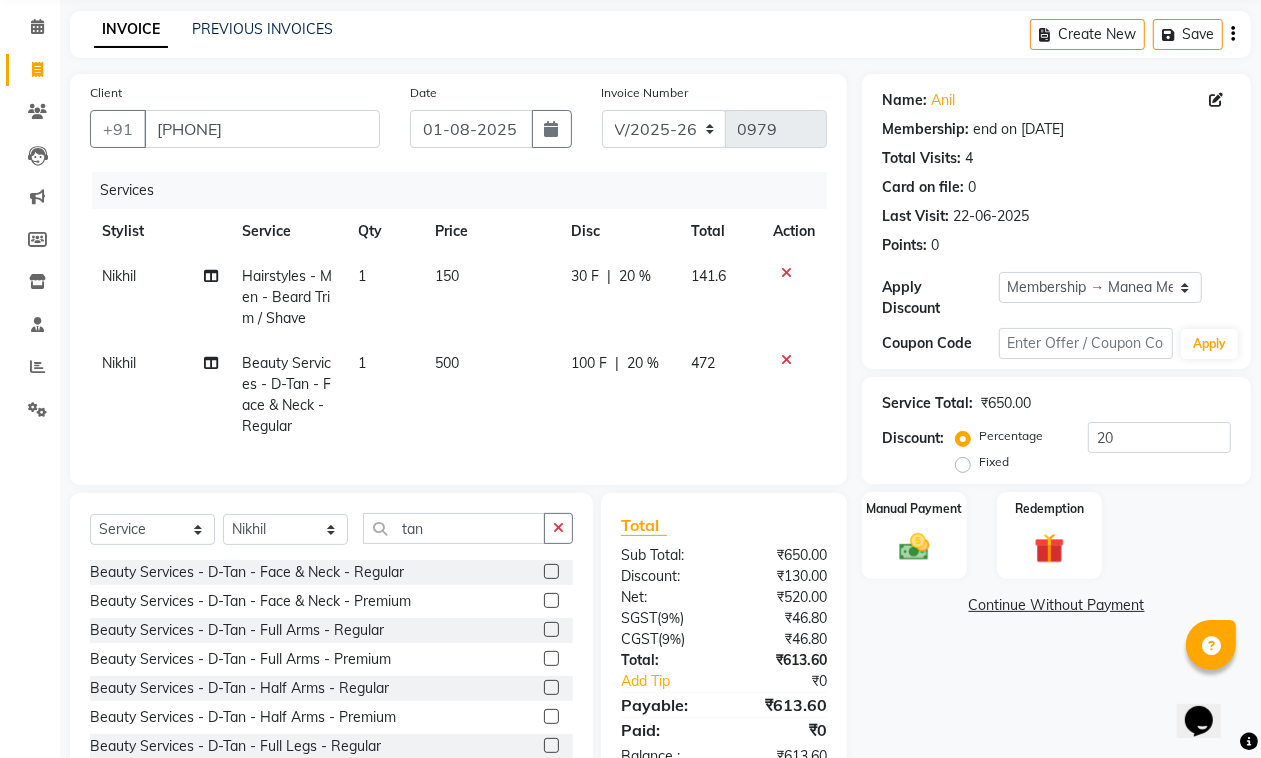 scroll, scrollTop: 153, scrollLeft: 0, axis: vertical 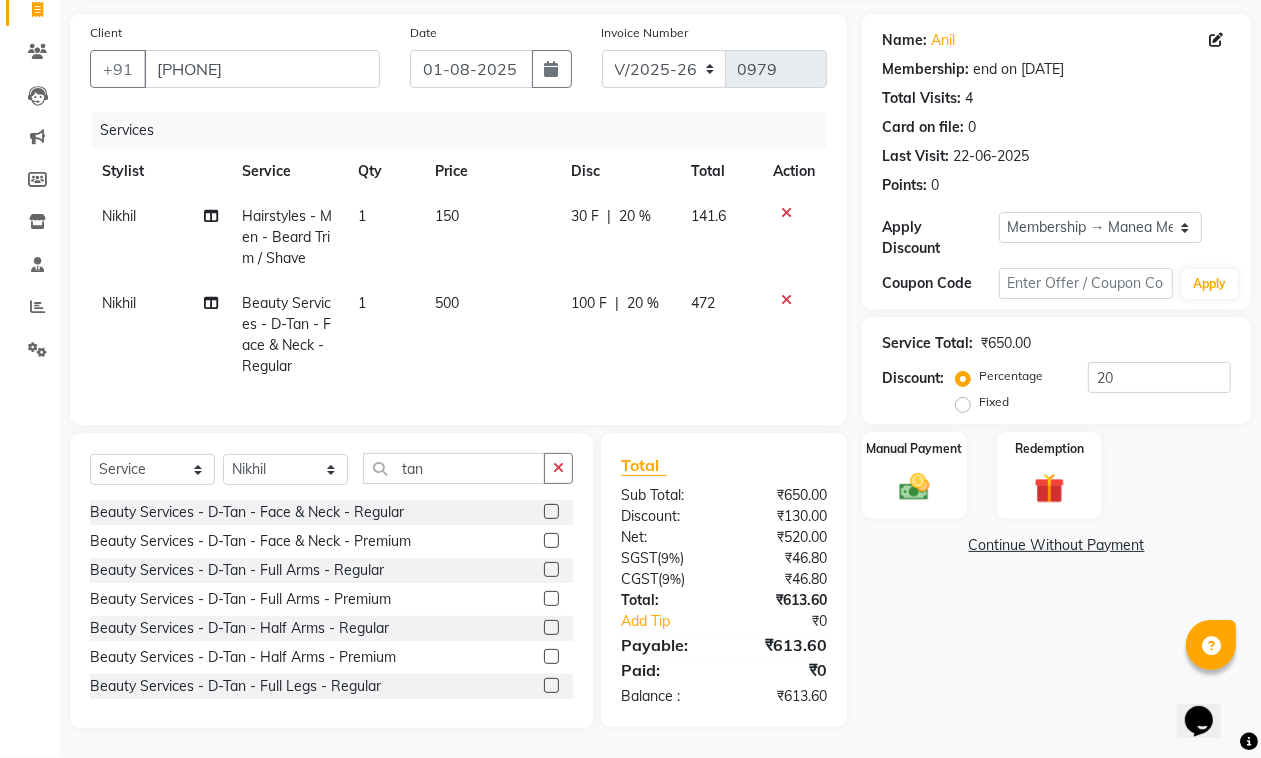click 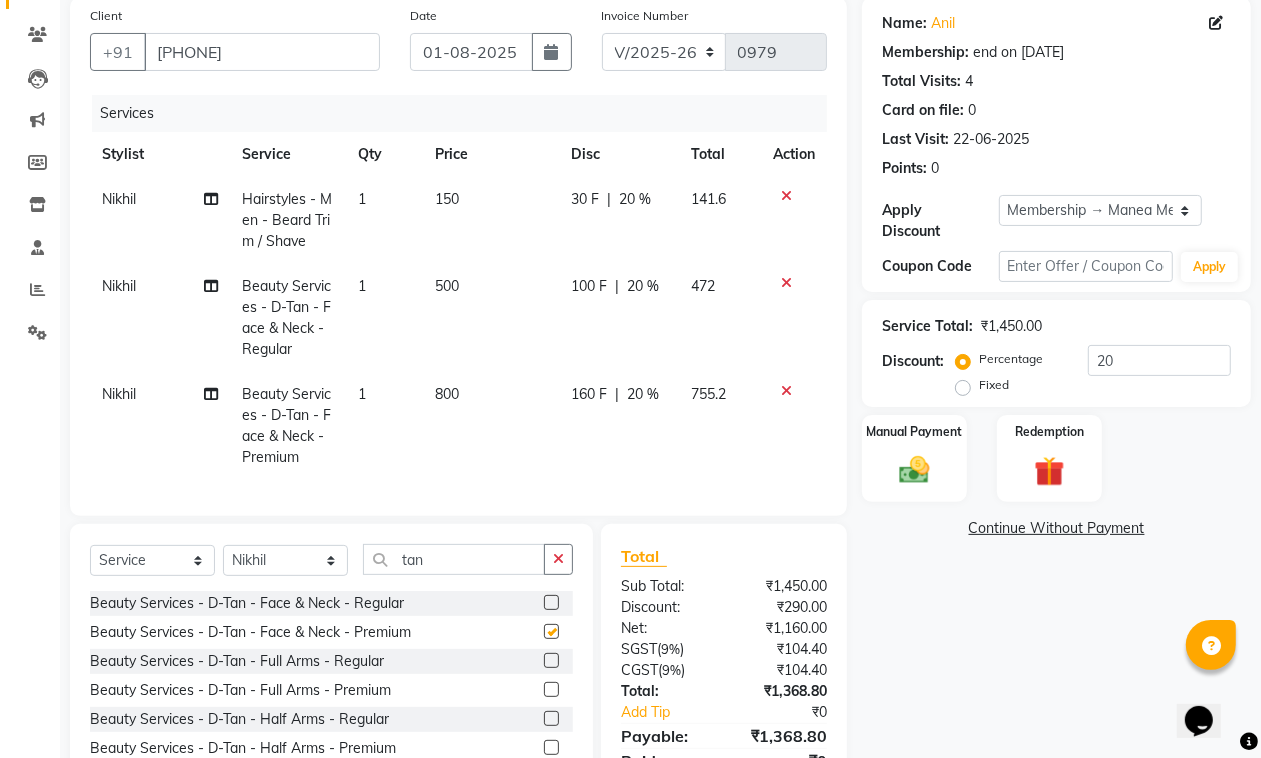 checkbox on "false" 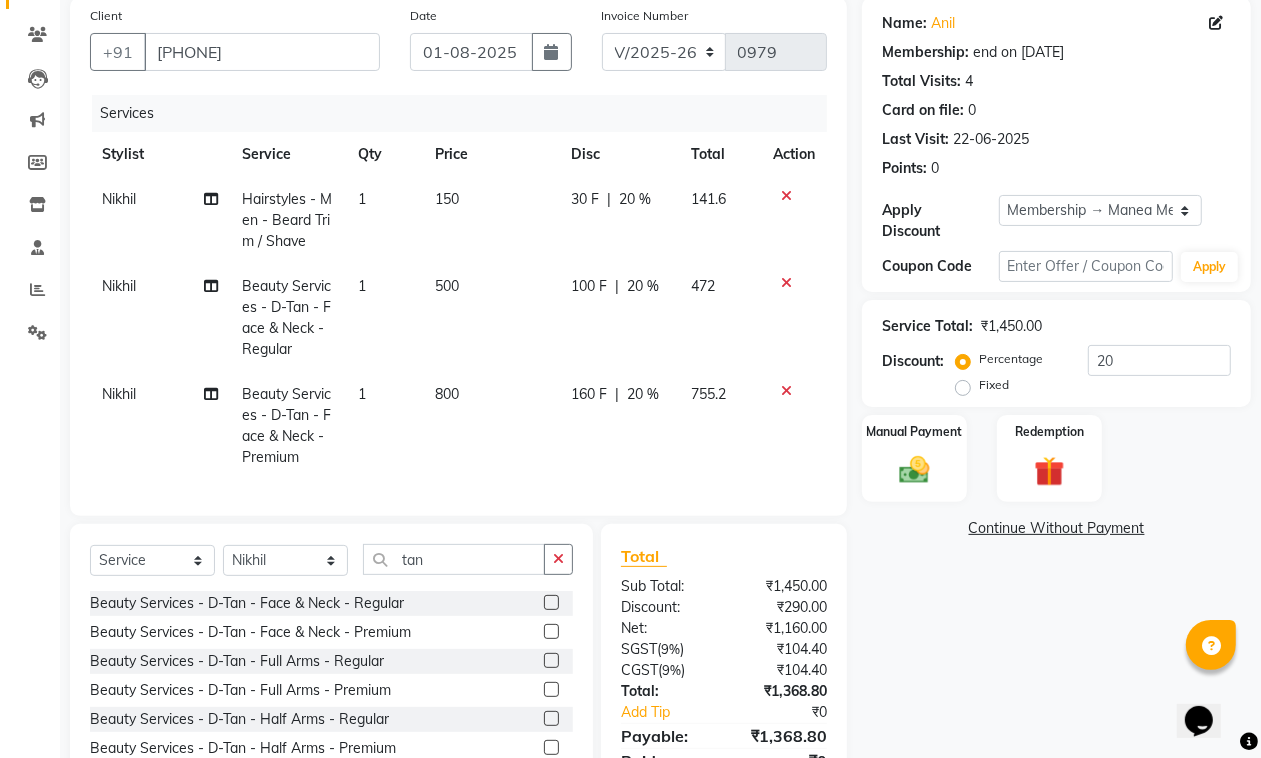 click 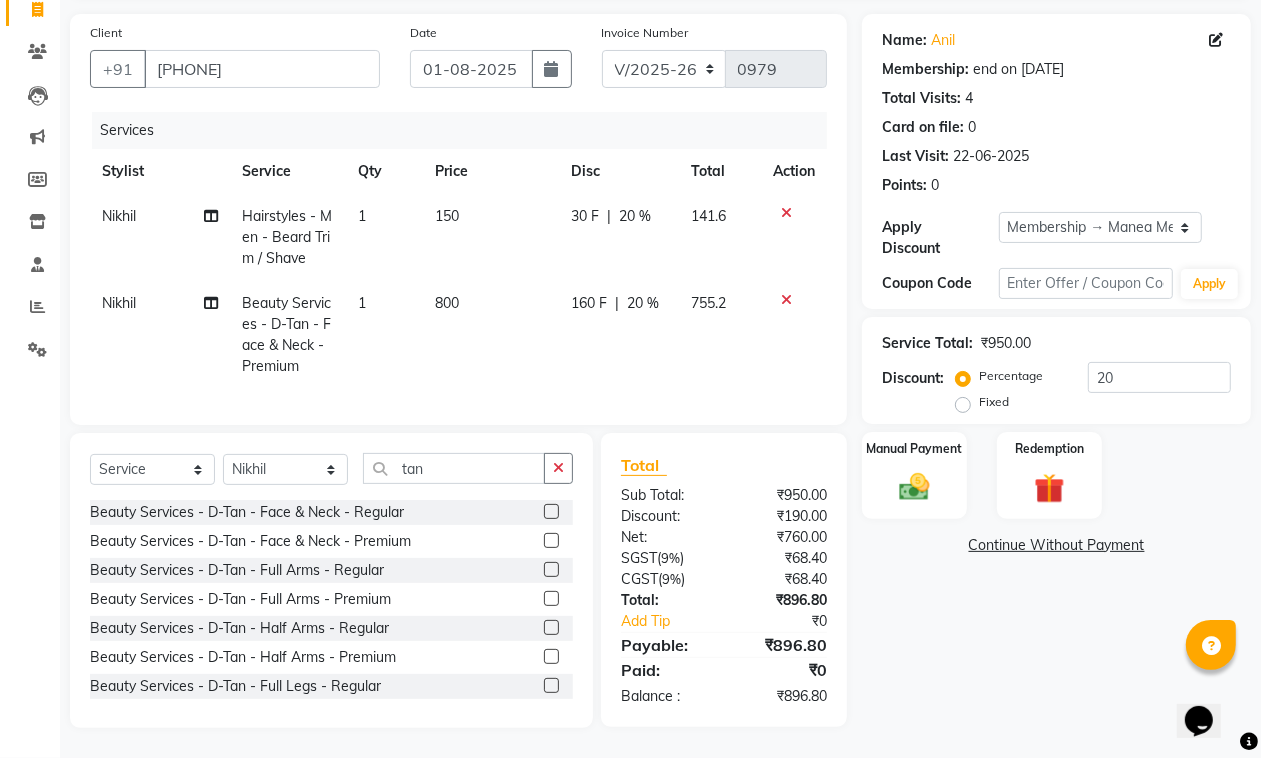 click 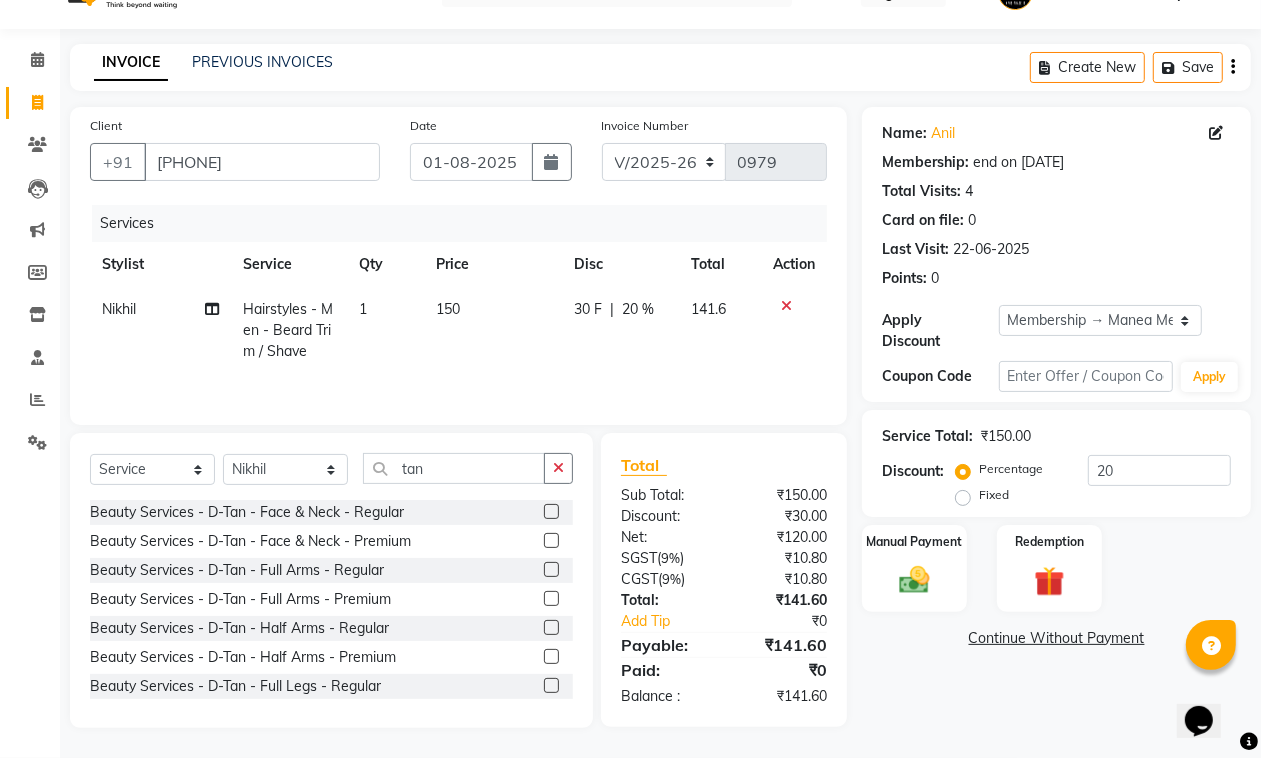 click 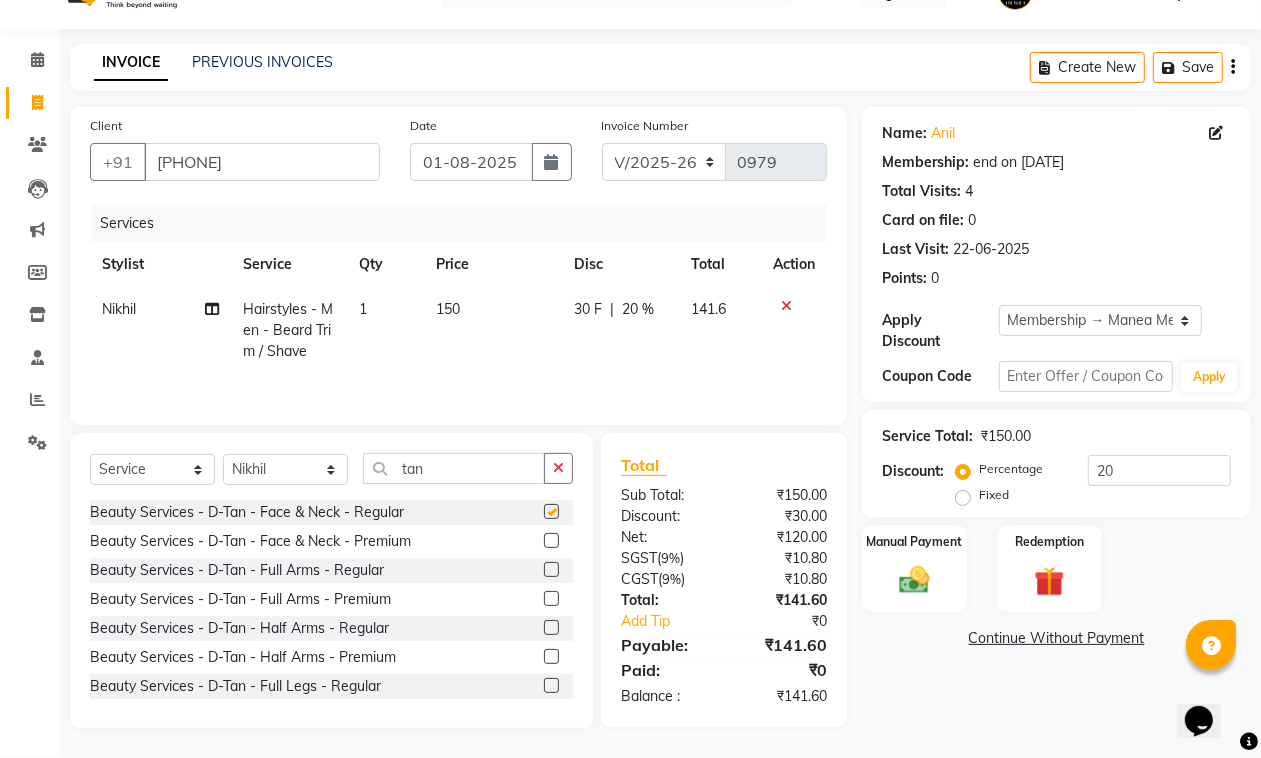 scroll, scrollTop: 153, scrollLeft: 0, axis: vertical 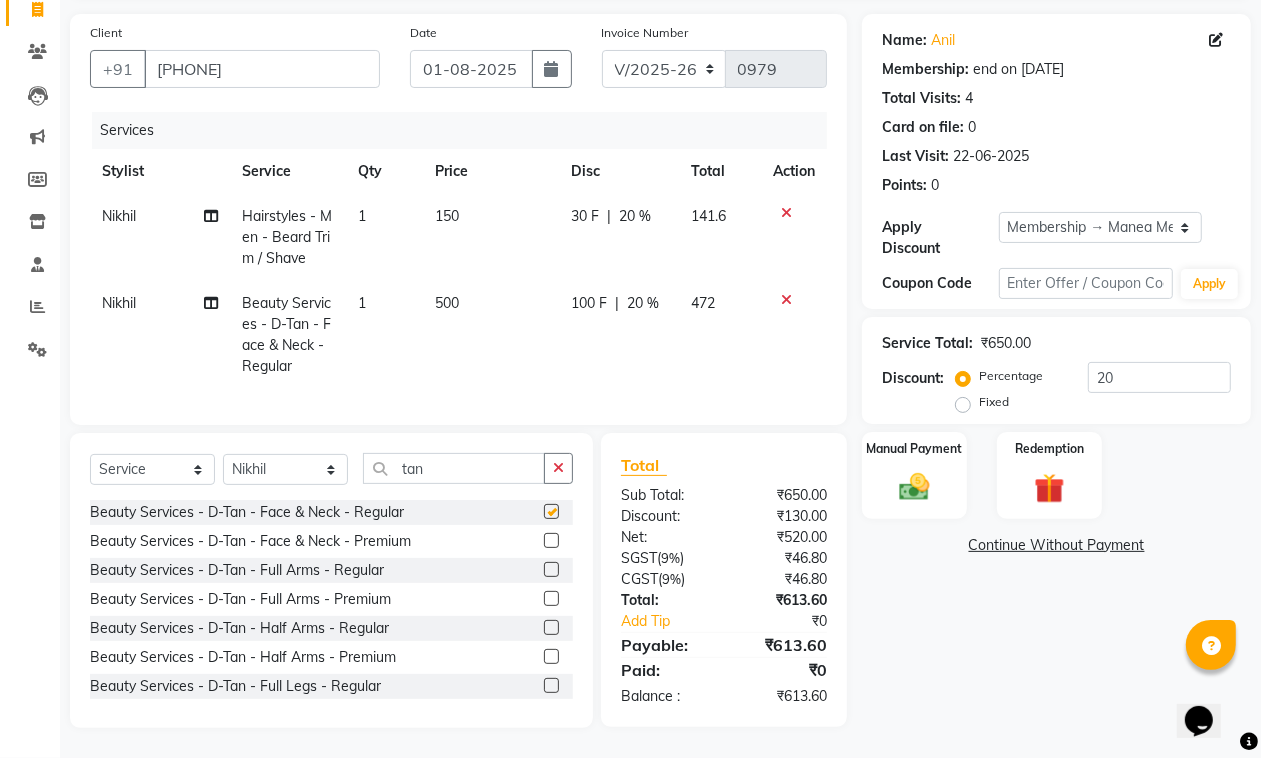 checkbox on "false" 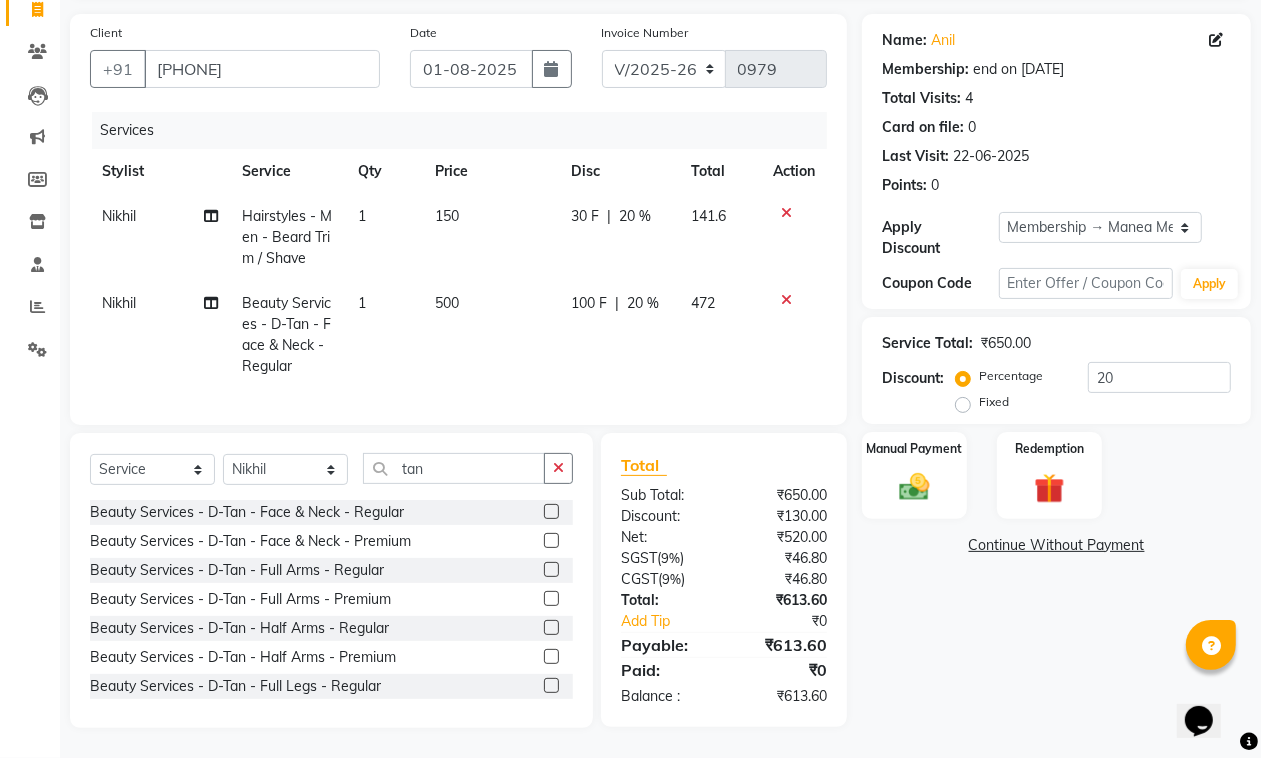 click on "30 F | 20 %" 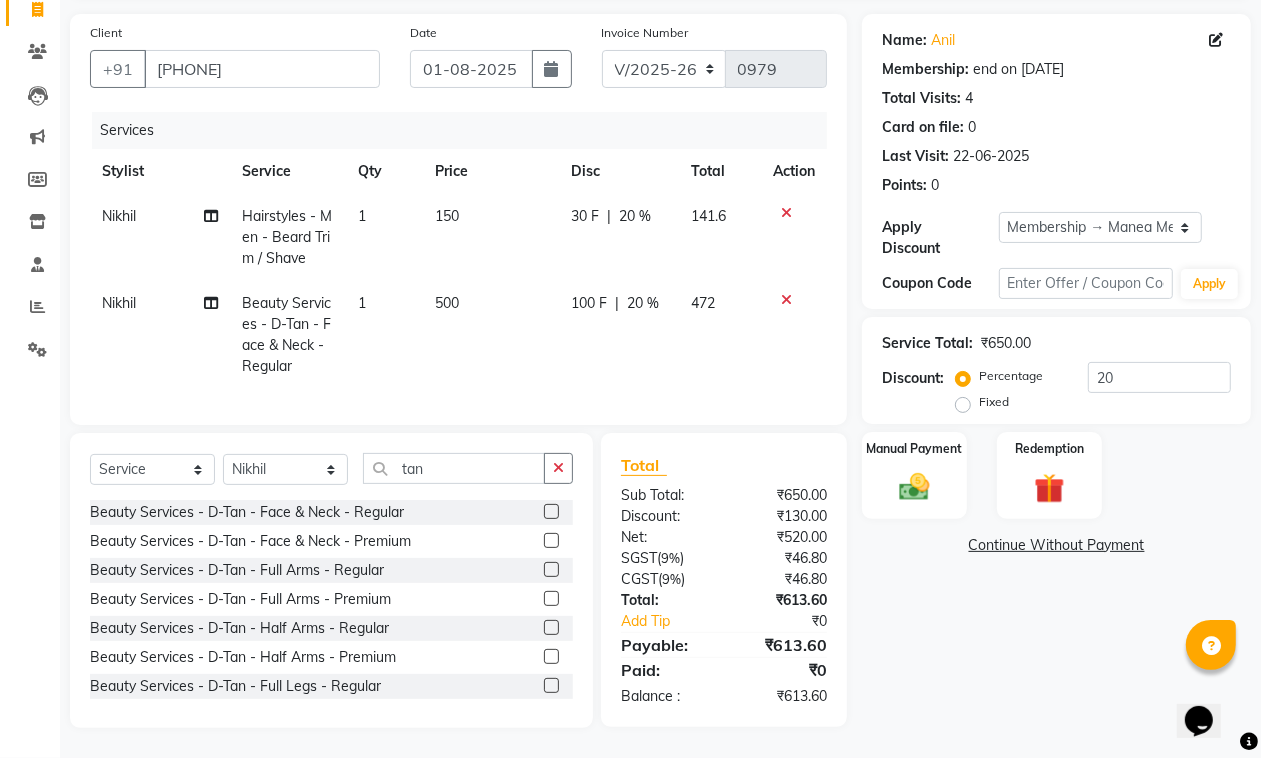 scroll, scrollTop: 110, scrollLeft: 0, axis: vertical 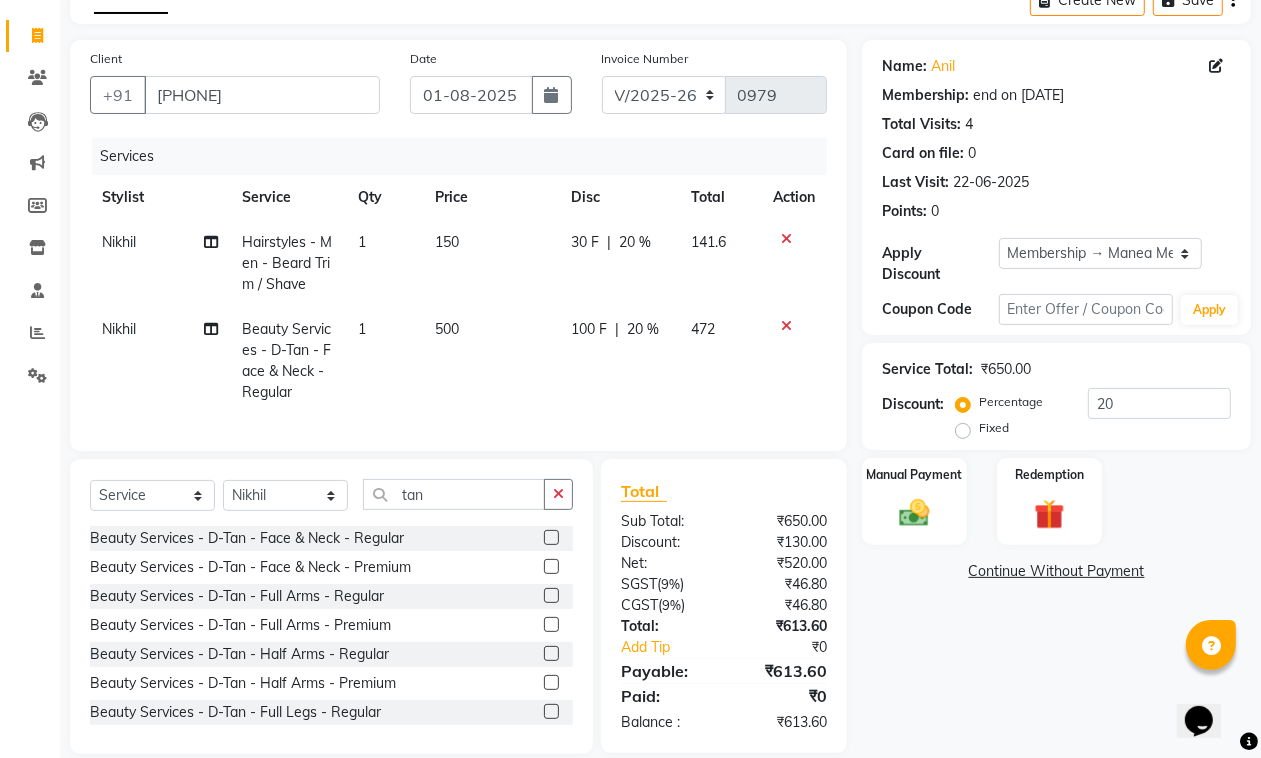 select on "62838" 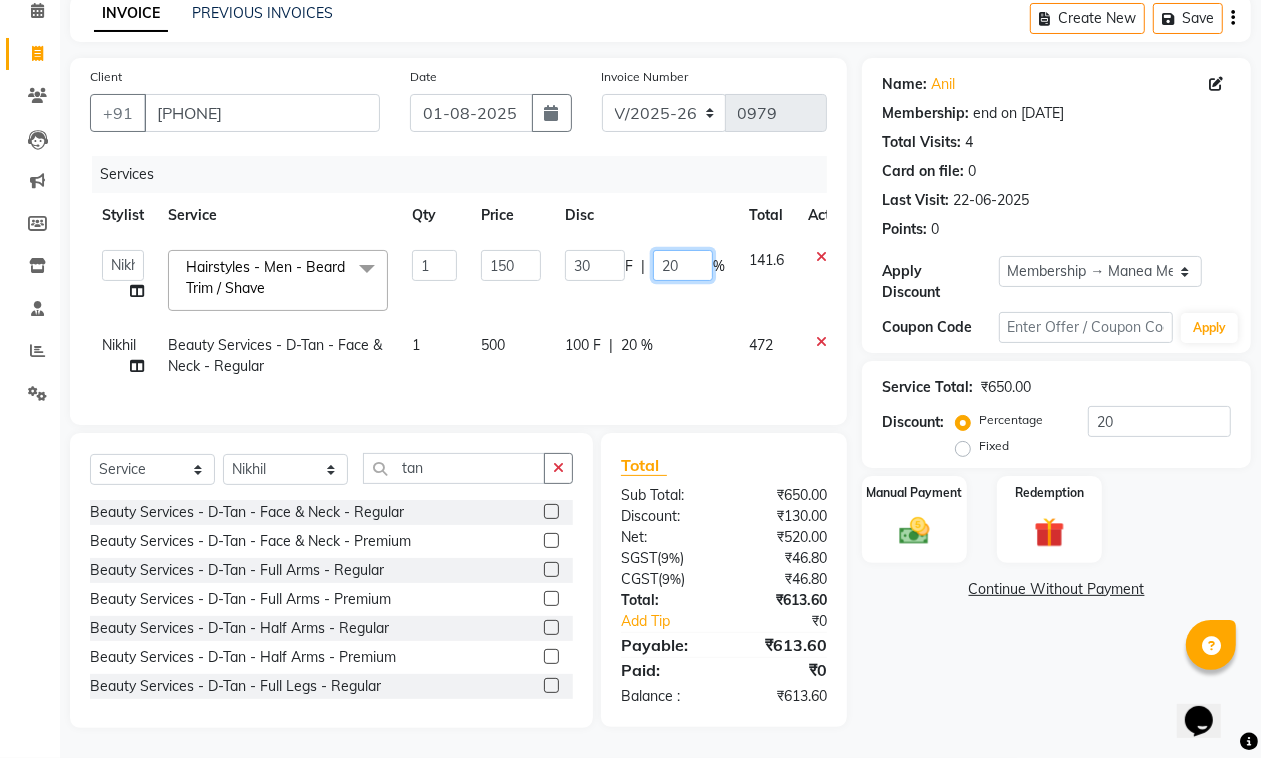 drag, startPoint x: 673, startPoint y: 256, endPoint x: 646, endPoint y: 265, distance: 28.460499 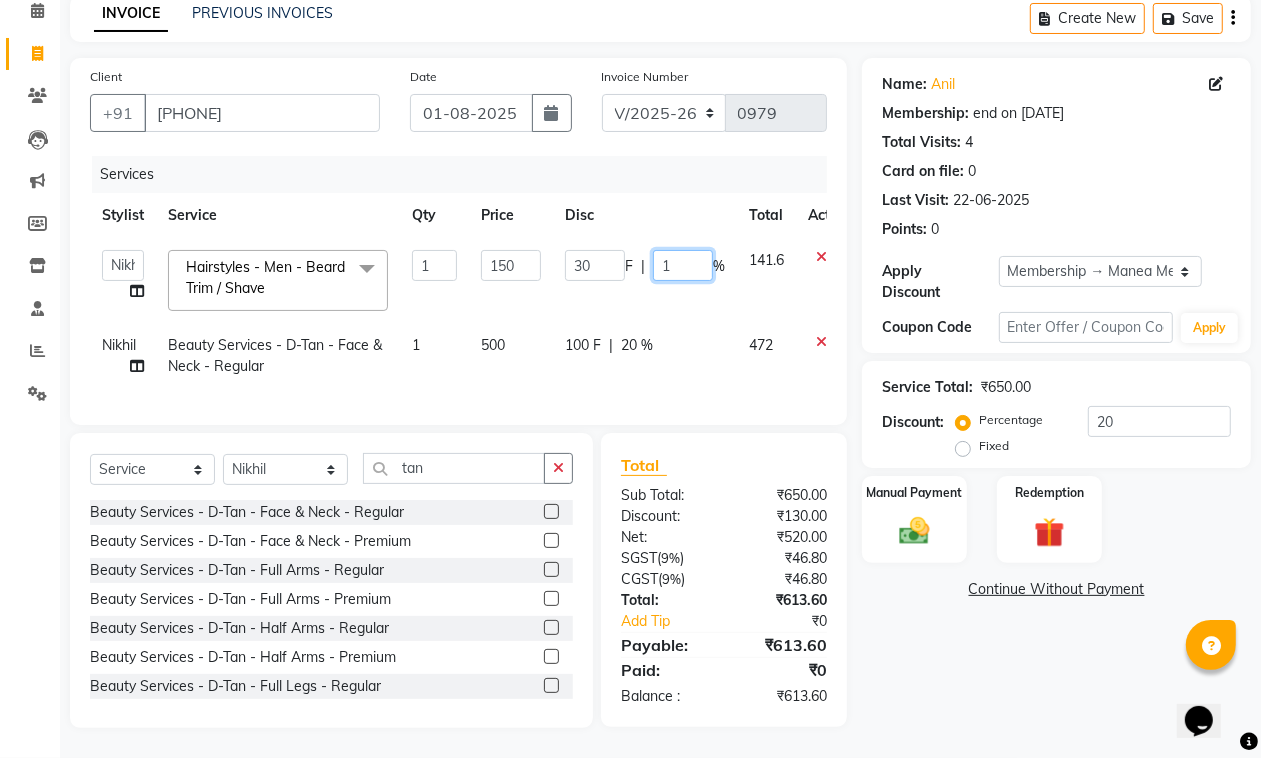 type on "15" 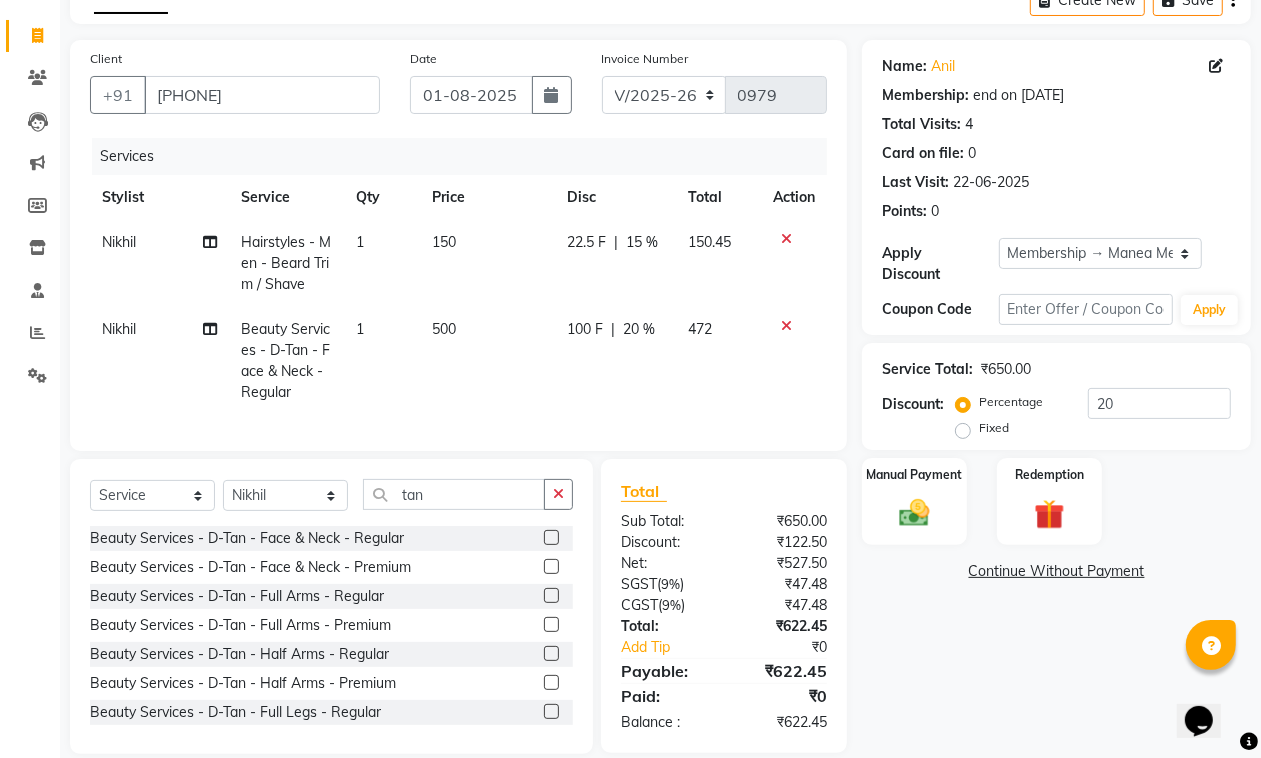 click on "20 %" 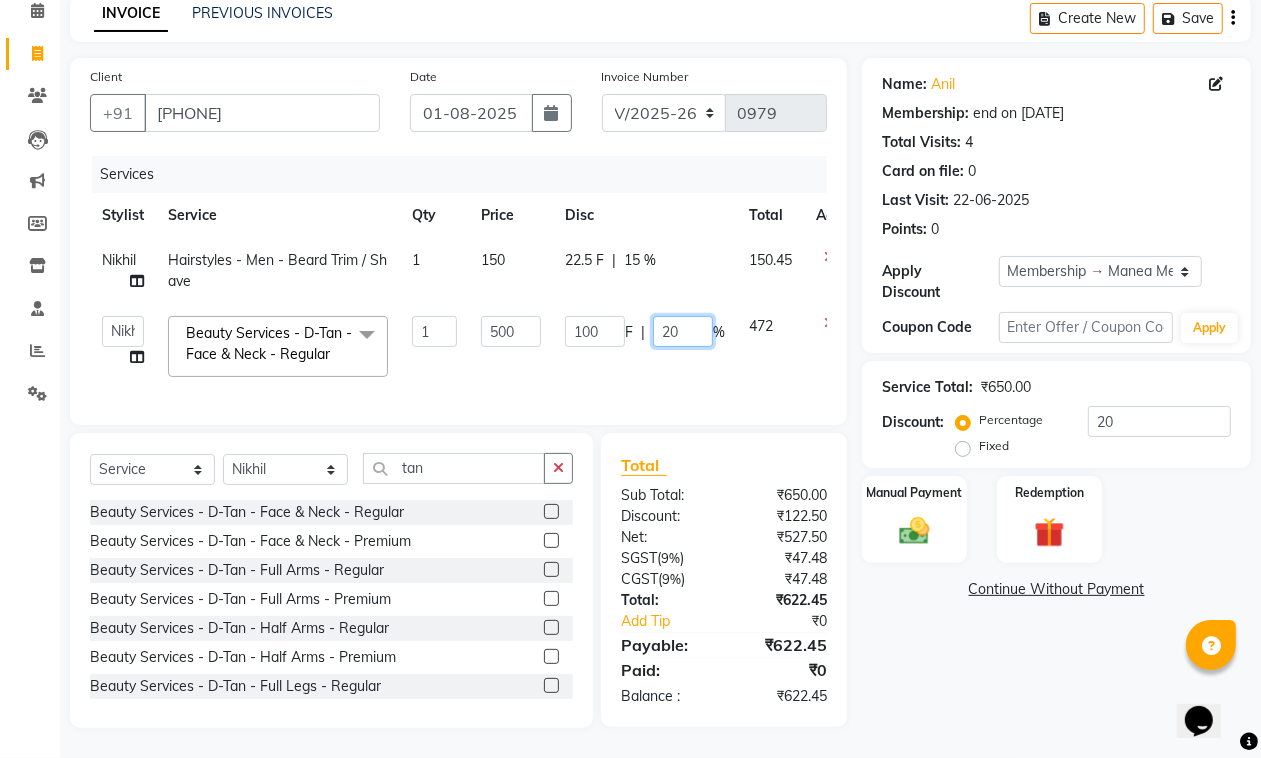 drag, startPoint x: 675, startPoint y: 318, endPoint x: 665, endPoint y: 320, distance: 10.198039 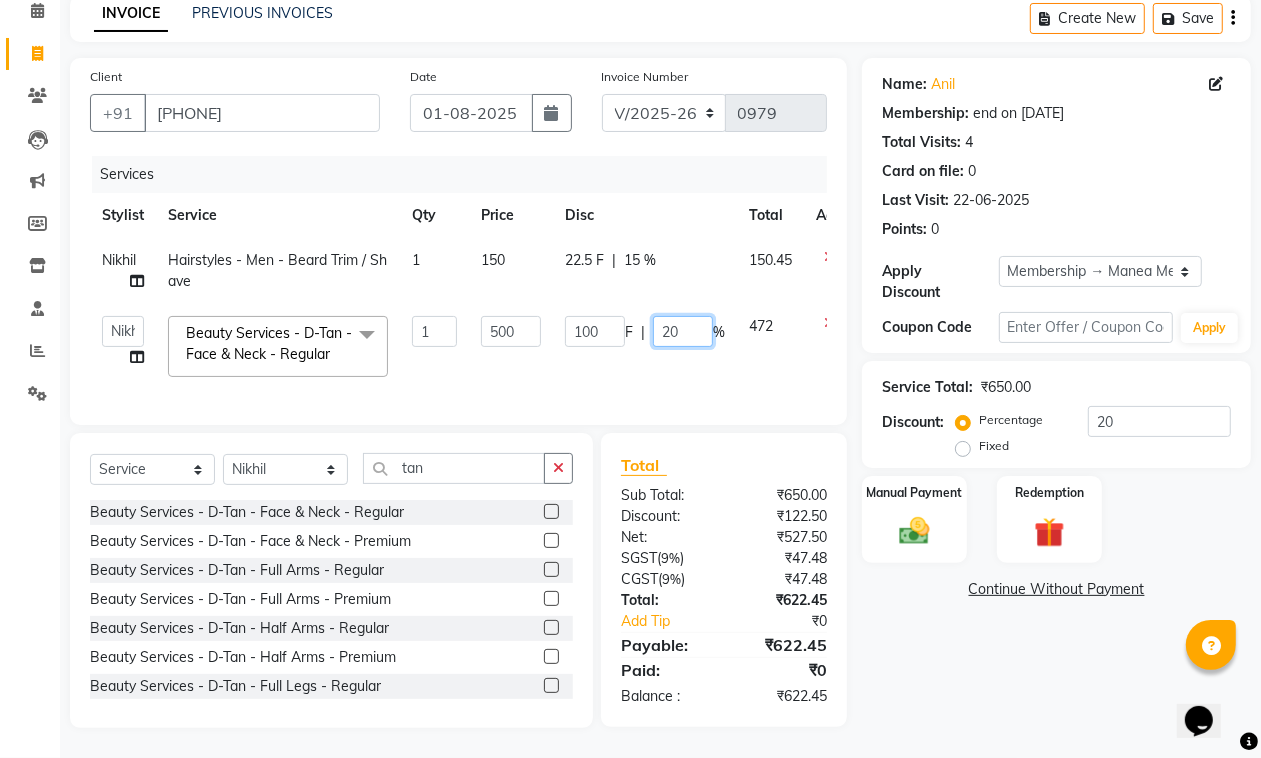 click on "20" 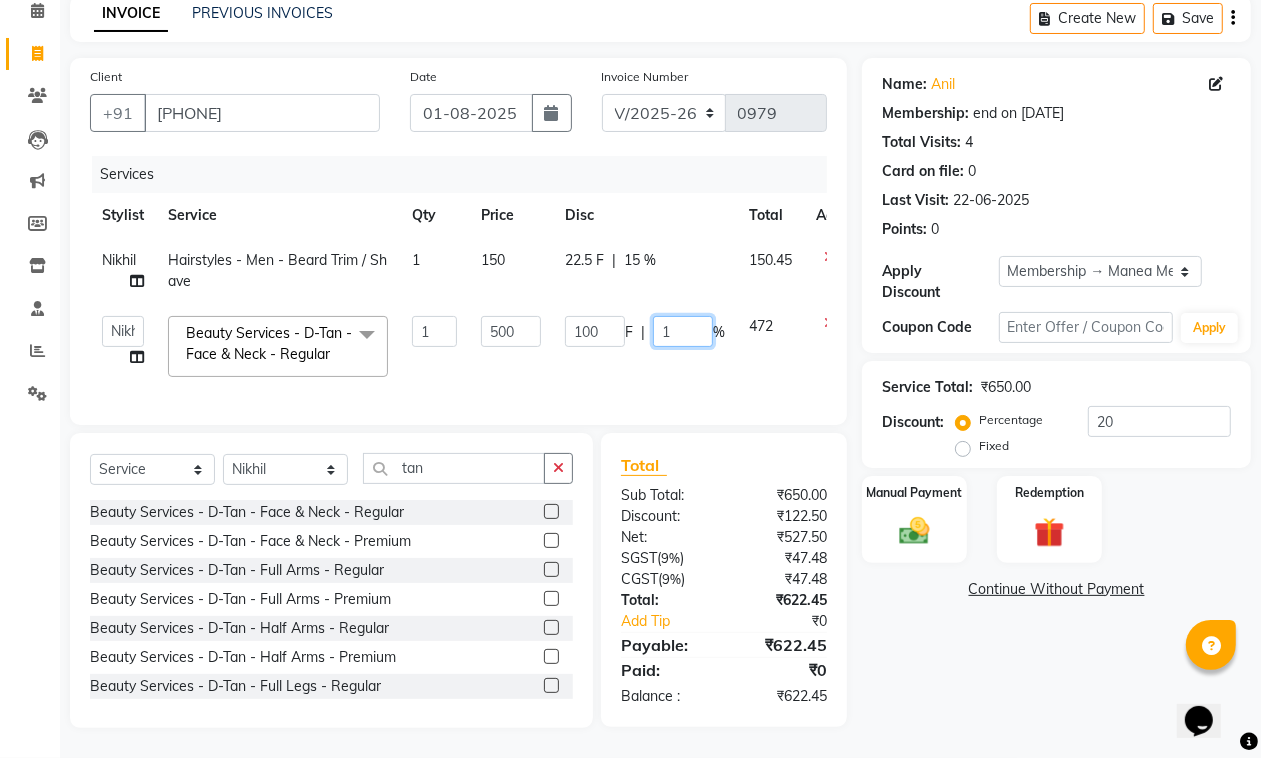type on "15" 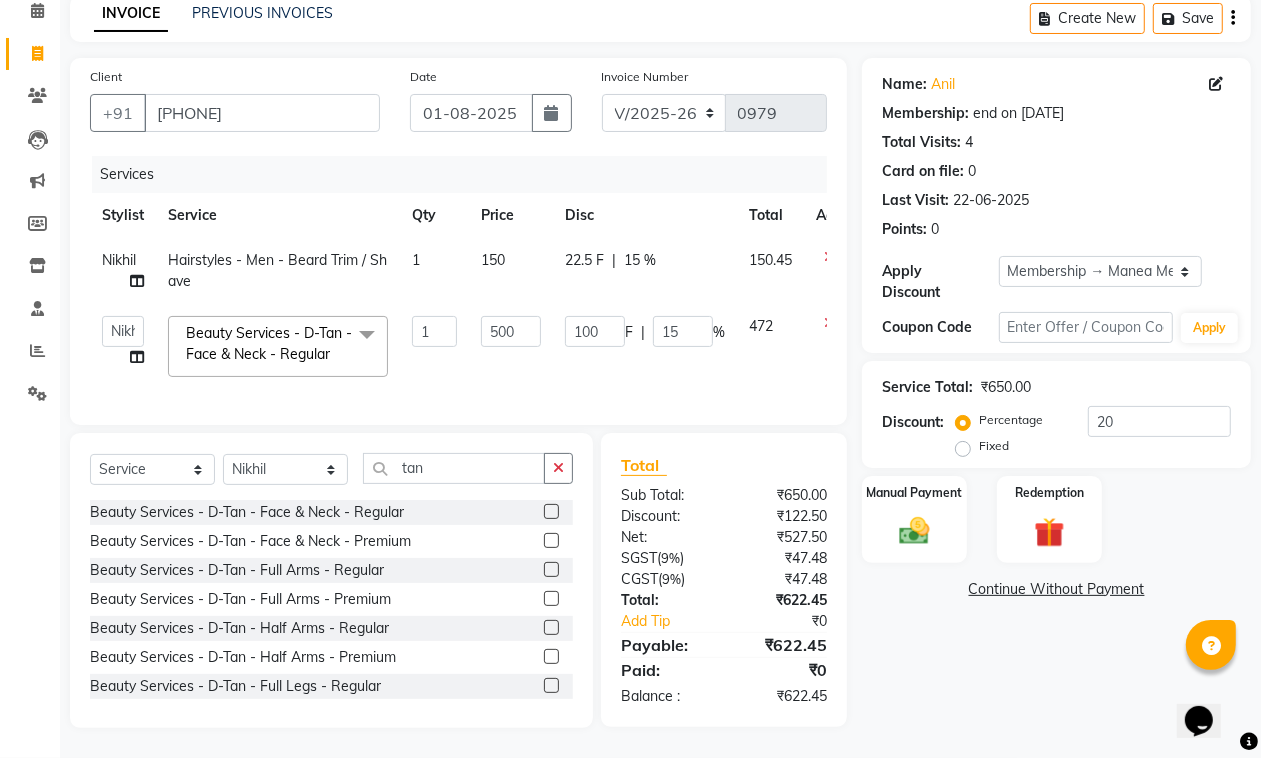 click on "100 F | 15 %" 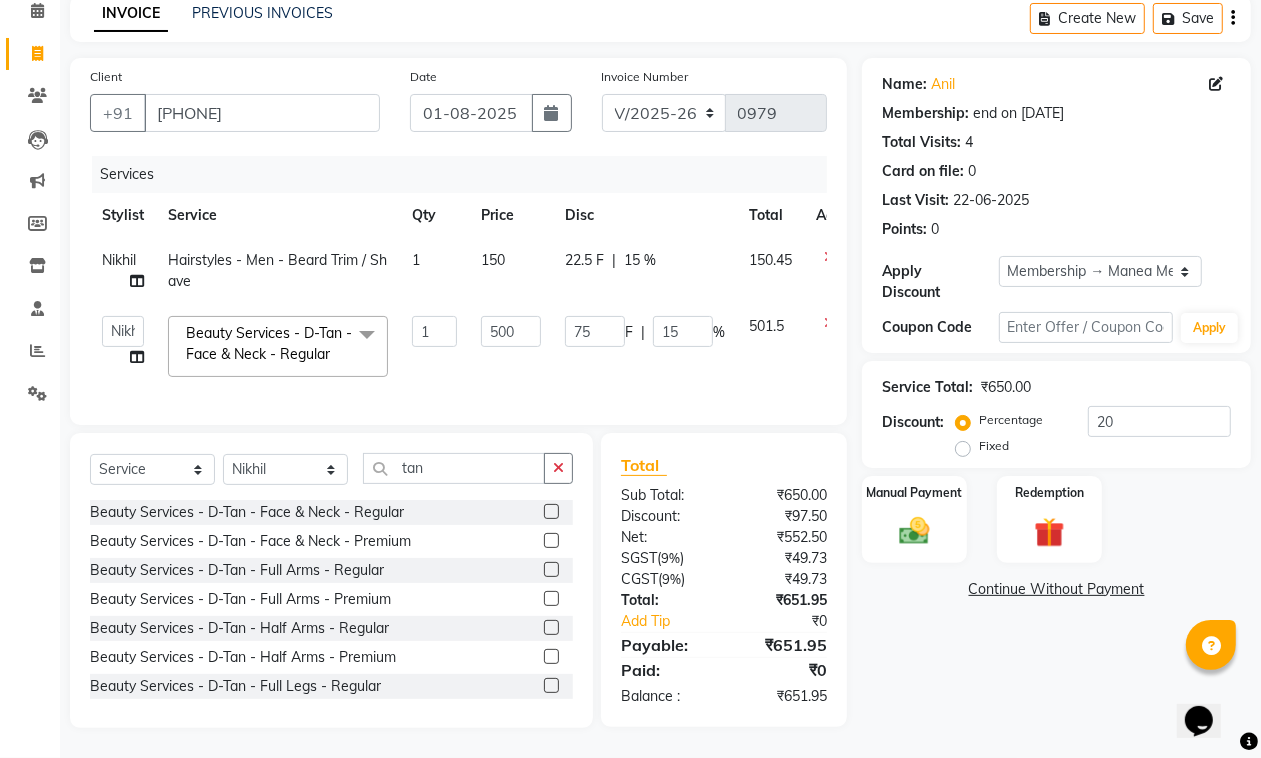 scroll, scrollTop: 131, scrollLeft: 0, axis: vertical 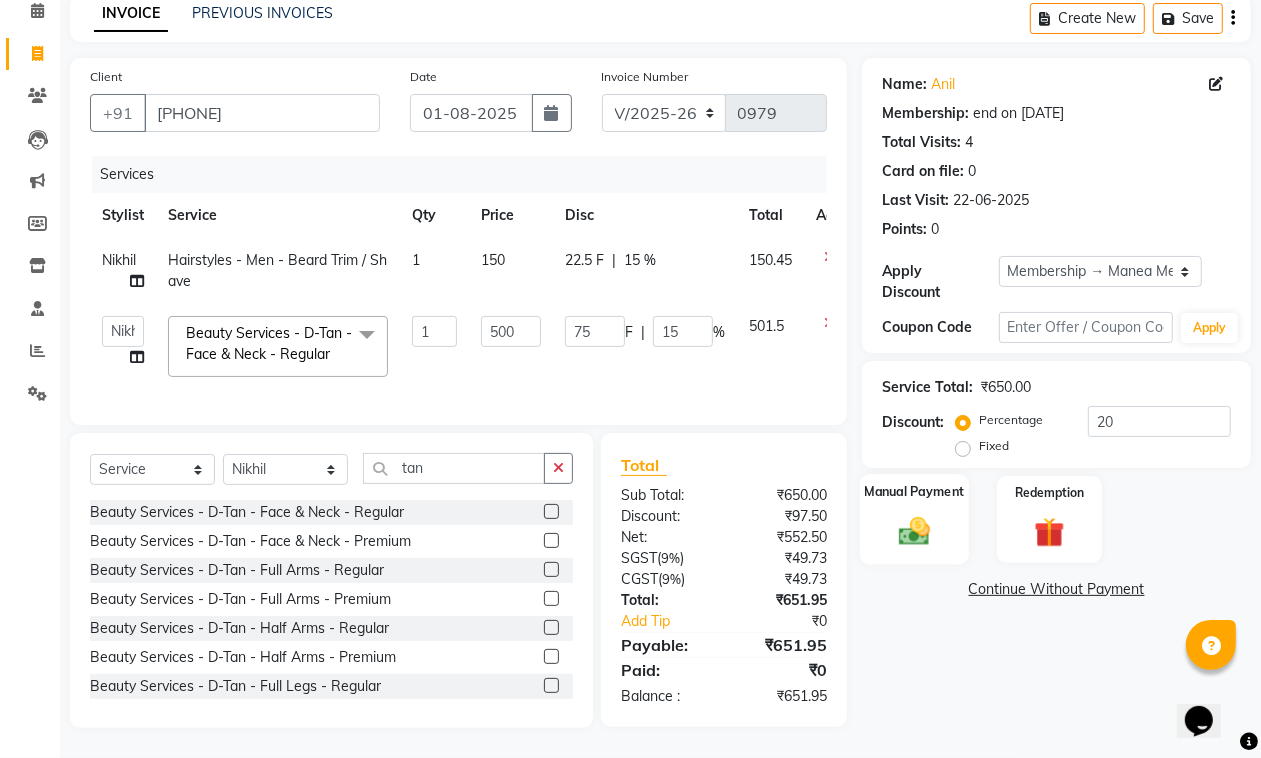 click 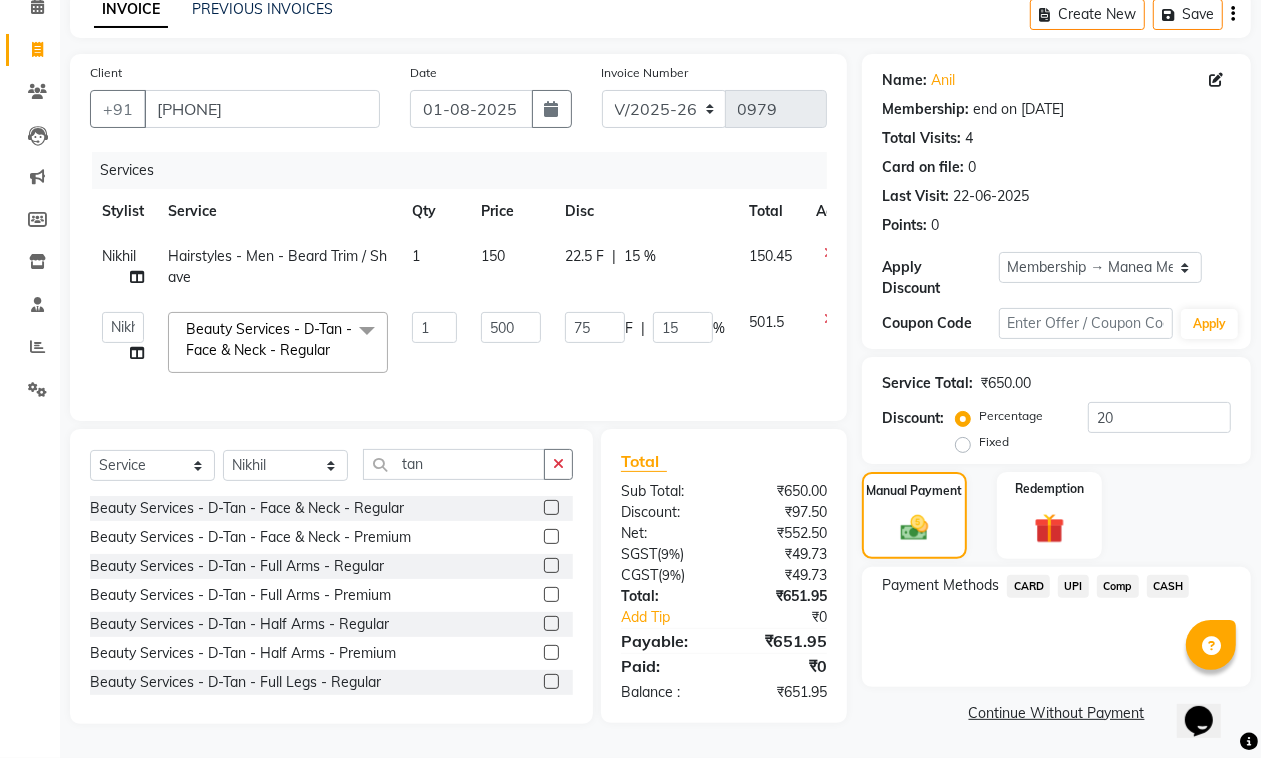 click on "UPI" 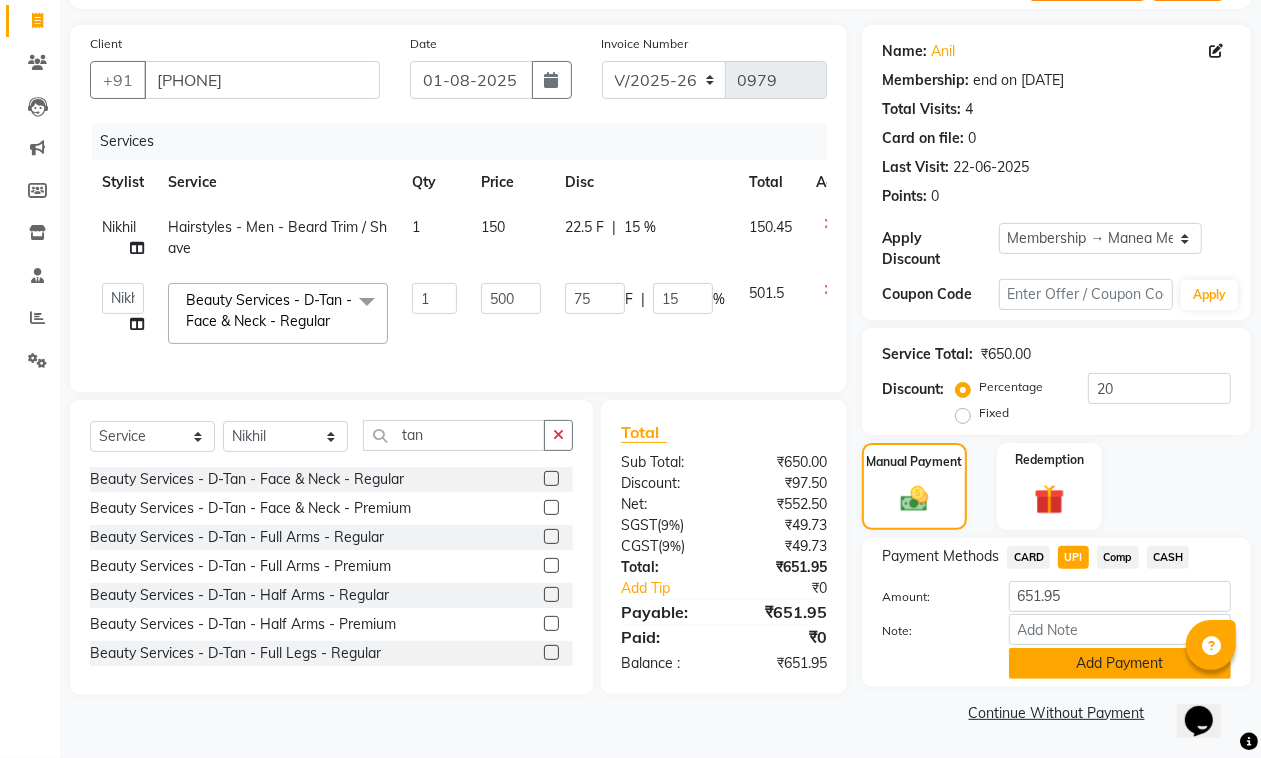 click on "Add Payment" 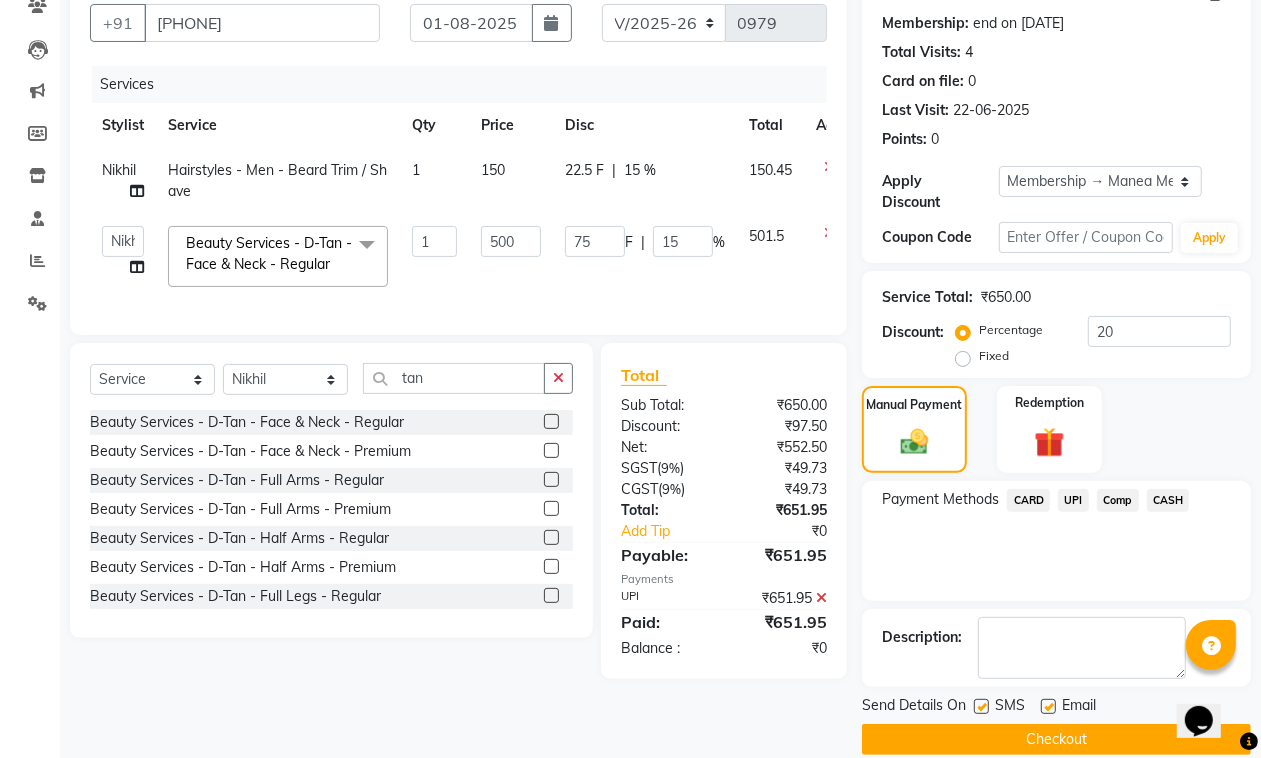 scroll, scrollTop: 208, scrollLeft: 0, axis: vertical 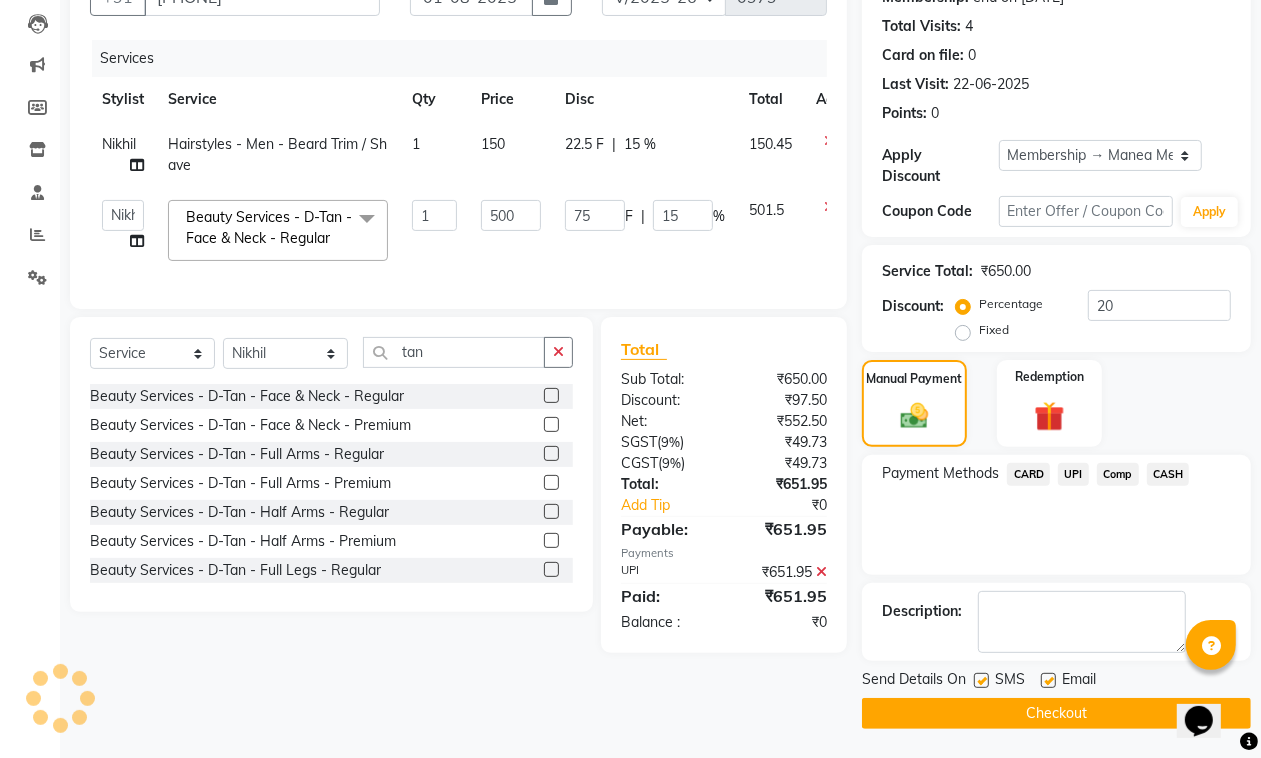 click 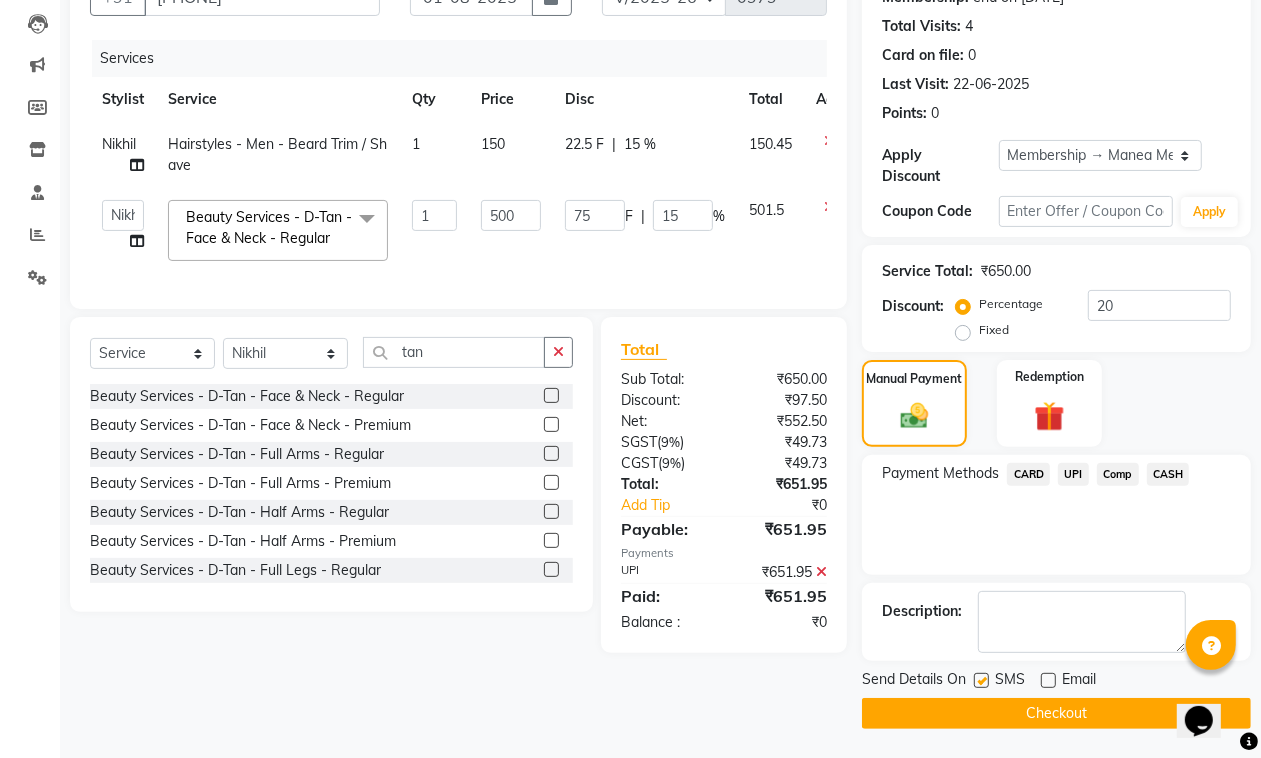 click 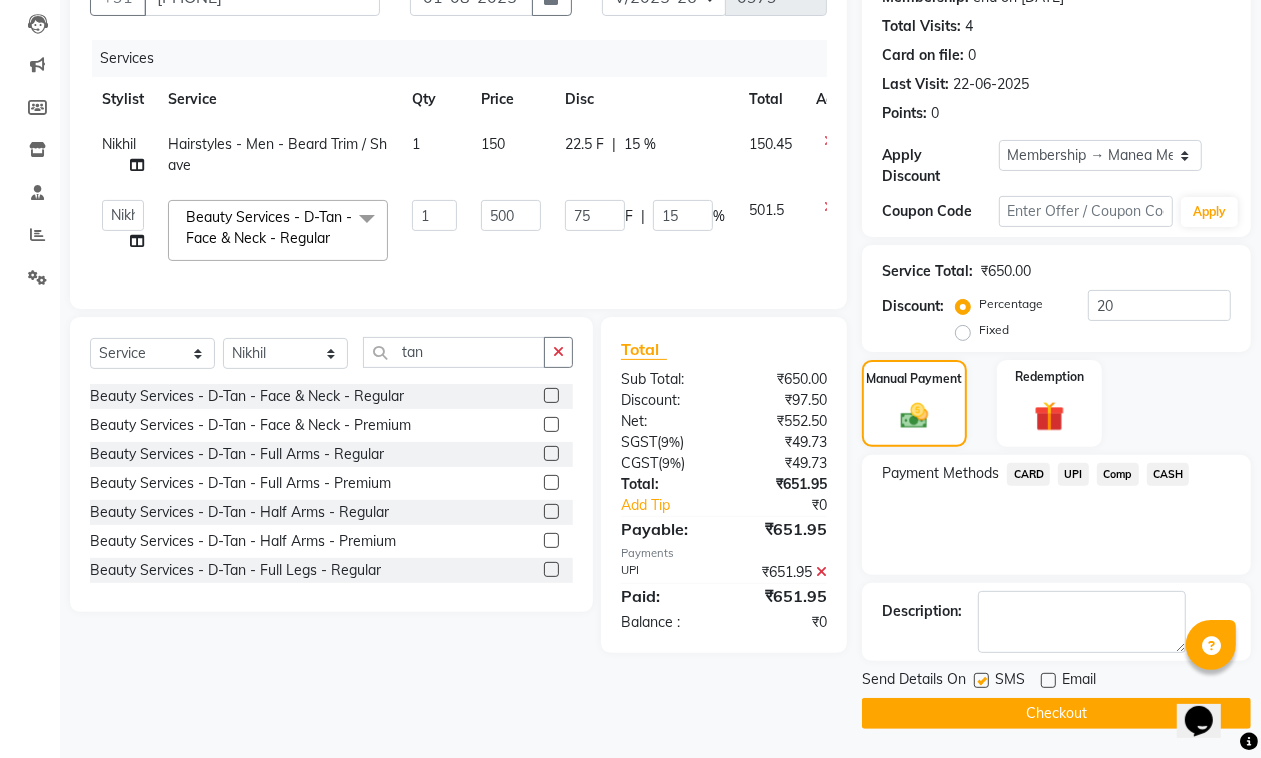 click on "Checkout" 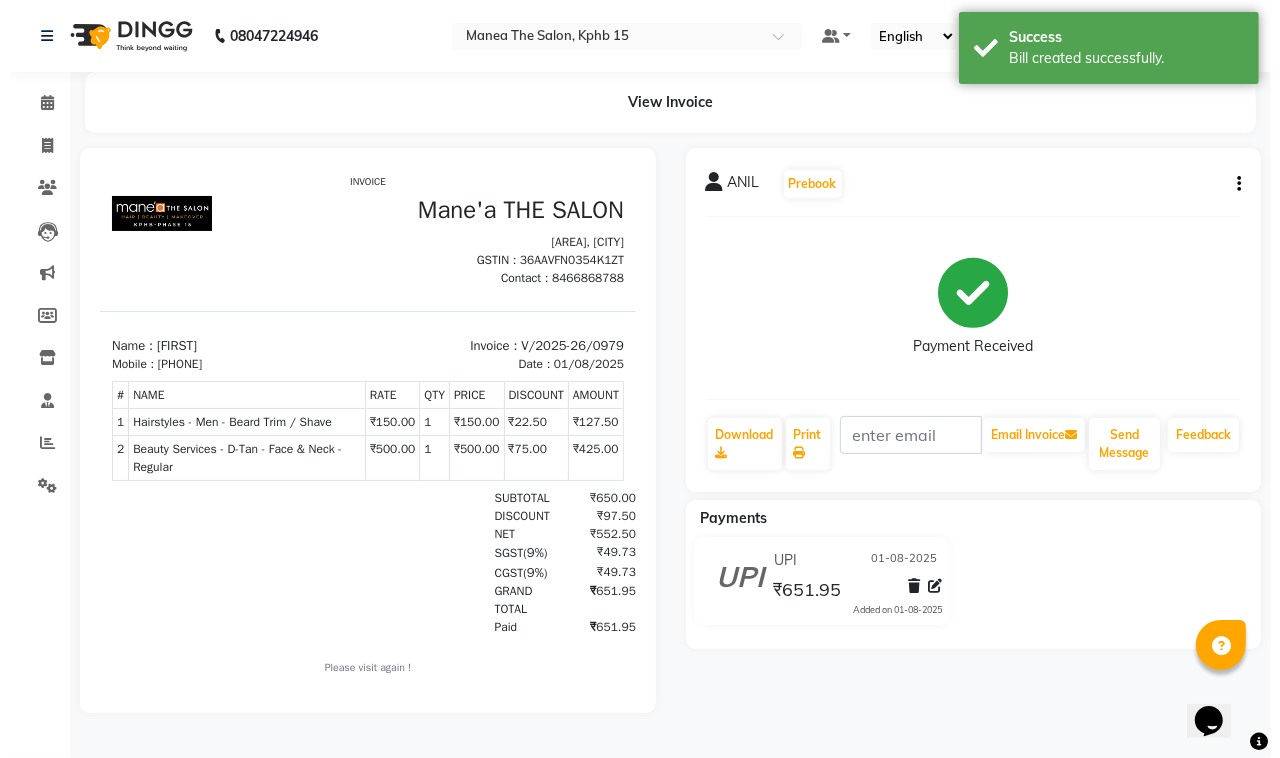 scroll, scrollTop: 0, scrollLeft: 0, axis: both 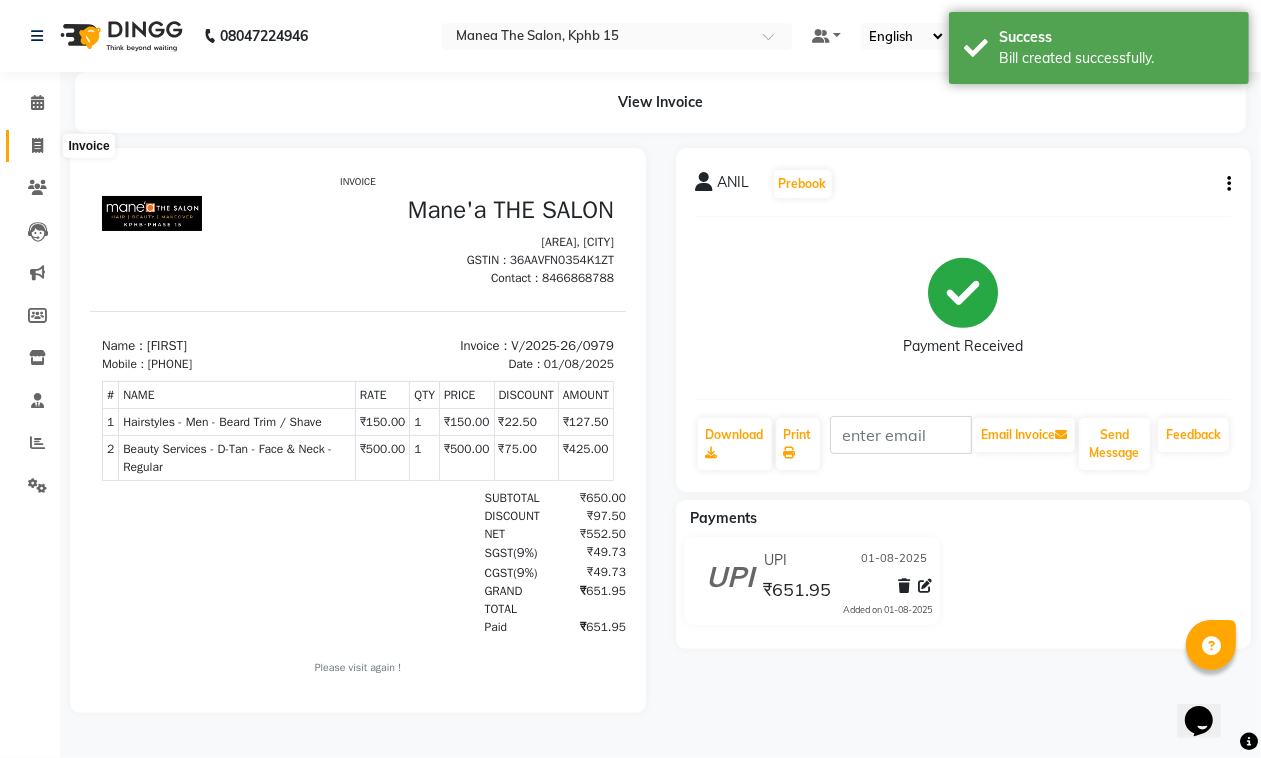 click 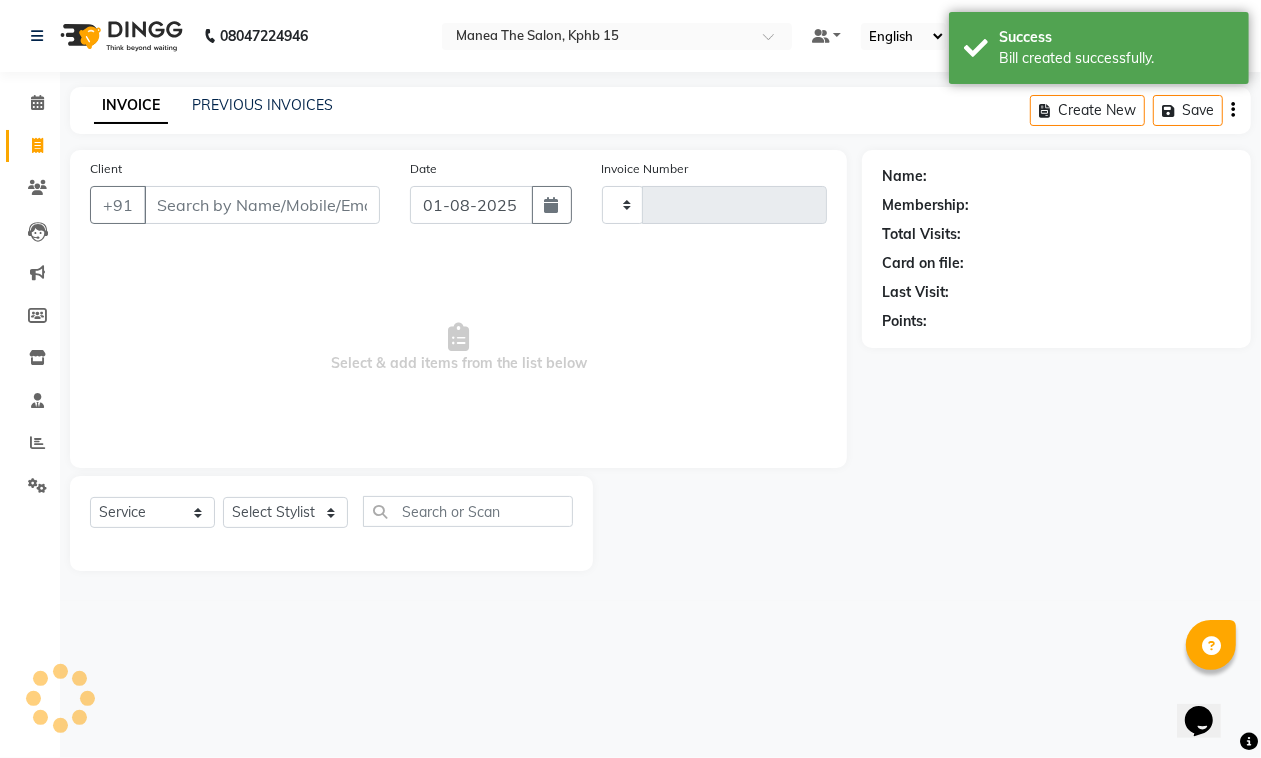 type on "0980" 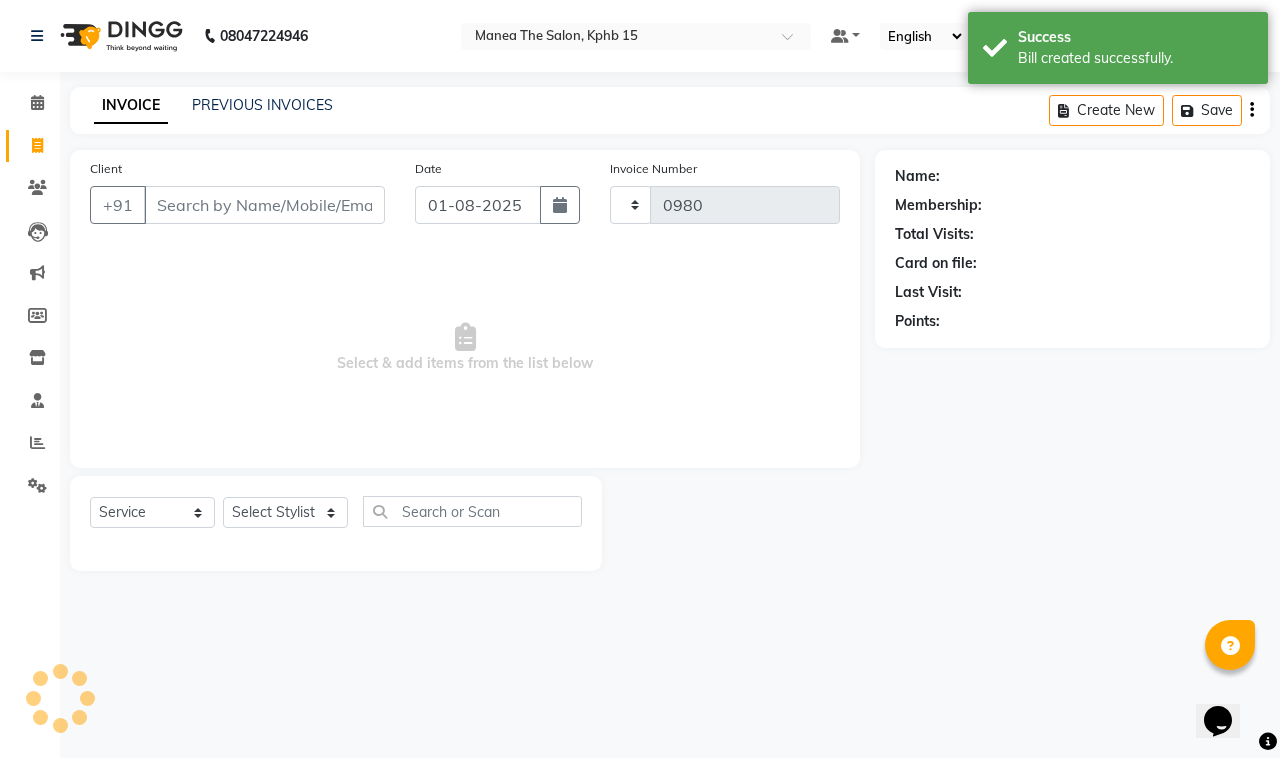 select on "7321" 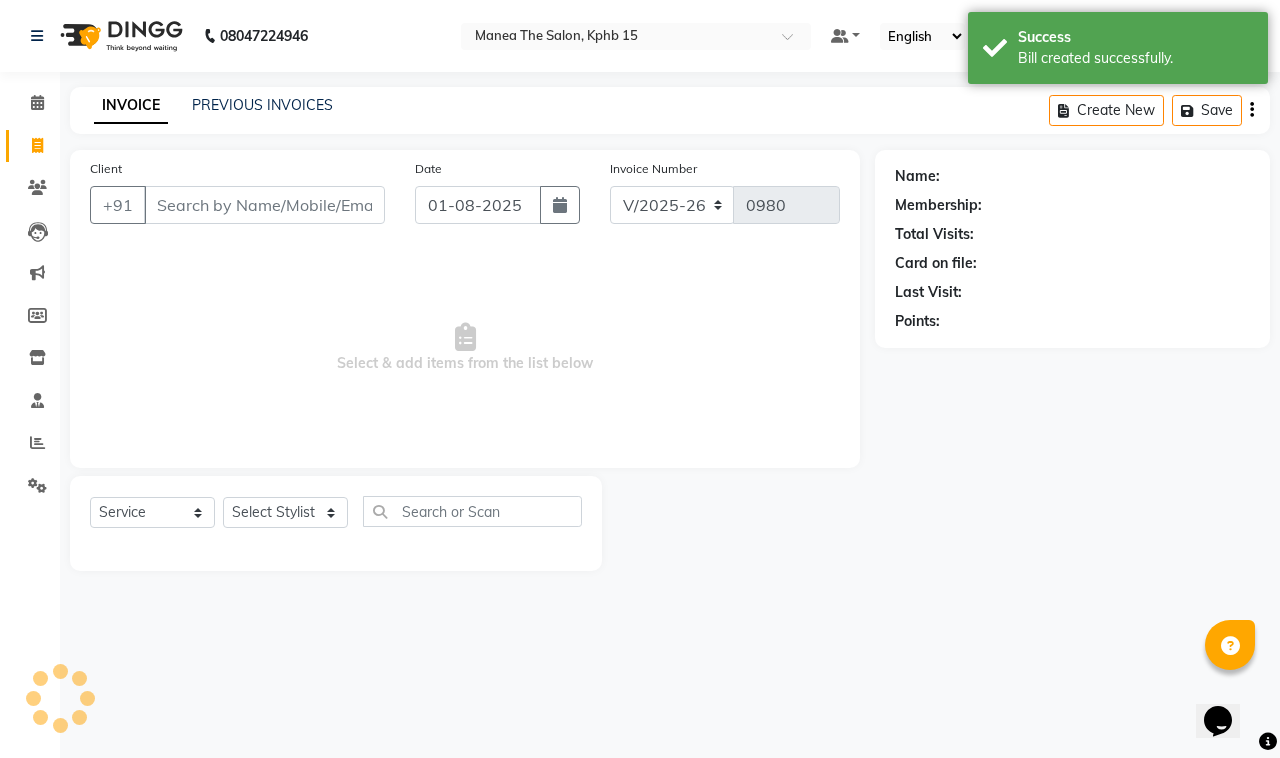 click on "Client" at bounding box center (264, 205) 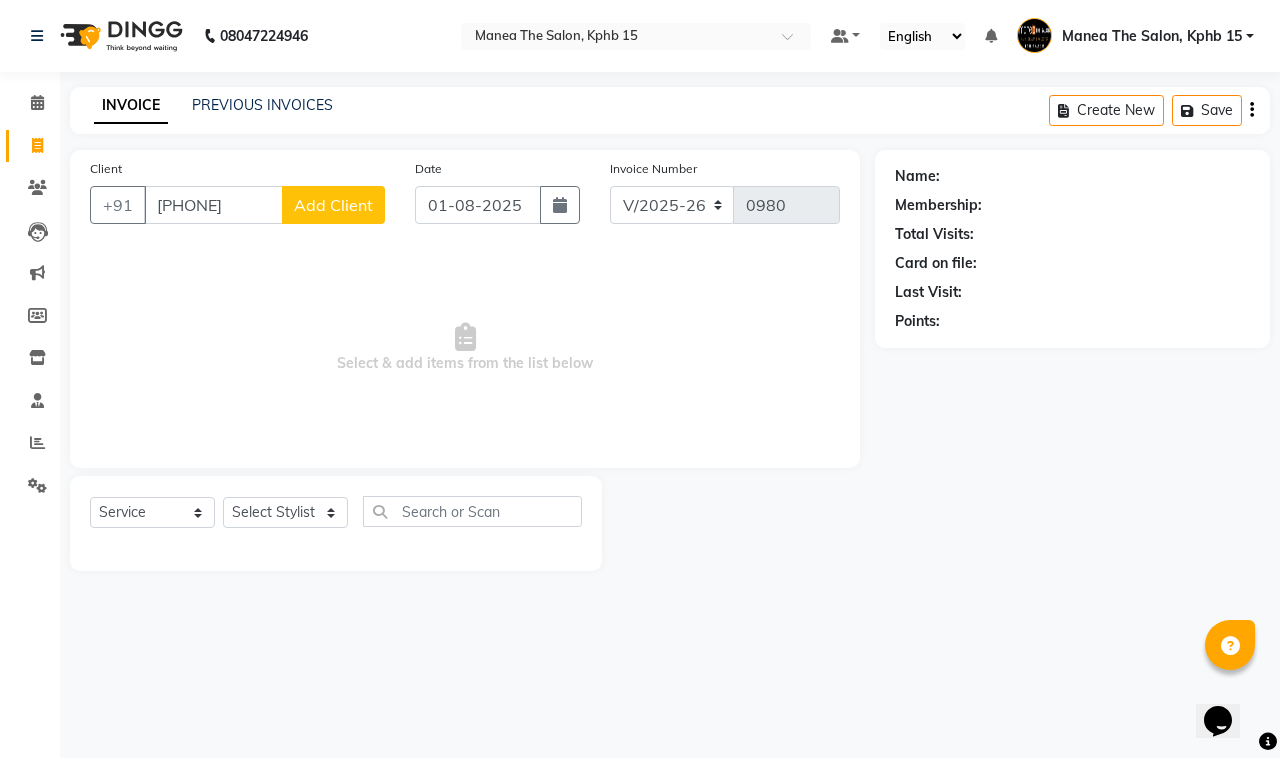 type on "[PHONE]" 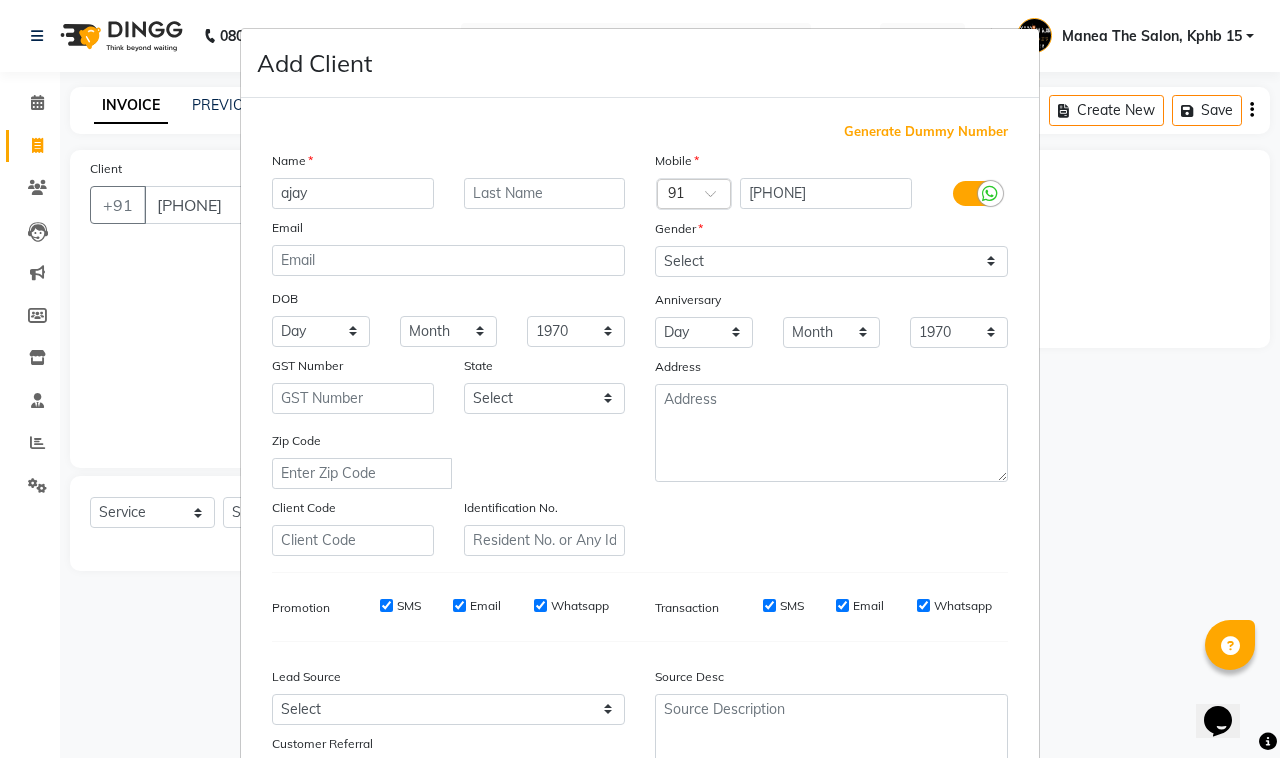type on "ajay" 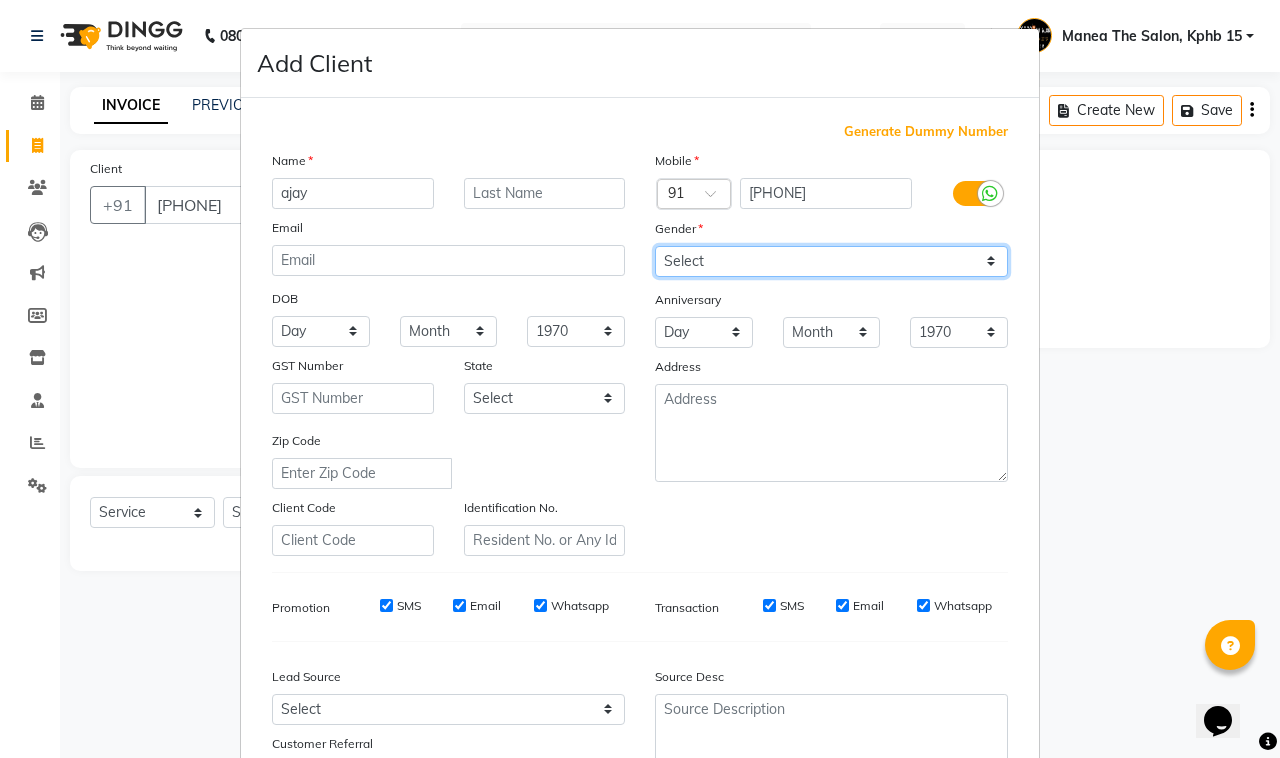 click on "Select Male Female Other Prefer Not To Say" at bounding box center [831, 261] 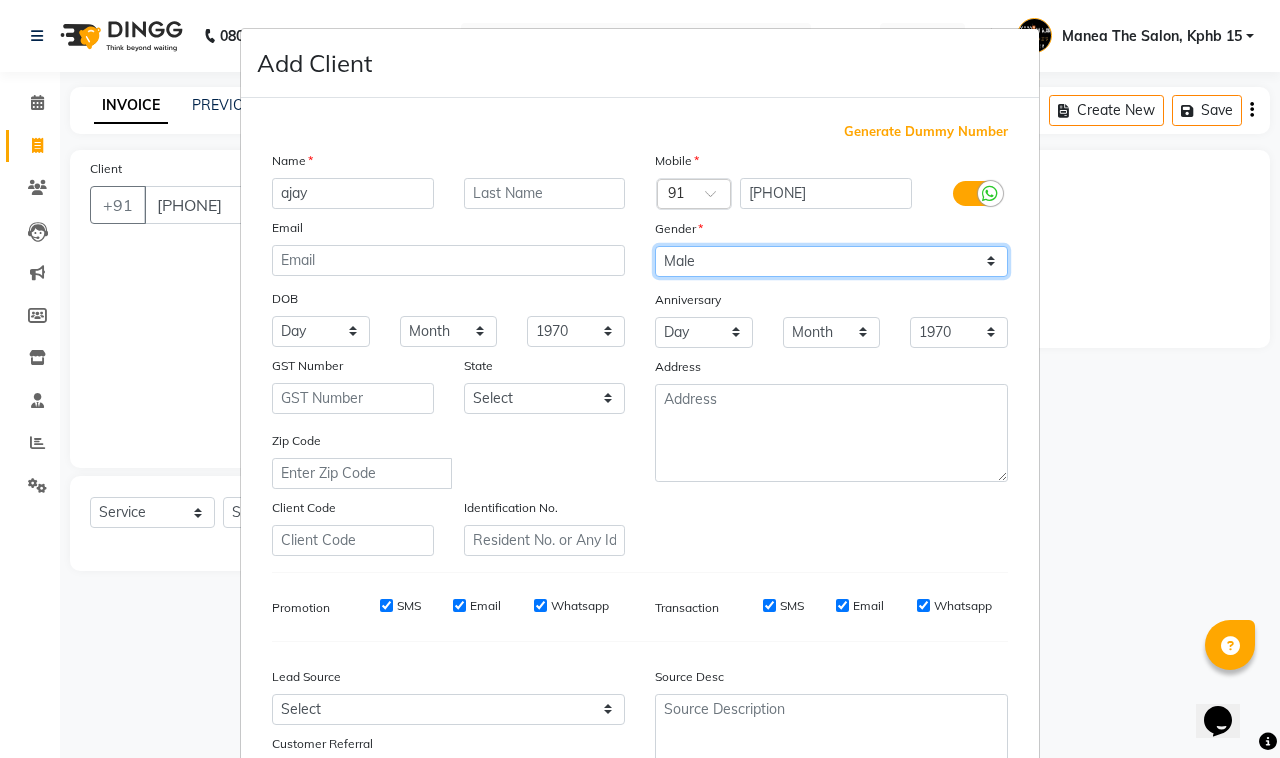 click on "Select Male Female Other Prefer Not To Say" at bounding box center (831, 261) 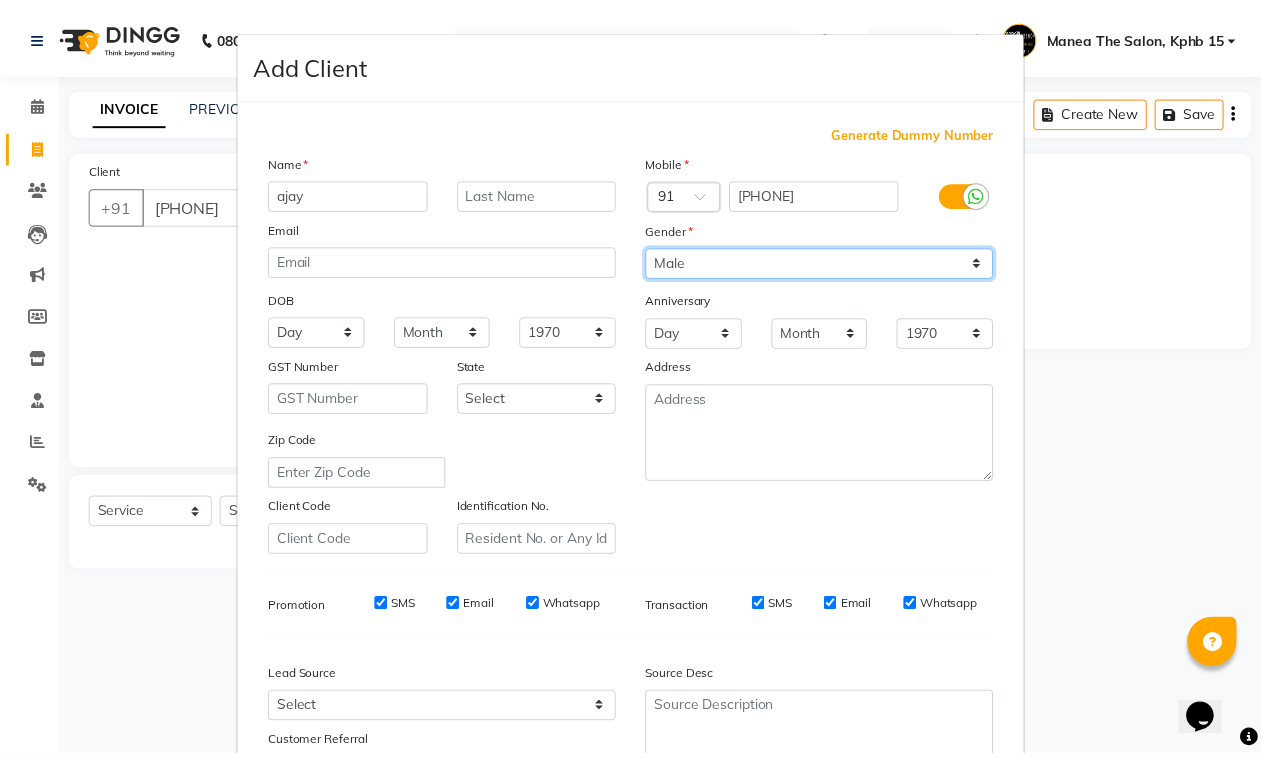 scroll, scrollTop: 157, scrollLeft: 0, axis: vertical 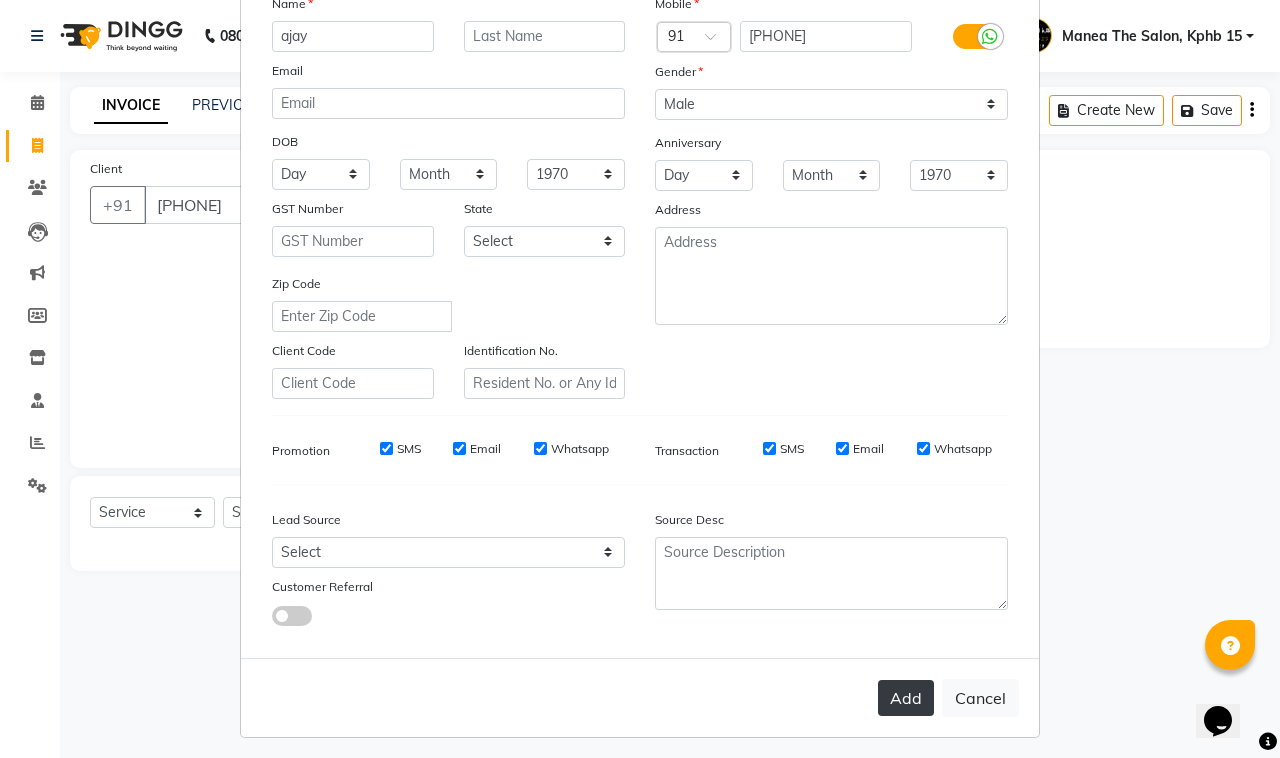 click on "Add" at bounding box center [906, 698] 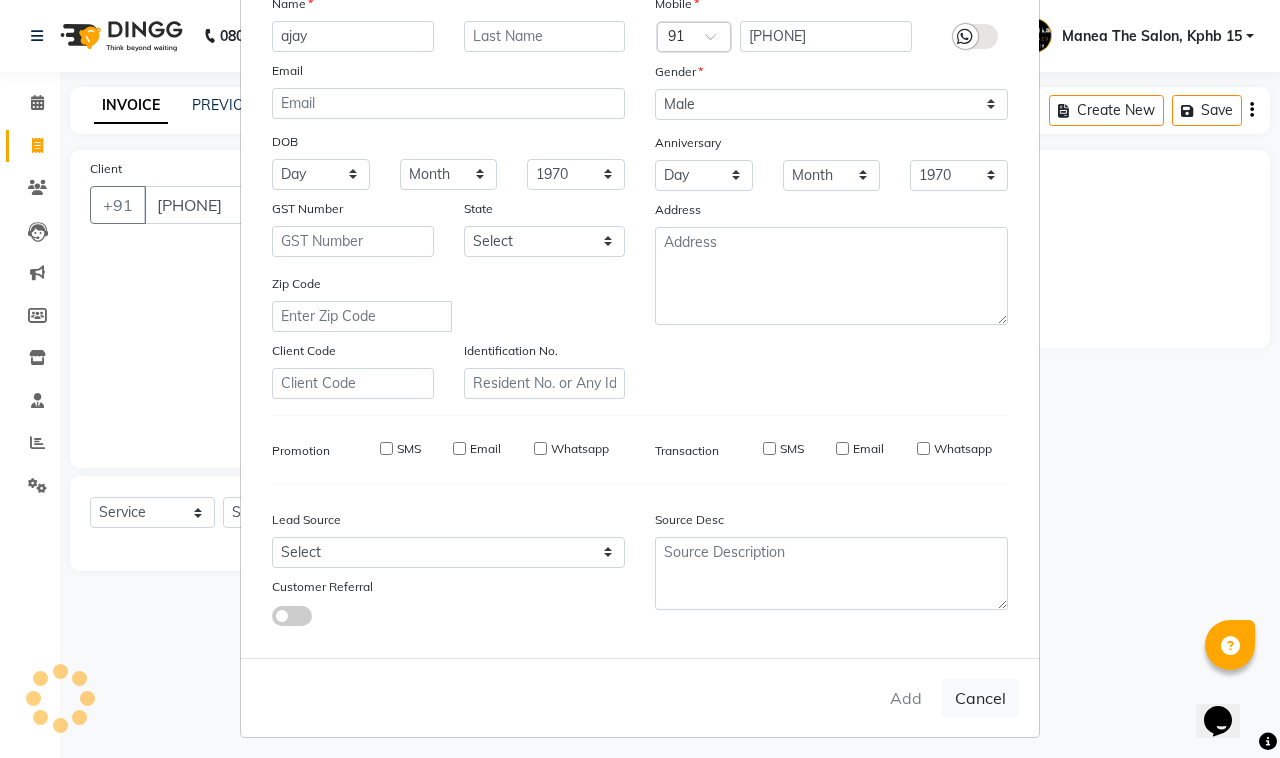 type 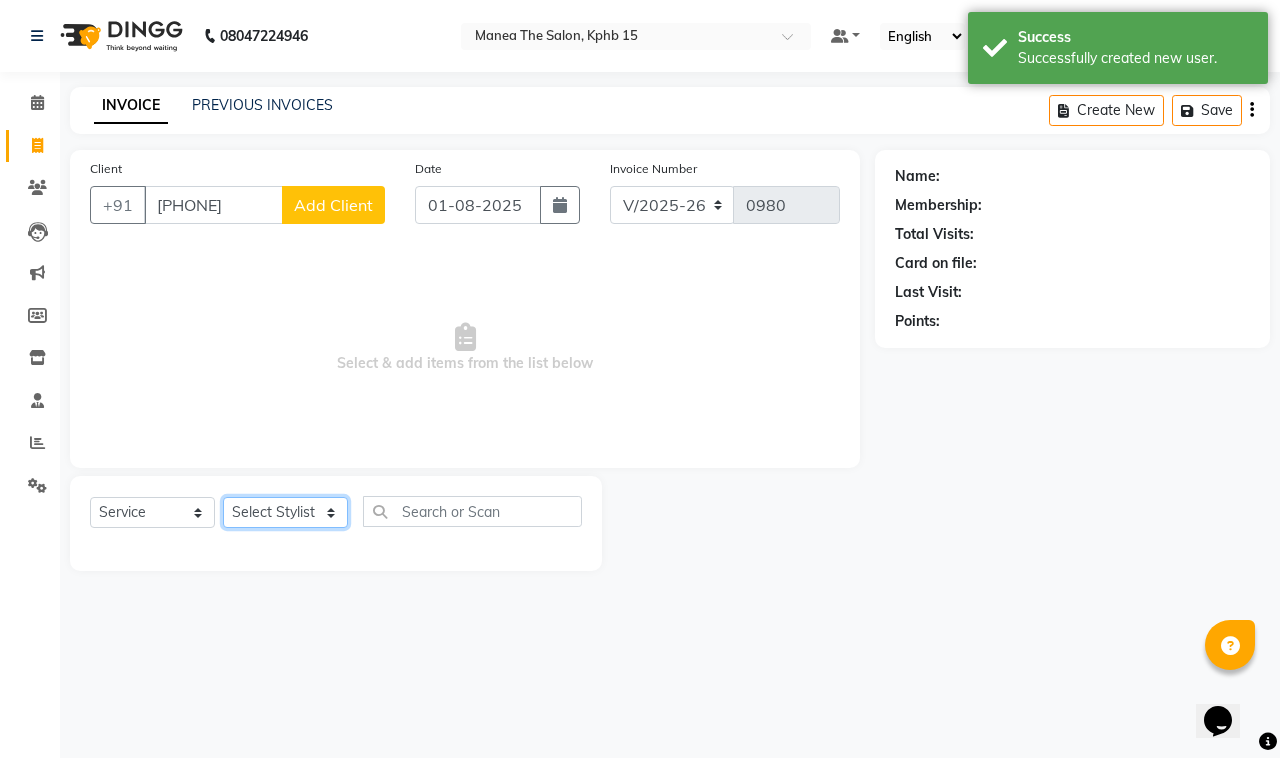 click on "Select Stylist Ayan  MUZAMMIL Nikhil  nitu Raghu Roopa  Shrisha Teju" 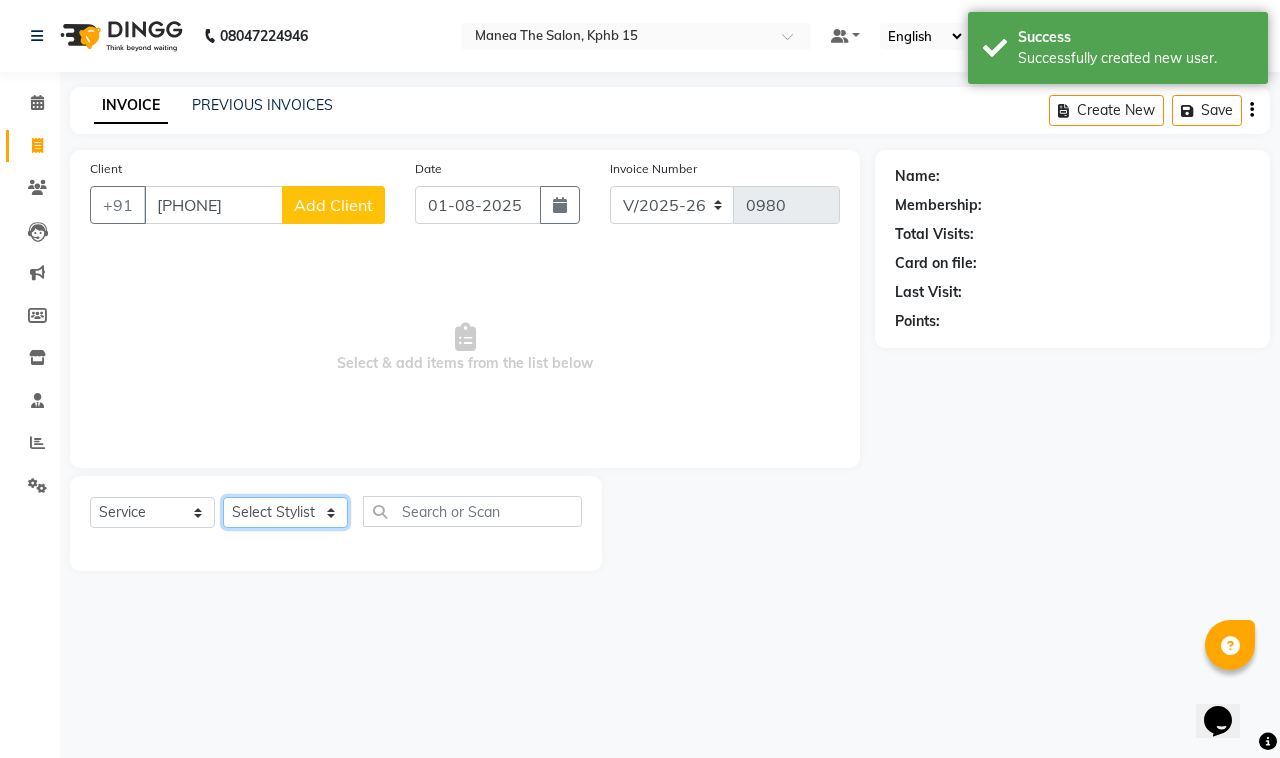 select on "62839" 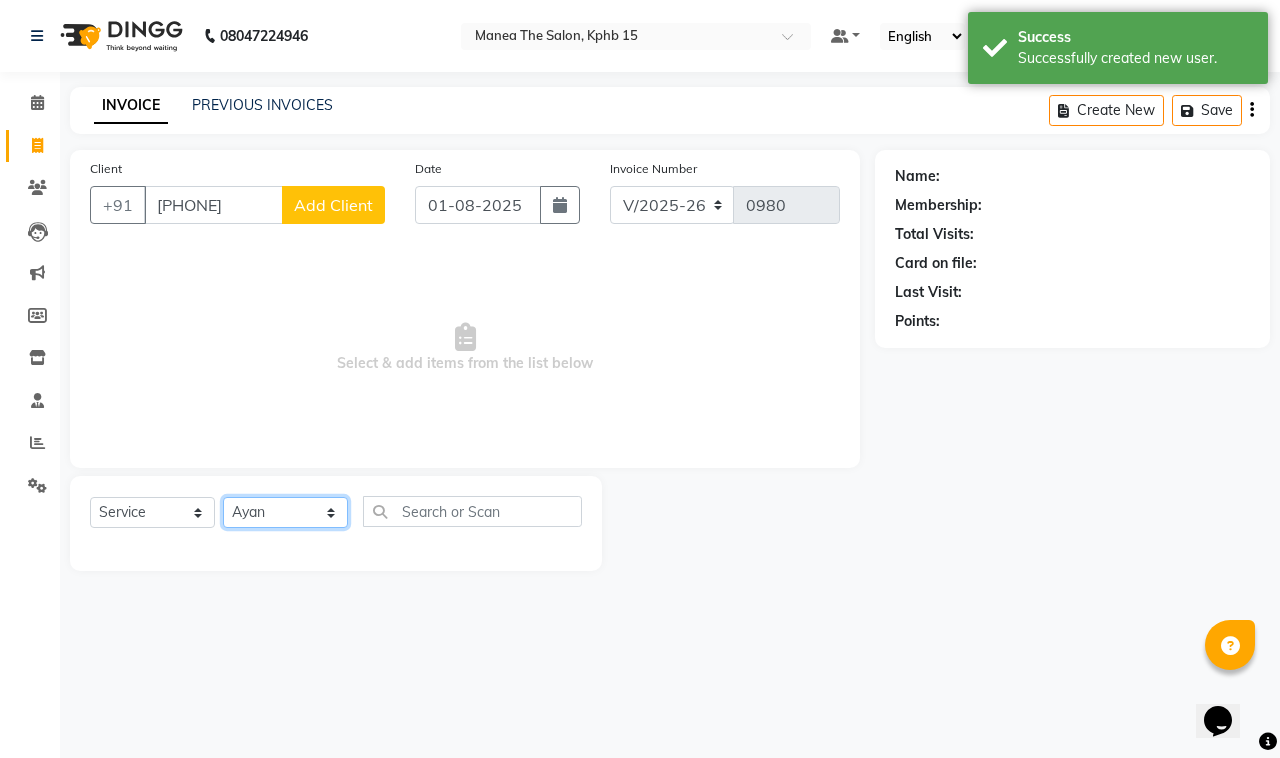 click on "Select Stylist Ayan  MUZAMMIL Nikhil  nitu Raghu Roopa  Shrisha Teju" 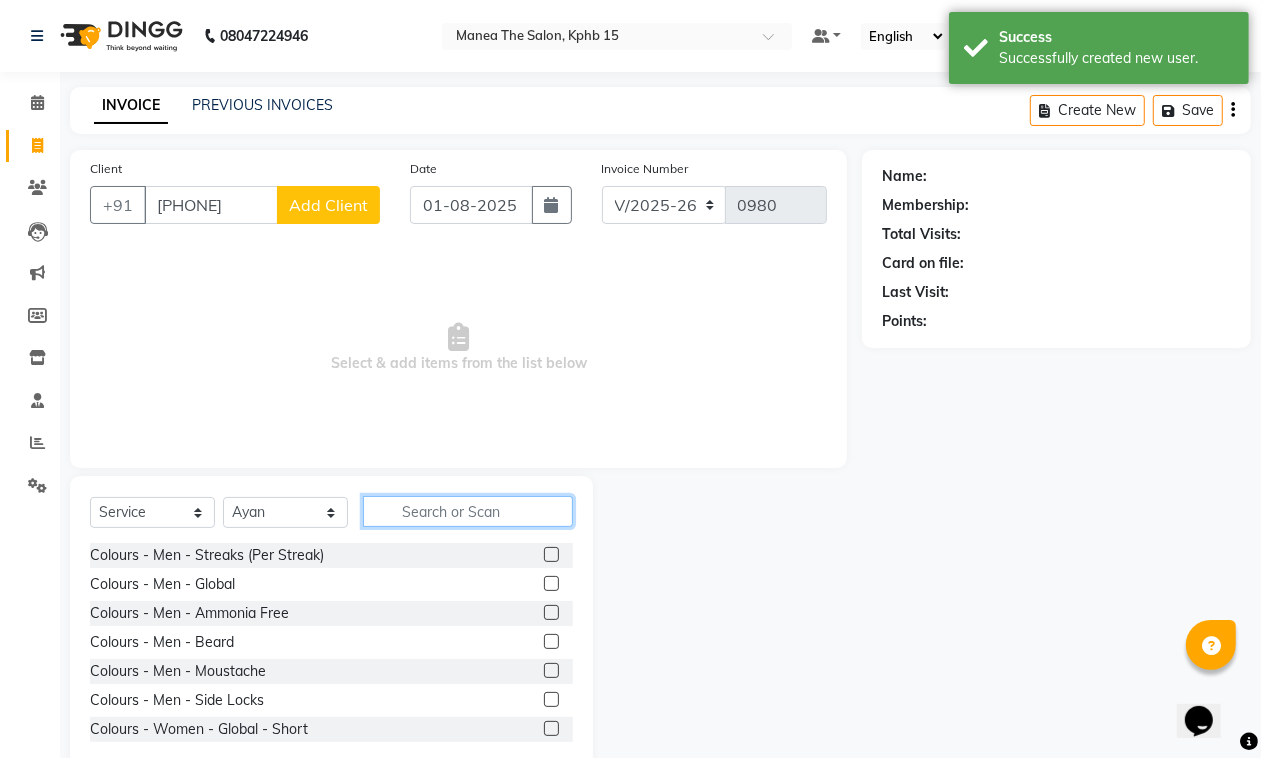 click 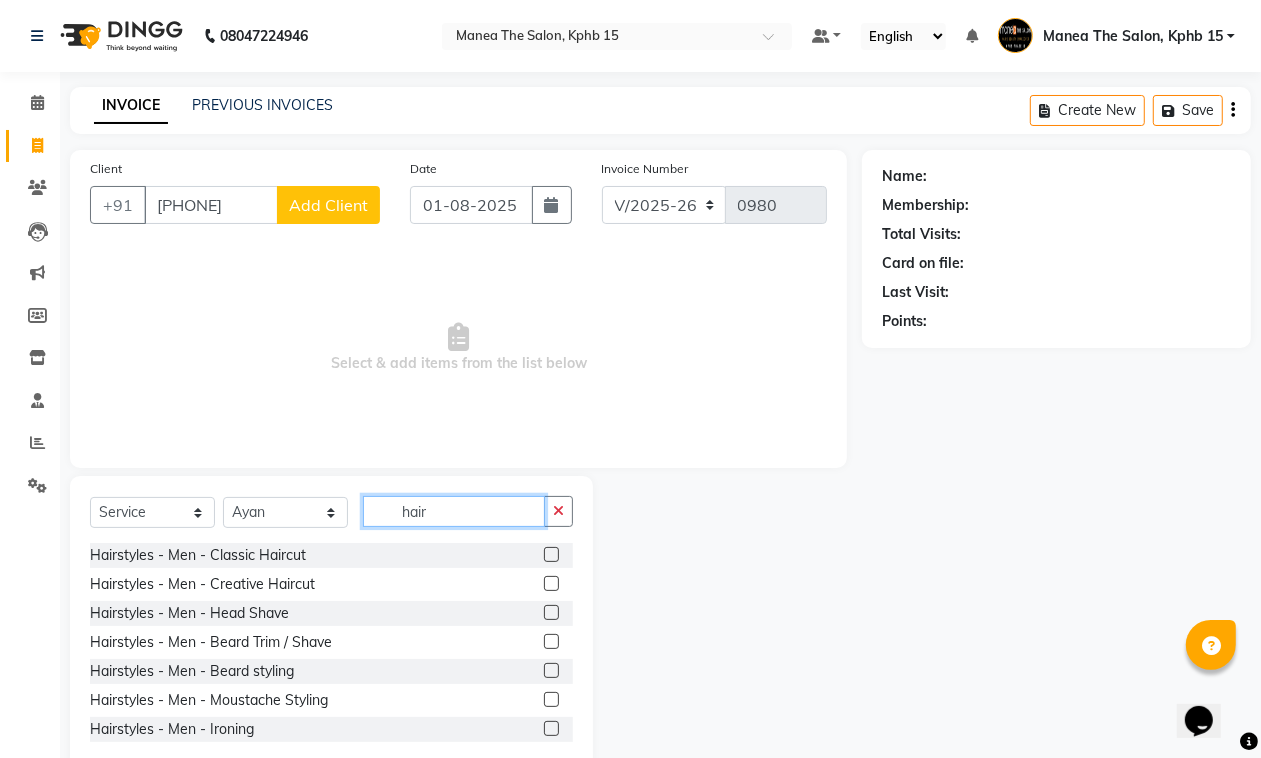 type on "hair" 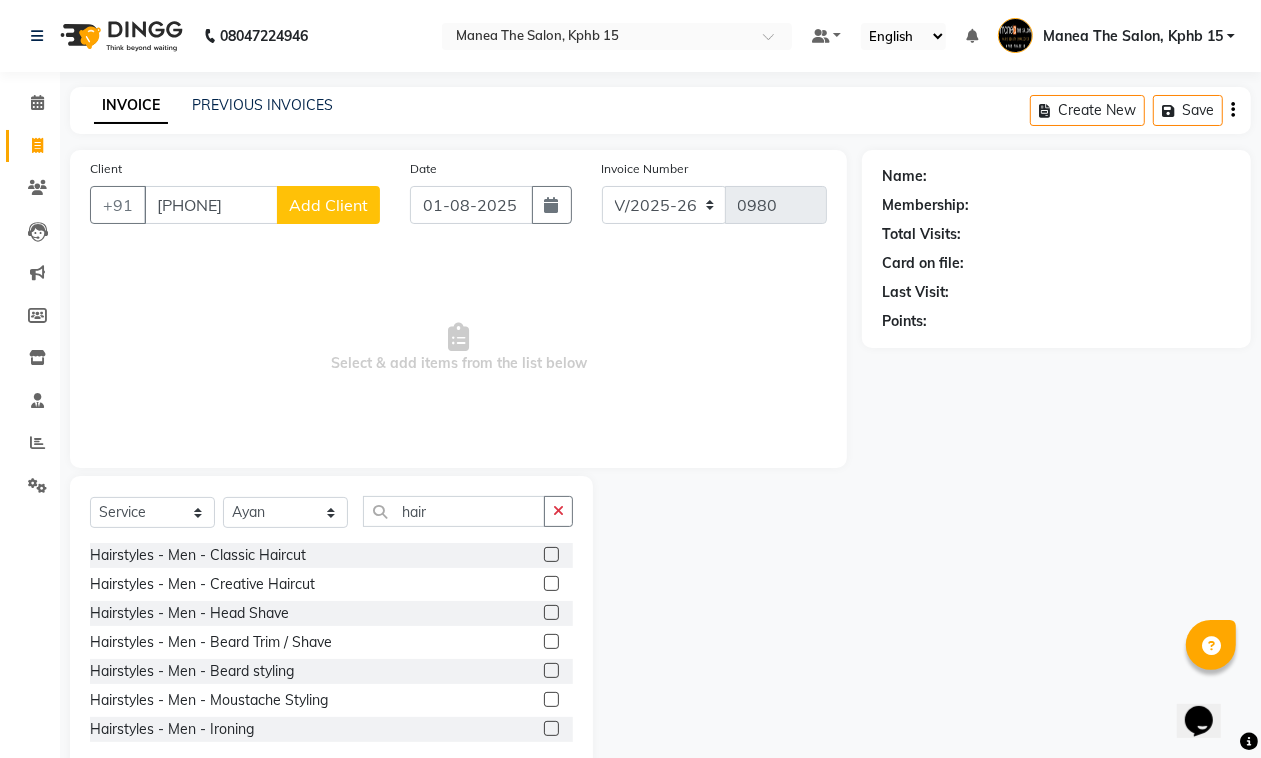 click 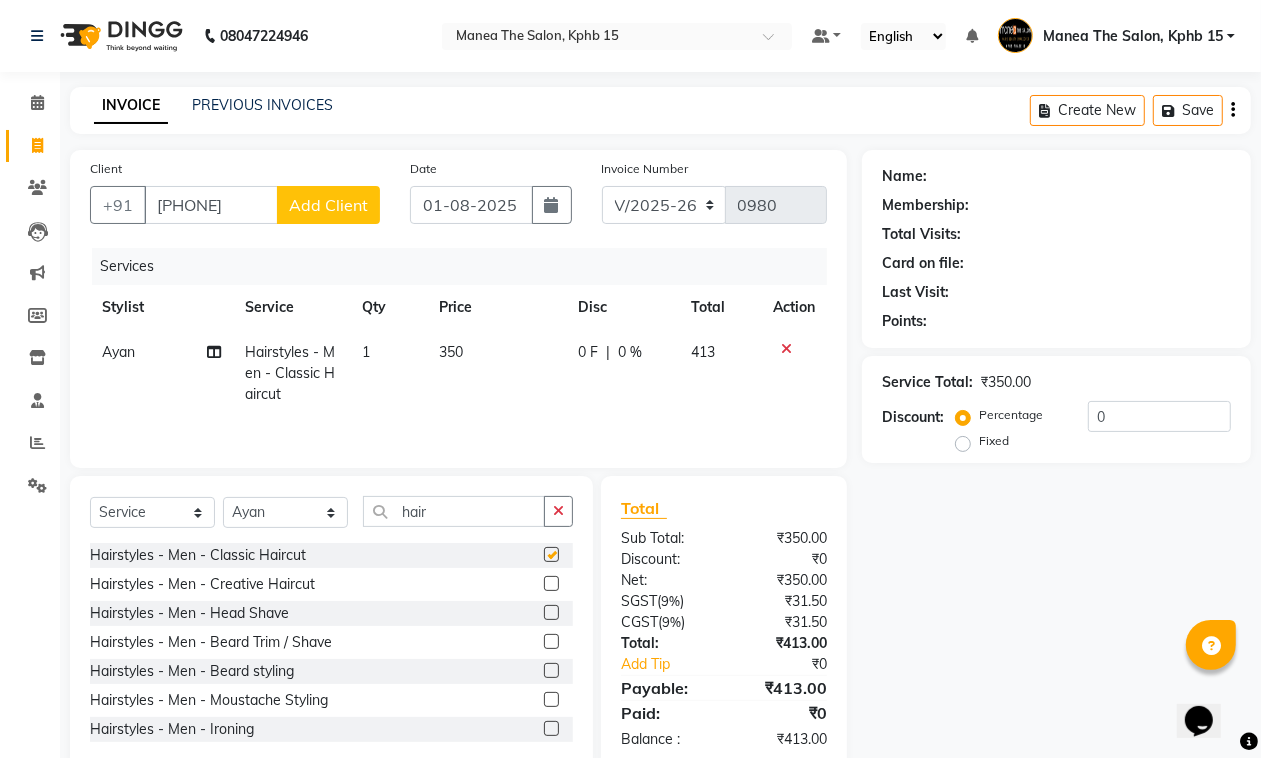 checkbox on "false" 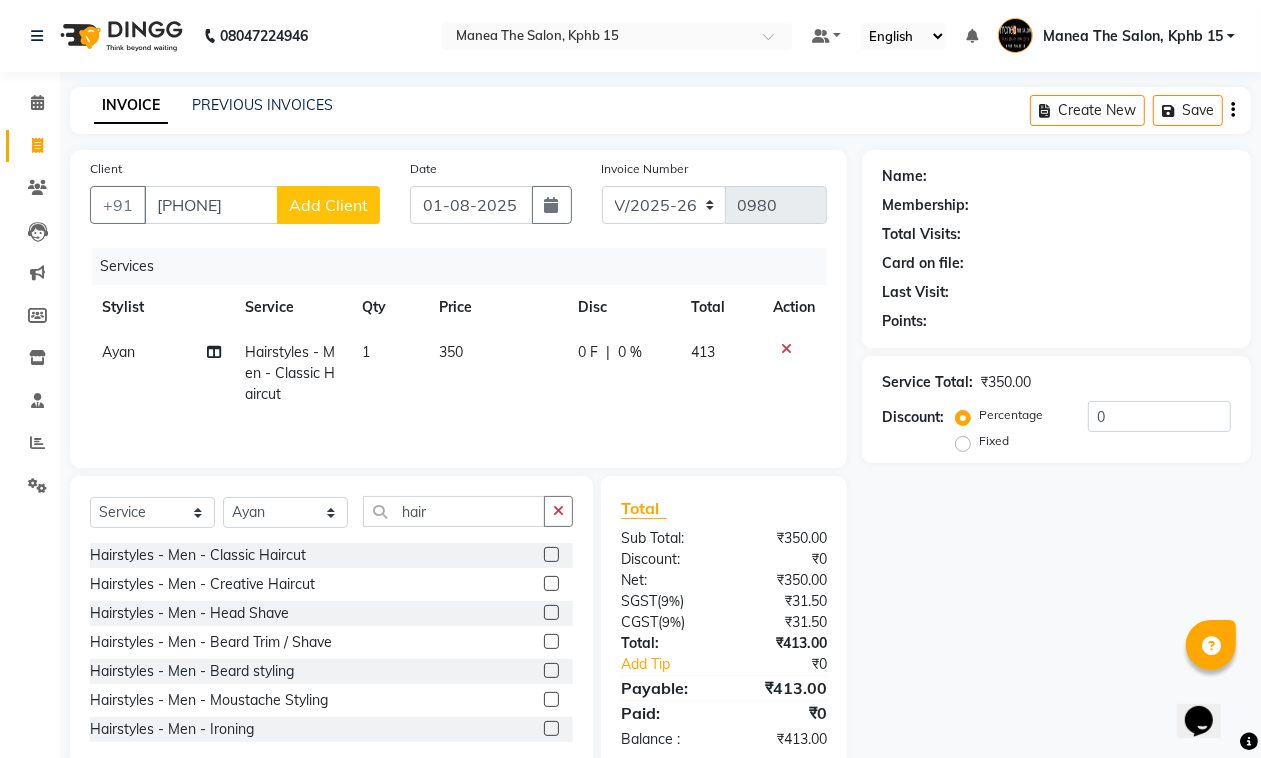 click on "350" 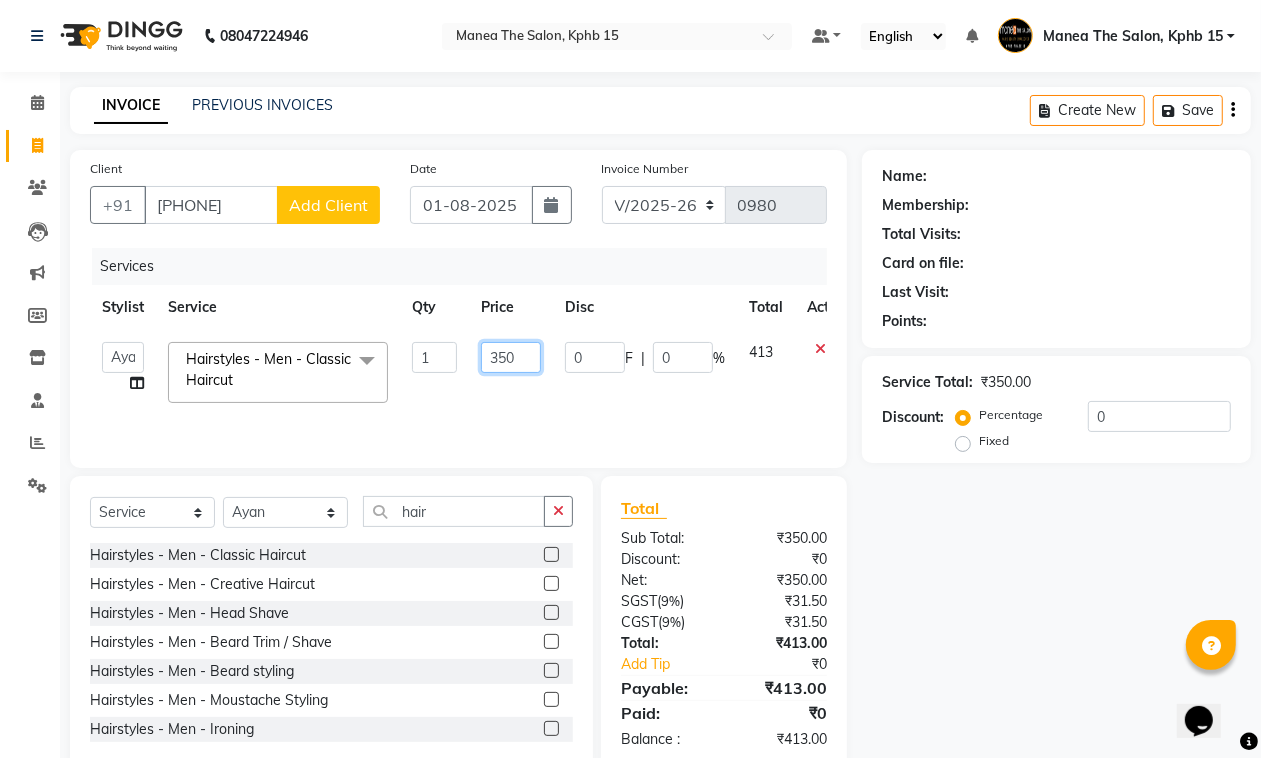 drag, startPoint x: 513, startPoint y: 356, endPoint x: 457, endPoint y: 385, distance: 63.06346 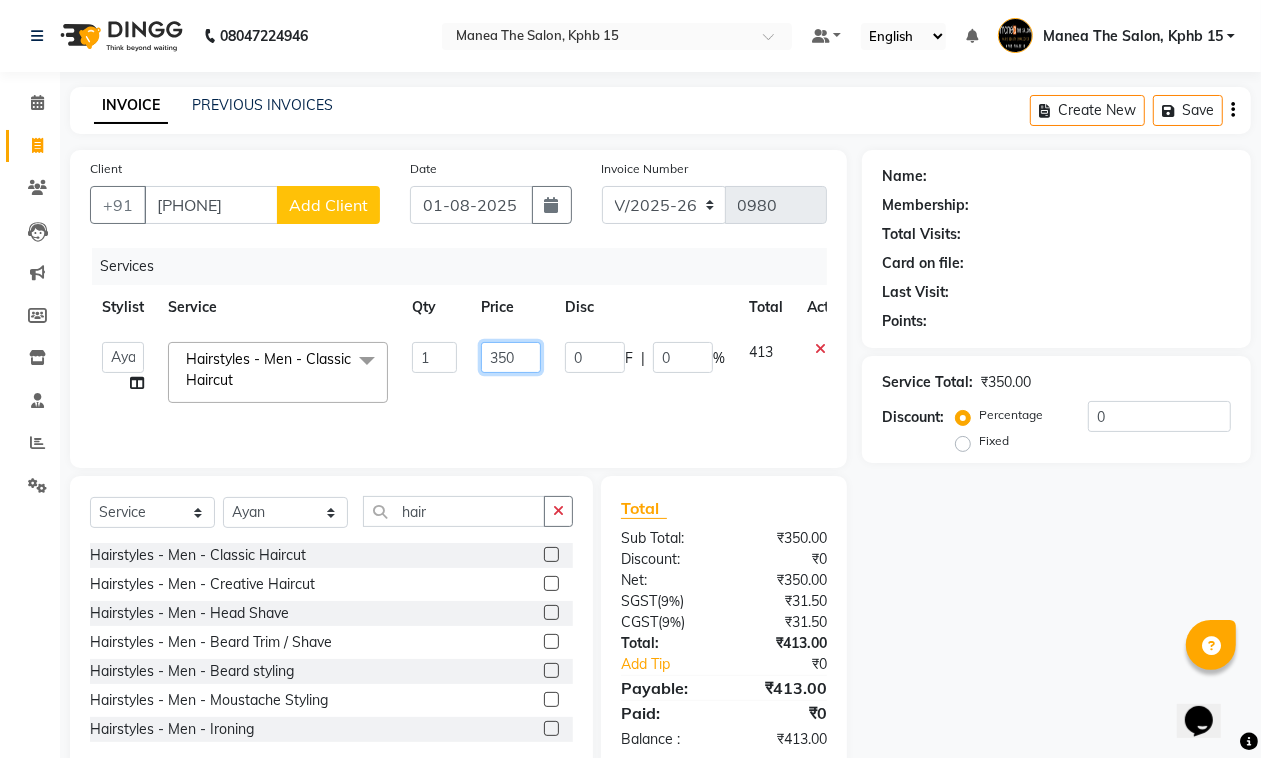 click on "[FIRST]    [LAST]   [LAST]    [LAST]   [LAST]   [LAST]    [LAST]   [LAST]  Hairstyles - Men - Classic Haircut  x Colours - Men - Streaks (Per Streak) Colours - Men - Global Colours - Men - Ammonia Free Colours - Men - Beard Colours - Men - Moustache Colours - Men - Side Locks Colours - Women - Global - Short Colours - Women - Global - Medium Colours - Women - Global - Long Colours - Women - Ammonia - Short Colours - Women - Ammonia - Medium Colours - Women - Ammonia - Long Colours - Women - Root Touch-up Colours - Women - Ammonia Free Colours - Women - Highlight - Short Colours - Women - Highlight - Medium Colours - Women - Highlight - Long Colours - Women - Highlight - Per Streak Colours - Women - Balayage Colours - Women - Toner Colours - Women - Ombre Colours - Women - Ammonia free - Short Colours - Women - Ammonia free - Medium Colours - Women - Ammonia Free - Long Colours - Women - Root Touch-up Ammonia Free Beauty Essentials - Hands & Feet Treatments - Classic Cocoa Pedicure Hairstyles - Men - Head Shave 1" 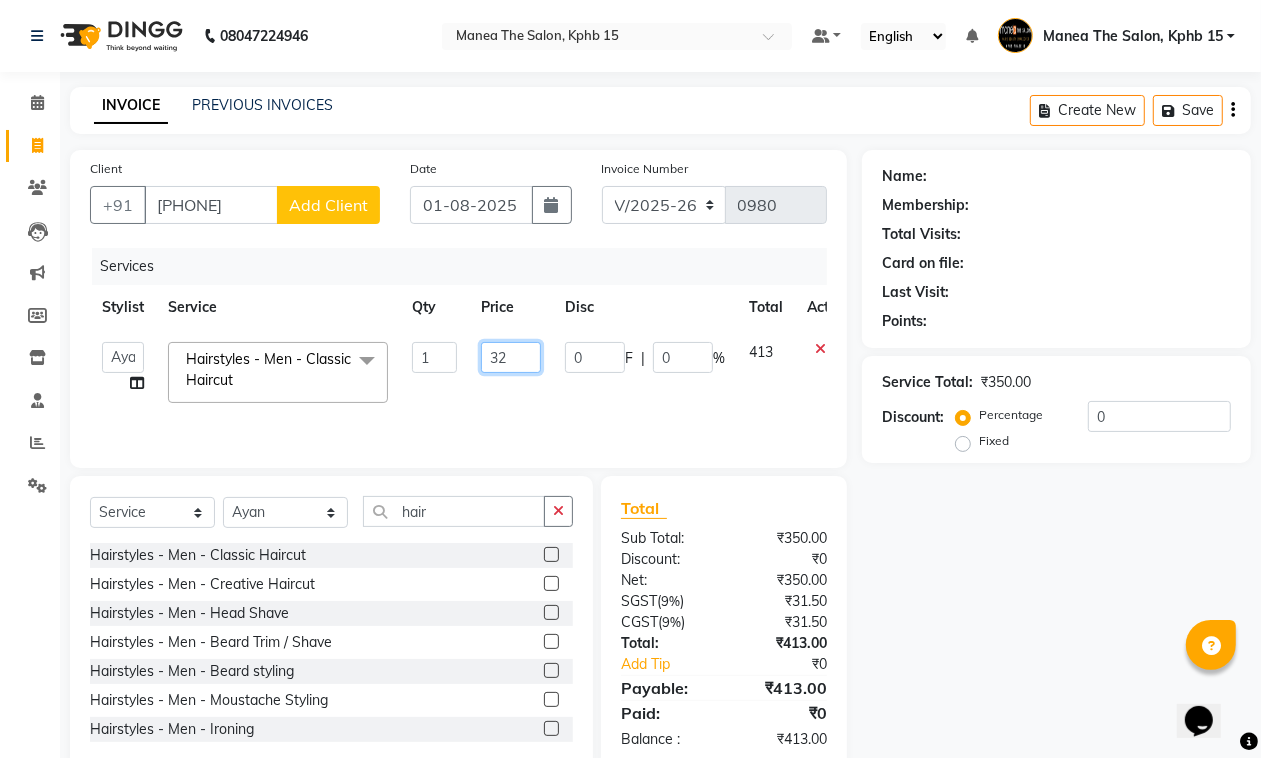 type on "320" 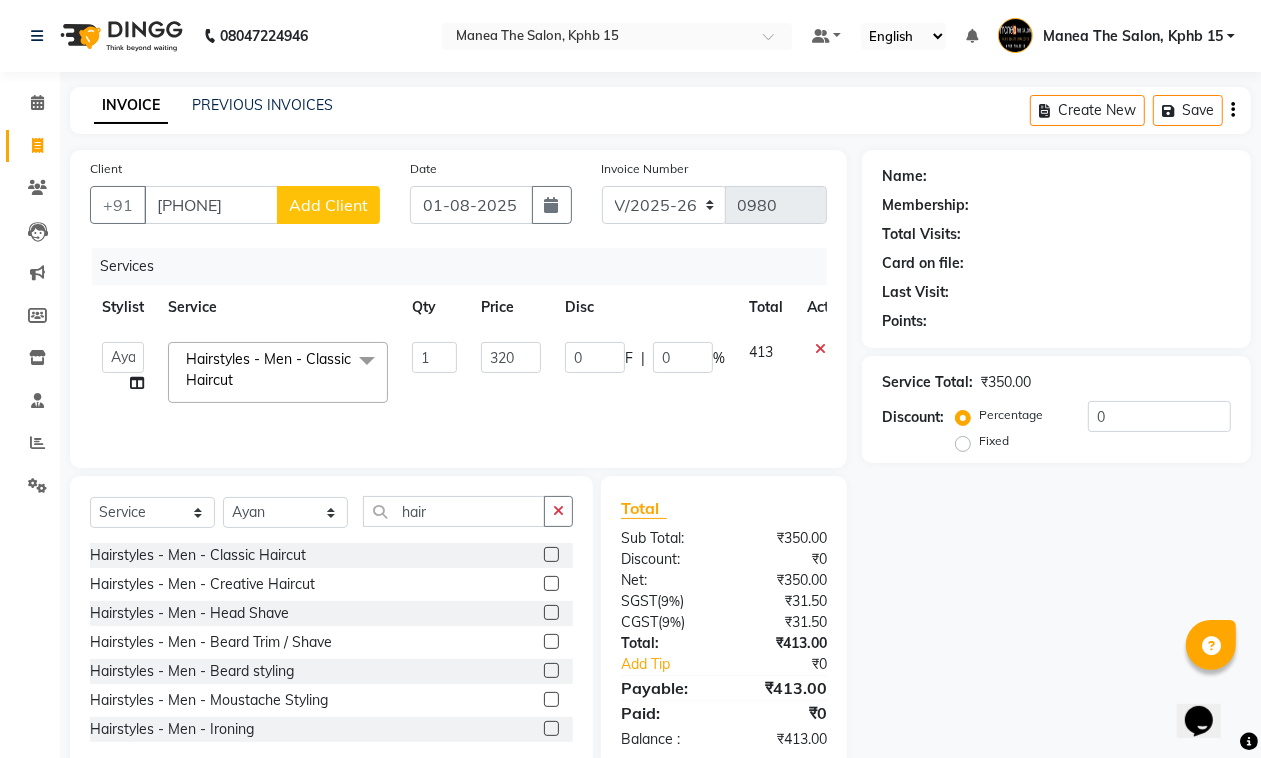 click 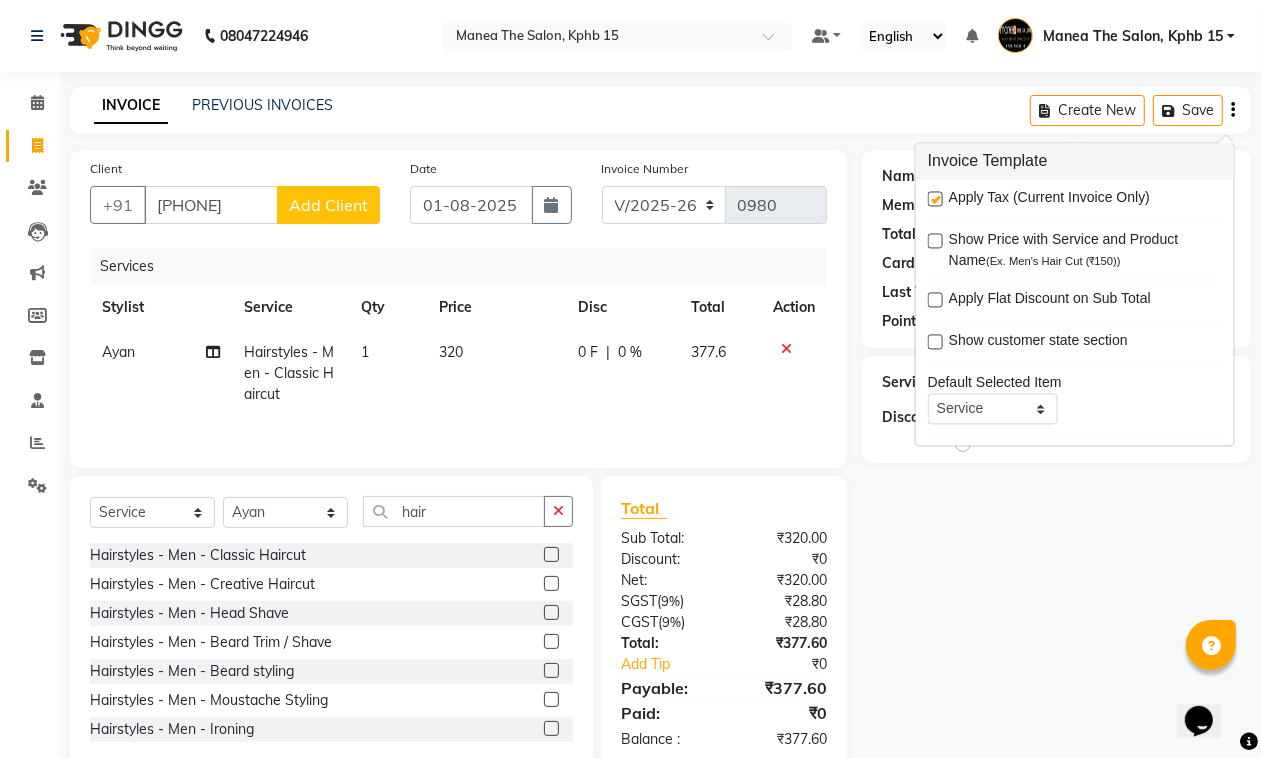 click at bounding box center (935, 199) 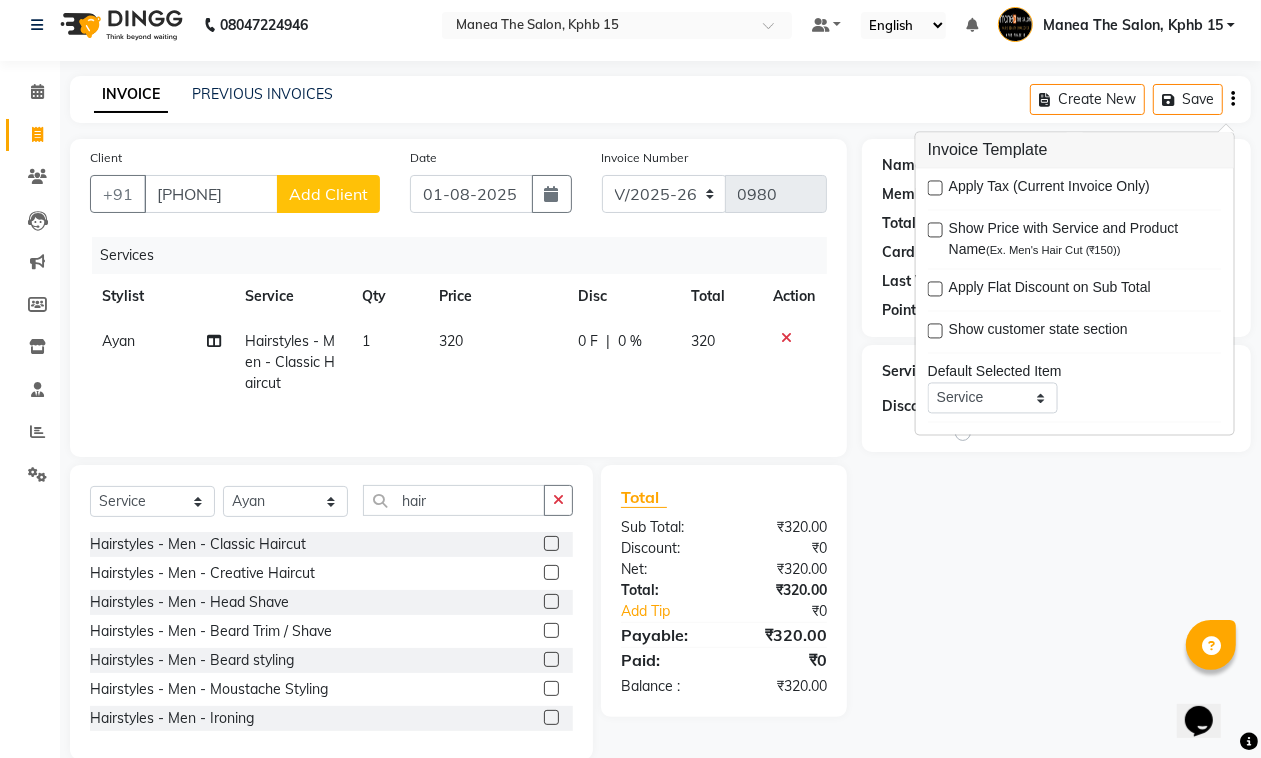 scroll, scrollTop: 46, scrollLeft: 0, axis: vertical 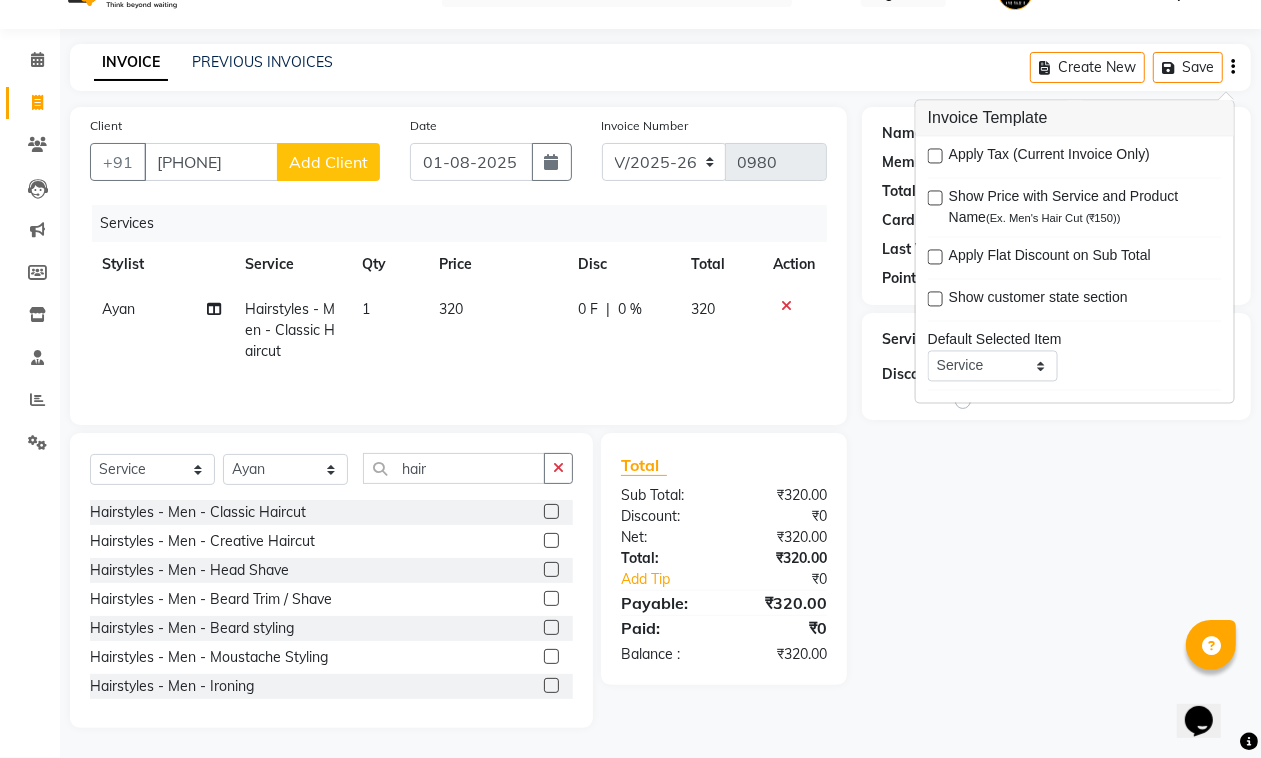 click on "Name: Membership: Total Visits: Card on file: Last Visit:  Points:  Service Total:  ₧320.00  Discount:  Percentage   Fixed  0" 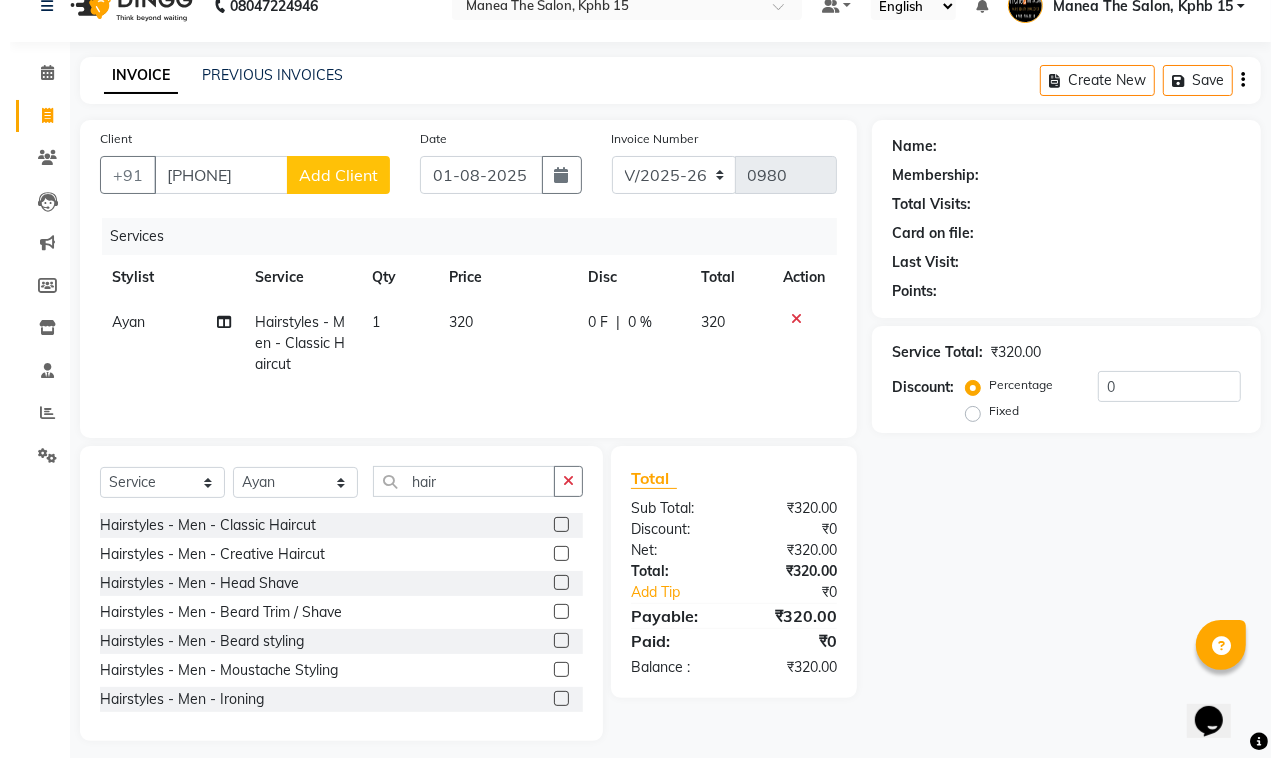 scroll, scrollTop: 46, scrollLeft: 0, axis: vertical 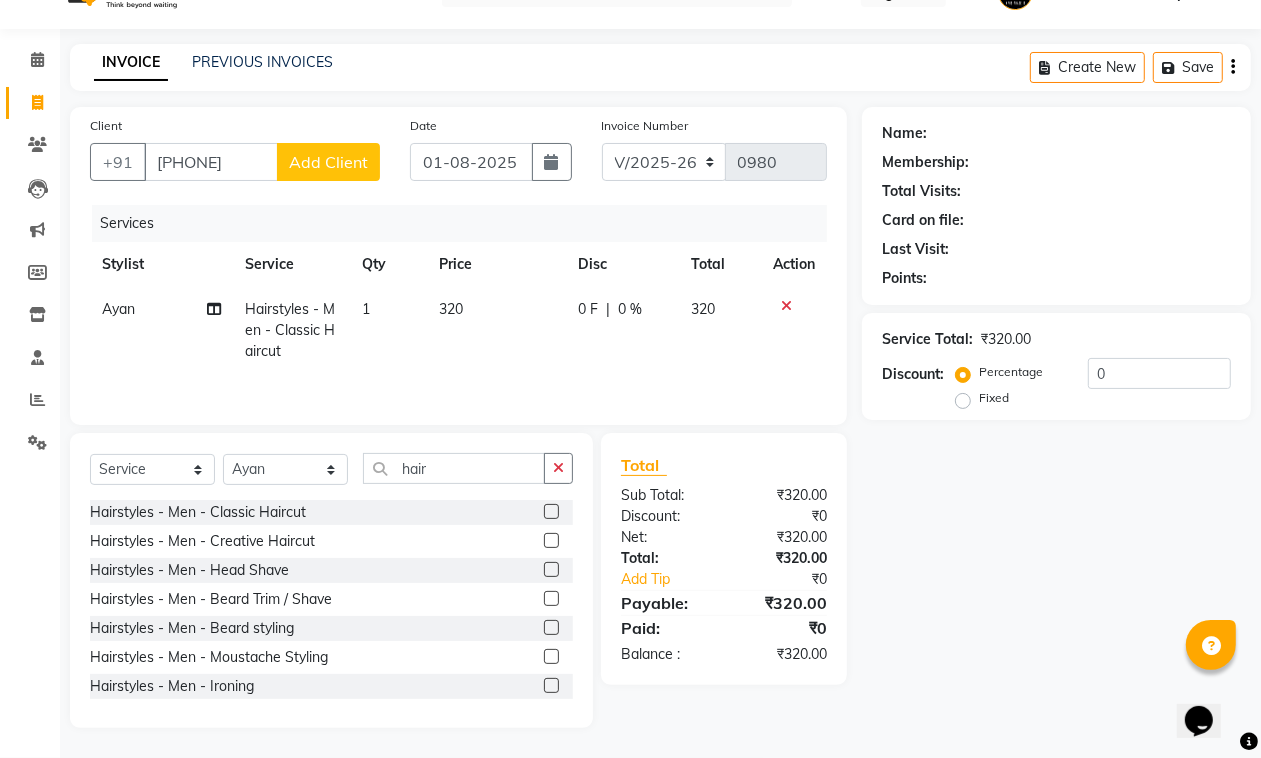 click on "Client +[COUNTRYCODE] [PHONE] Add Client" 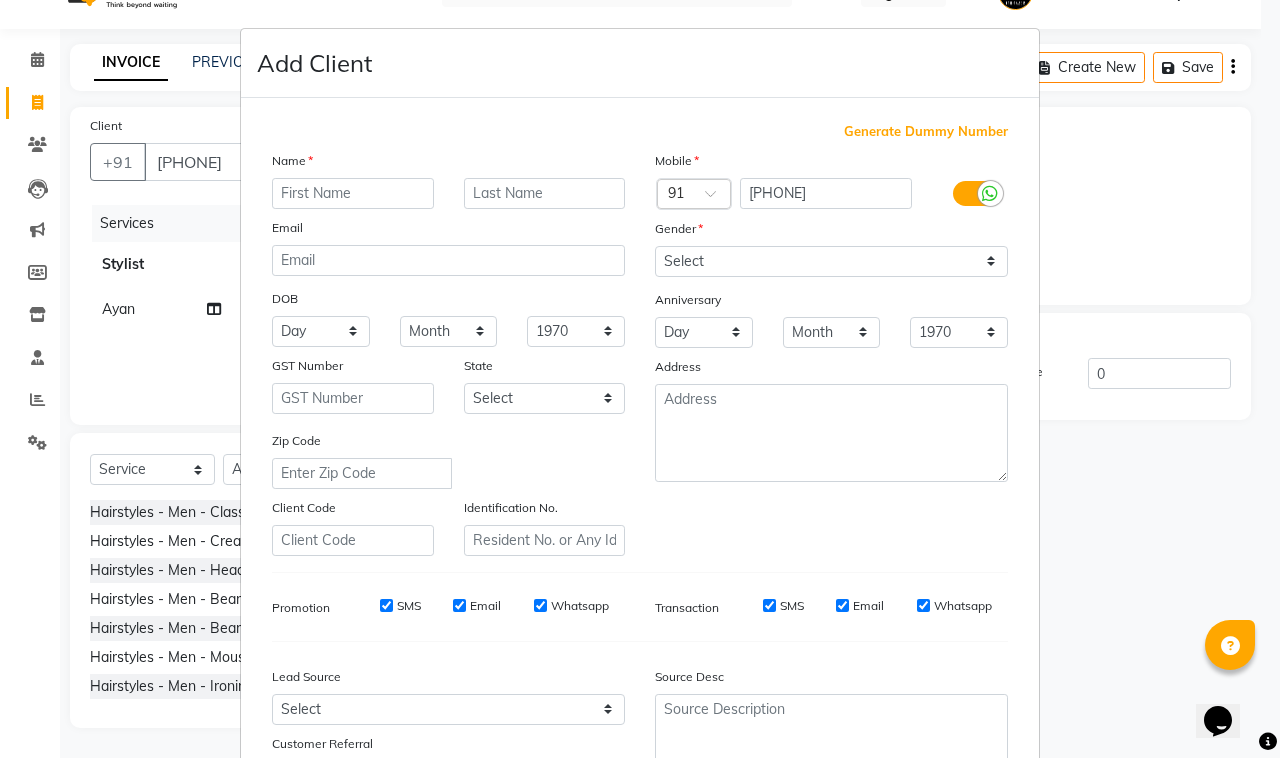 click at bounding box center (353, 193) 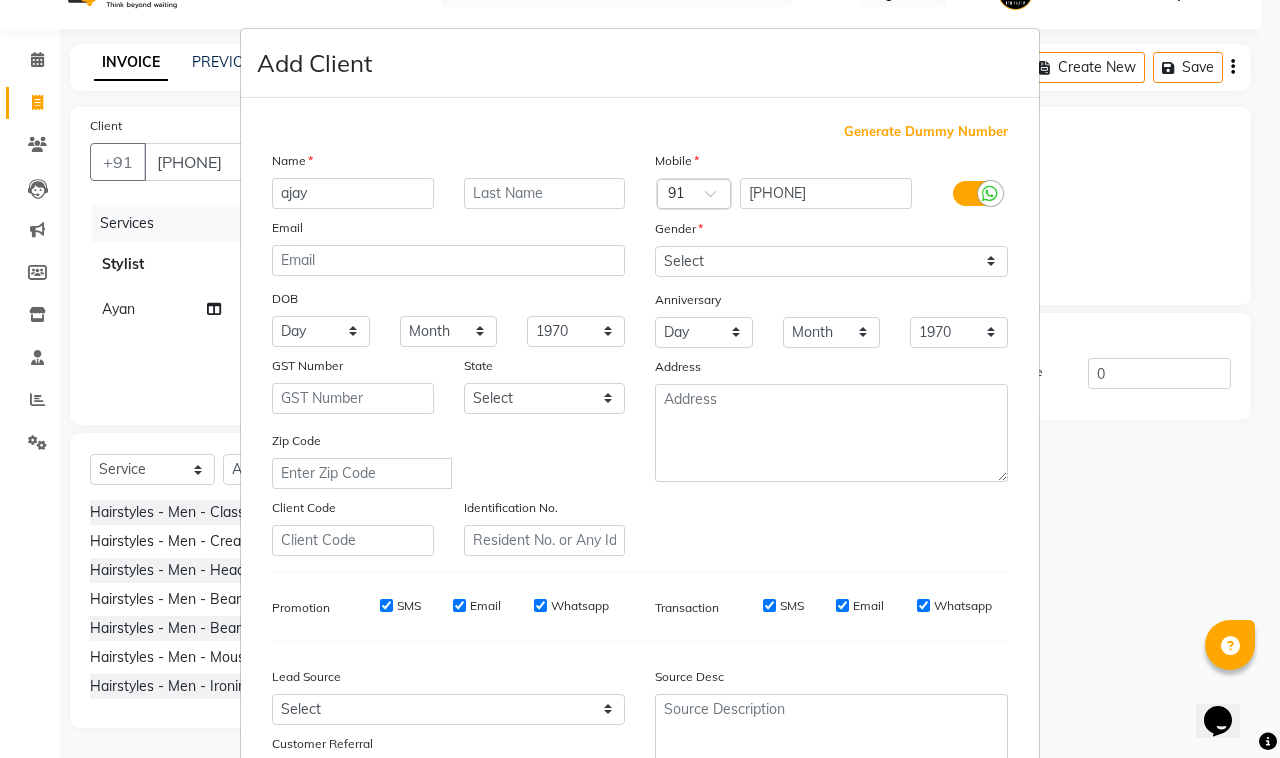 type on "ajay" 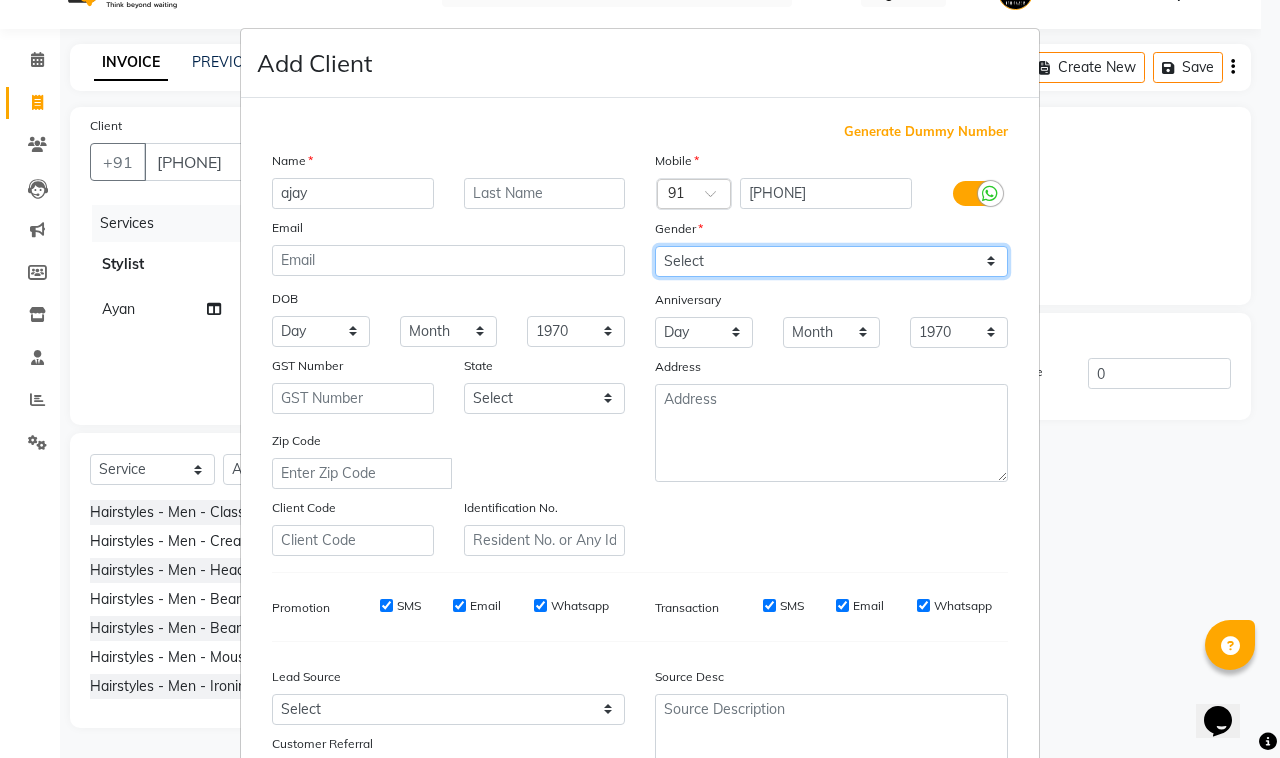 click on "Select Male Female Other Prefer Not To Say" at bounding box center (831, 261) 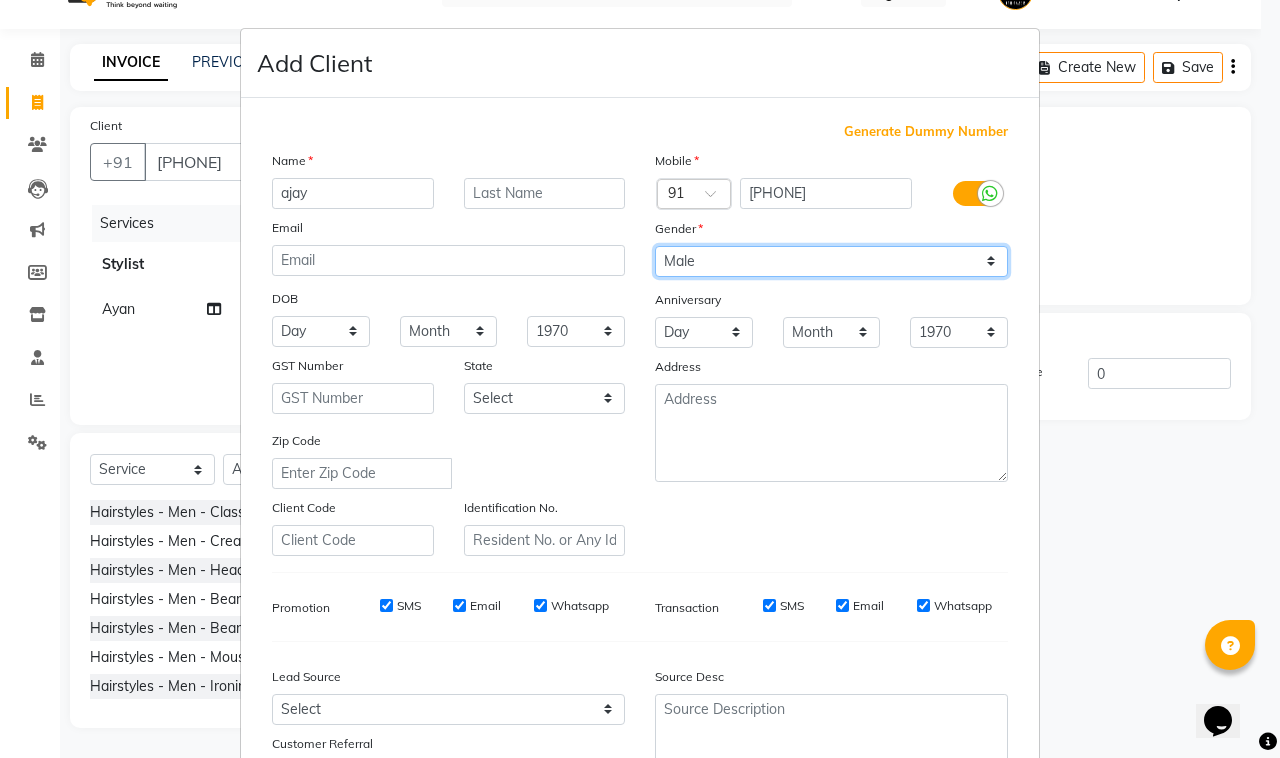 click on "Select Male Female Other Prefer Not To Say" at bounding box center [831, 261] 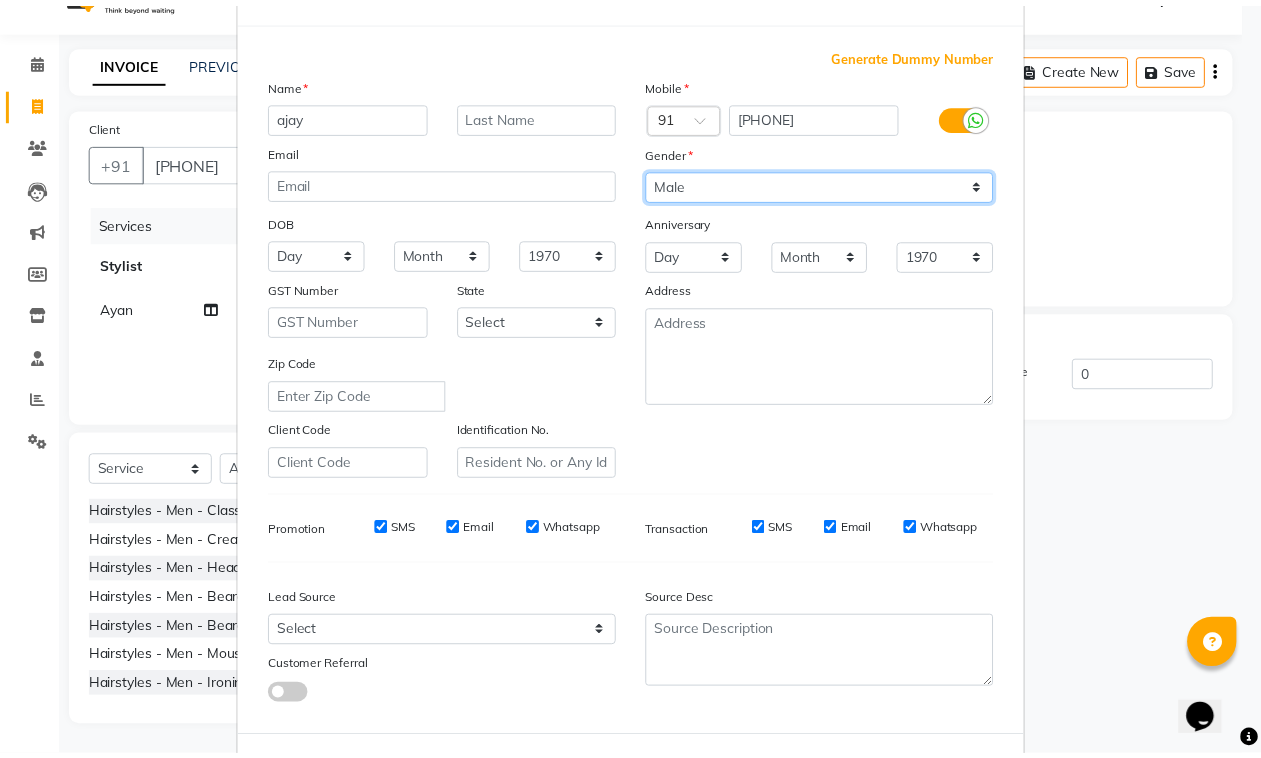 scroll, scrollTop: 157, scrollLeft: 0, axis: vertical 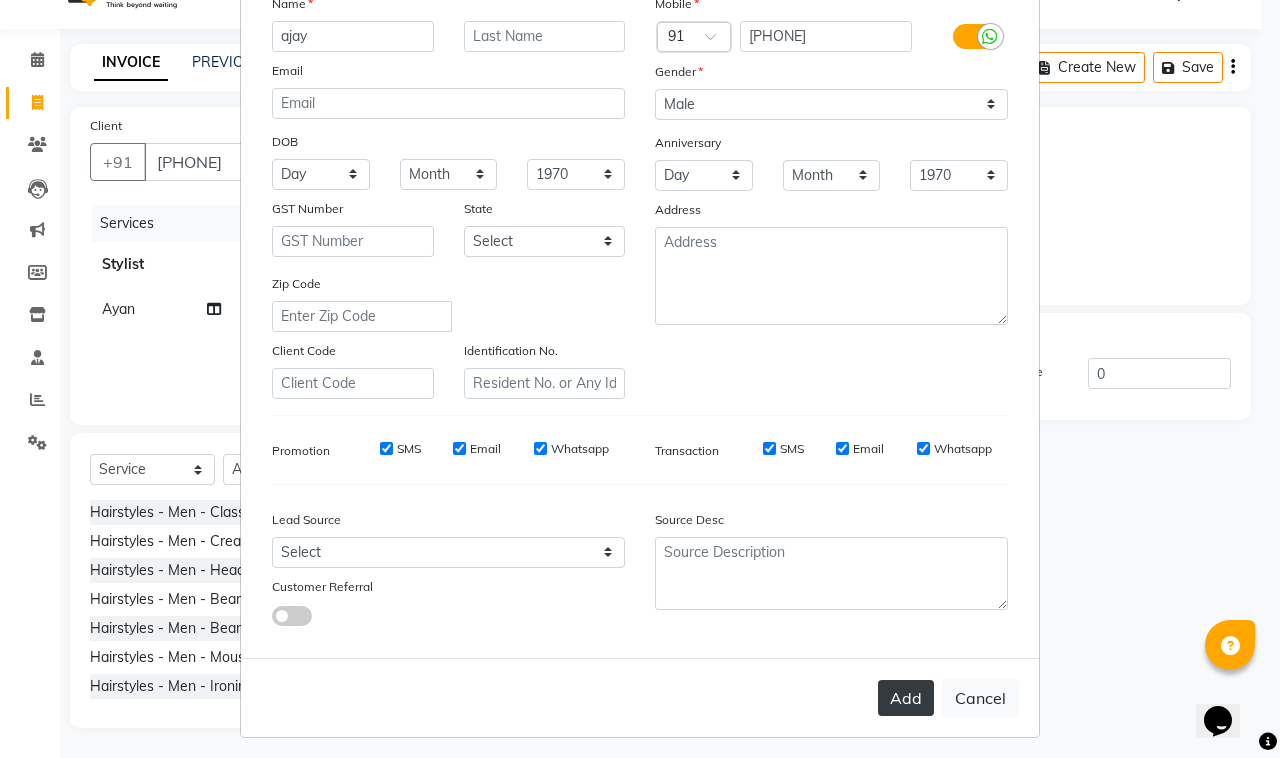 click on "Add" at bounding box center (906, 698) 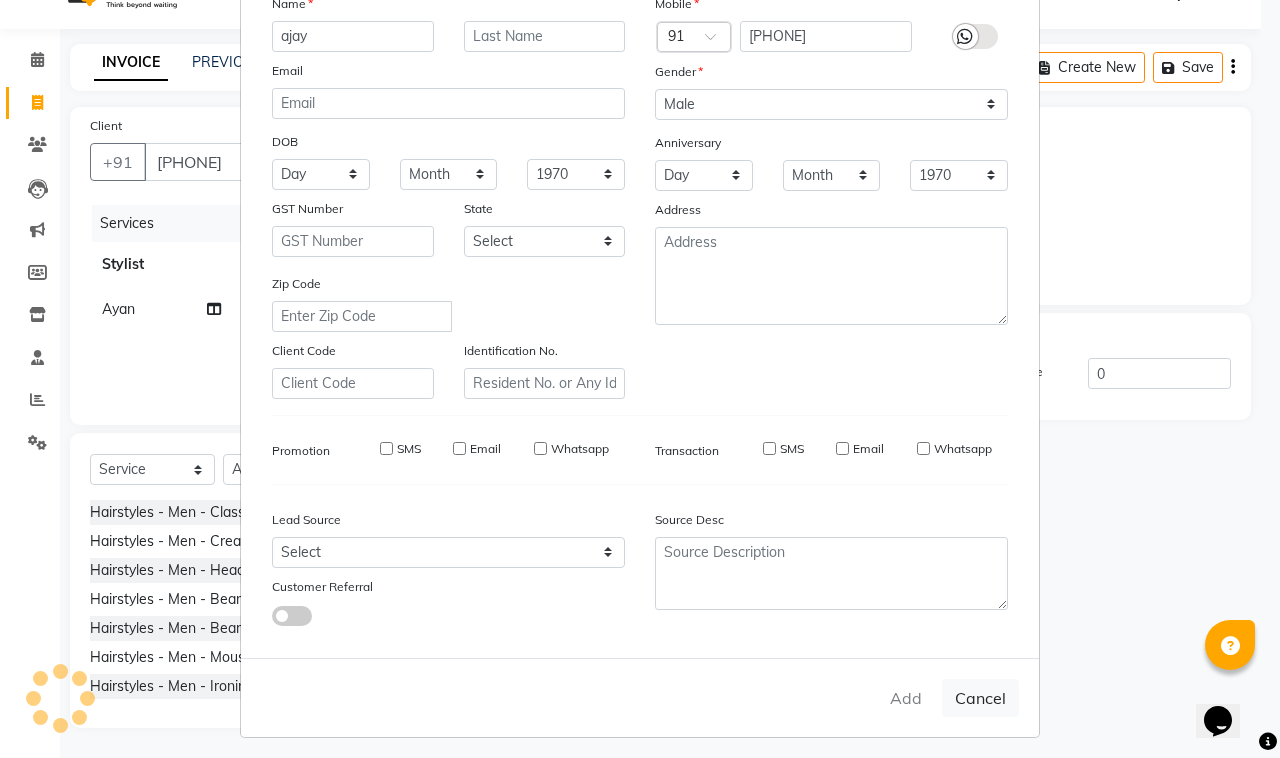 type 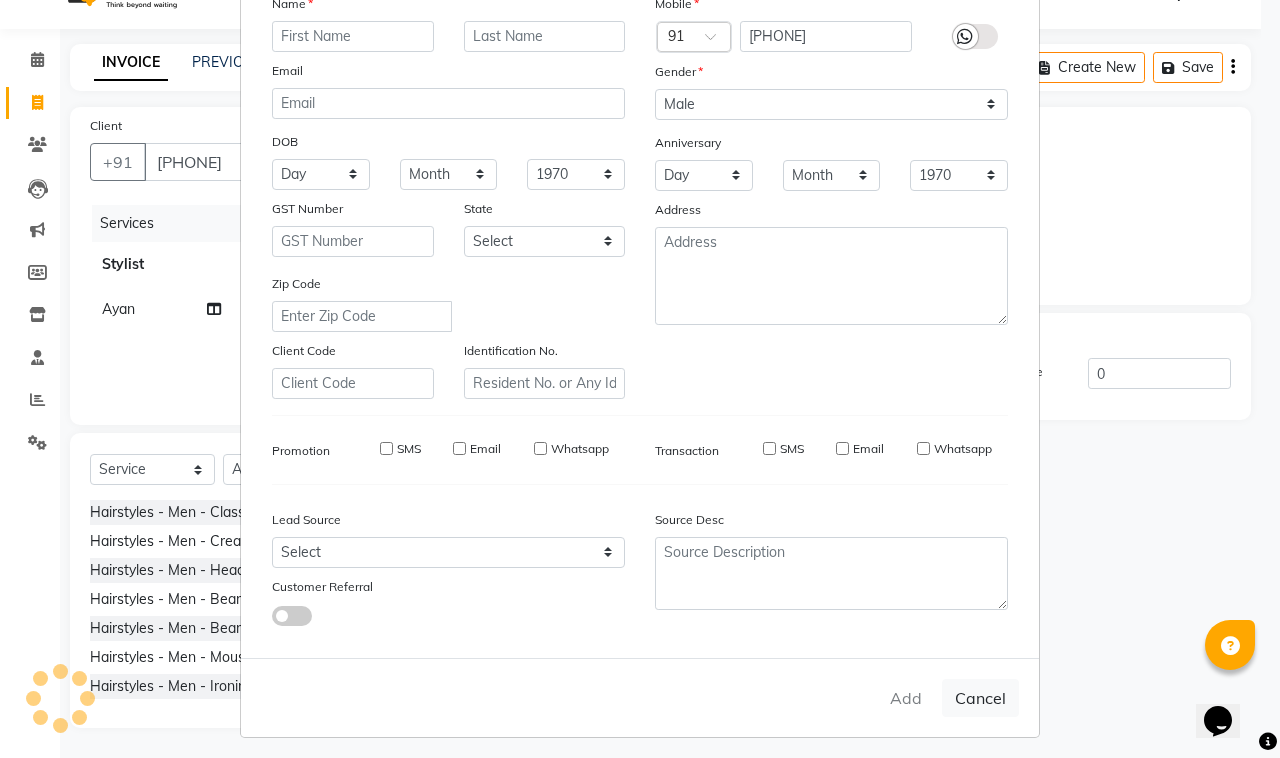 select 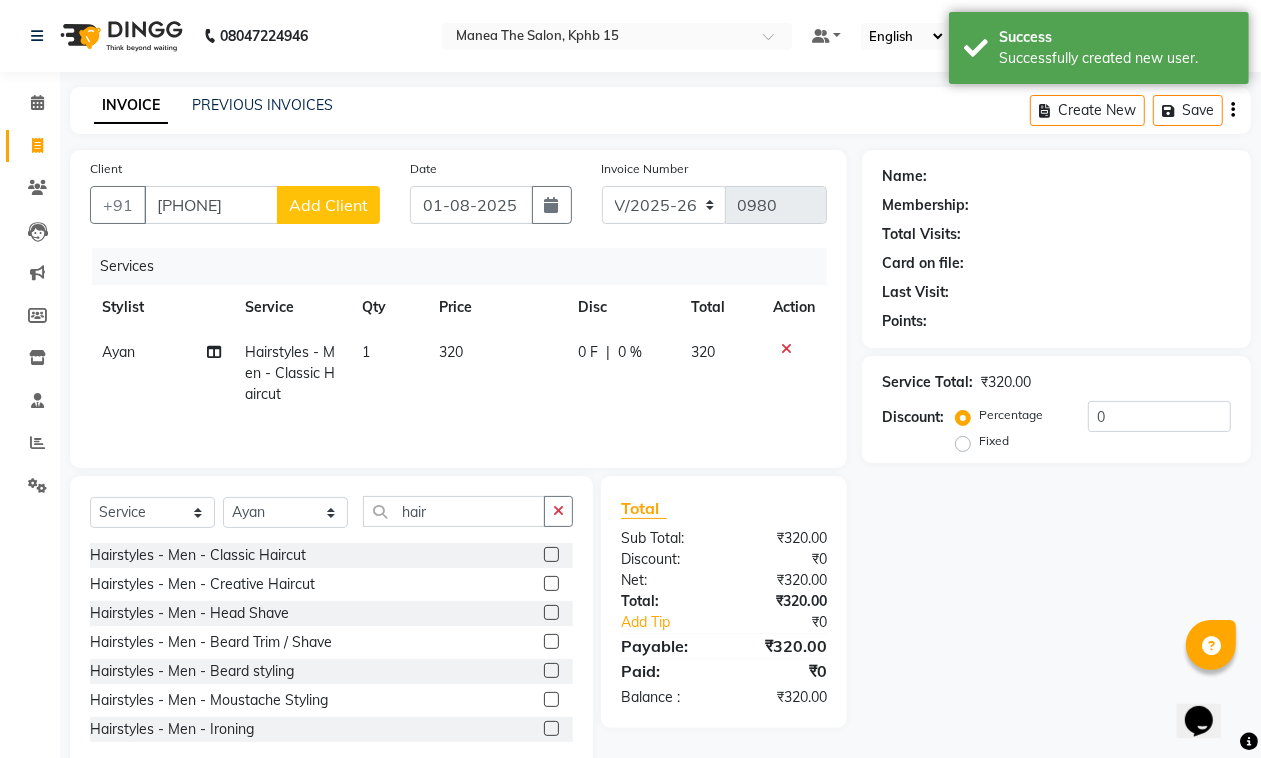 scroll, scrollTop: 46, scrollLeft: 0, axis: vertical 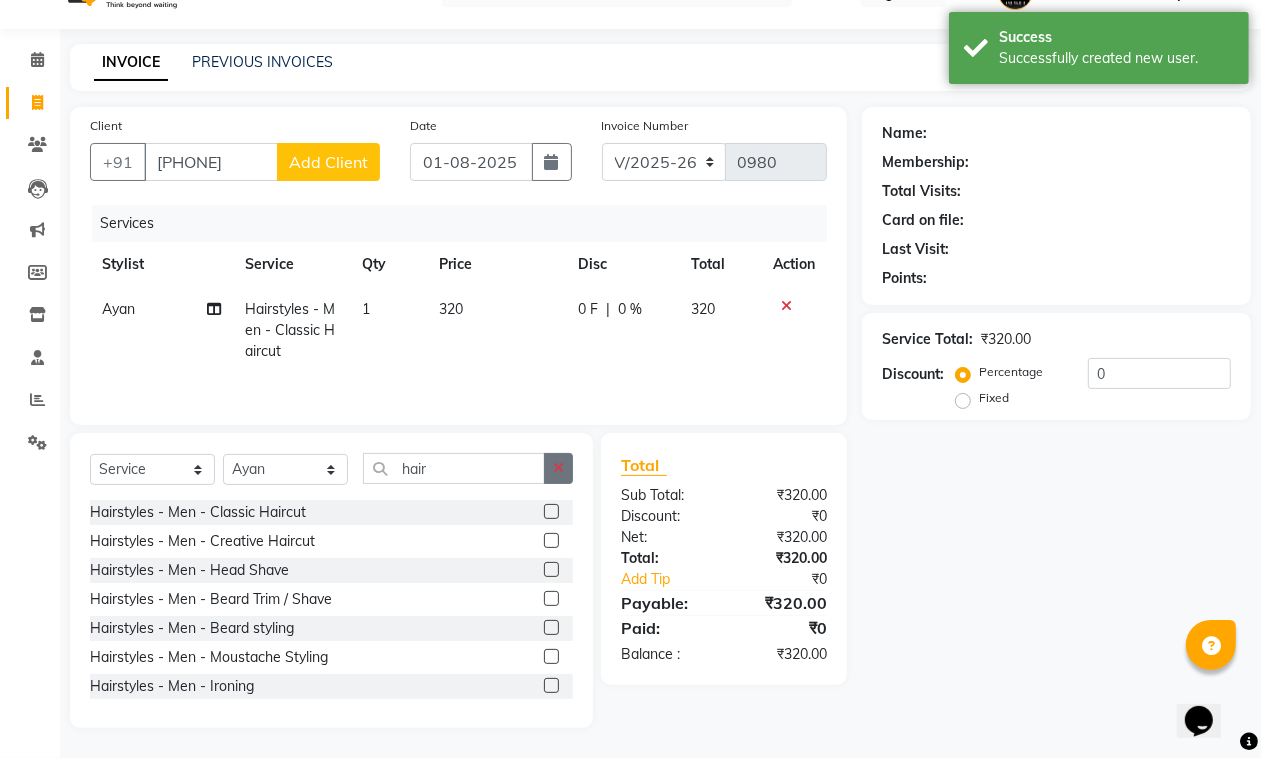 click 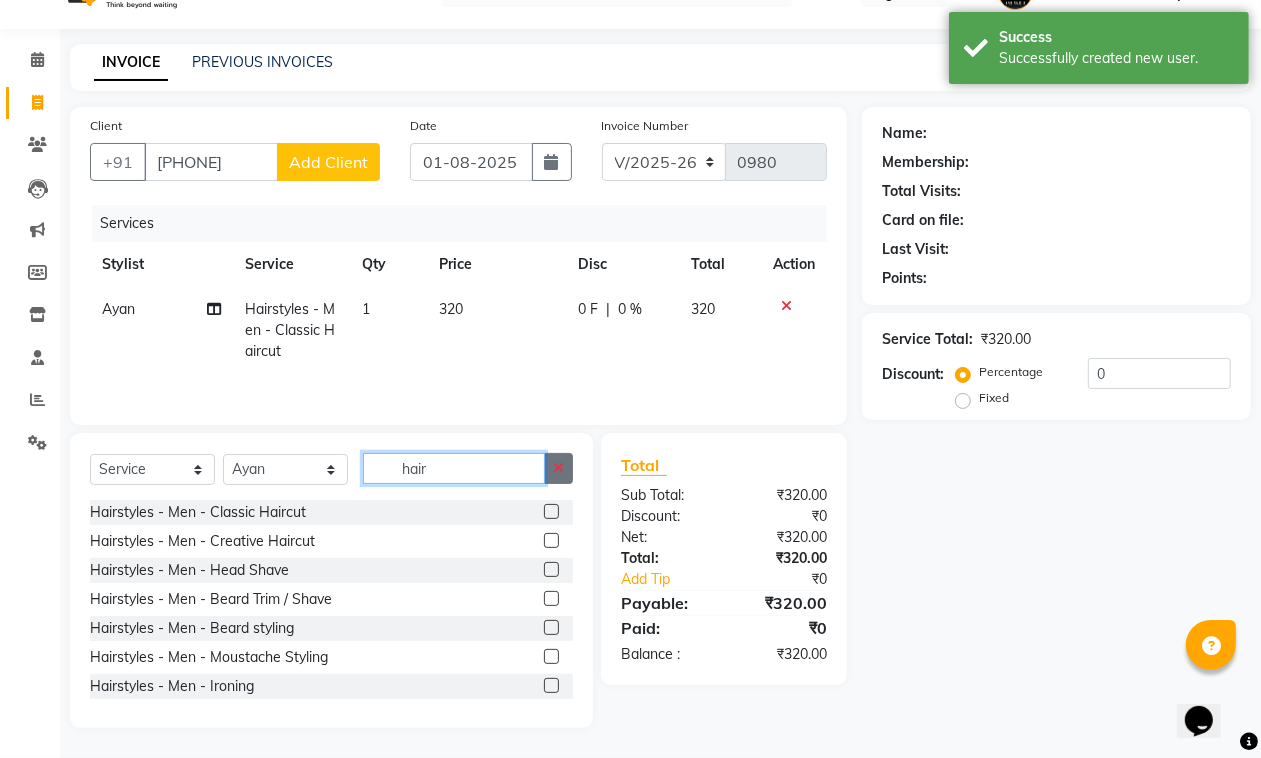type 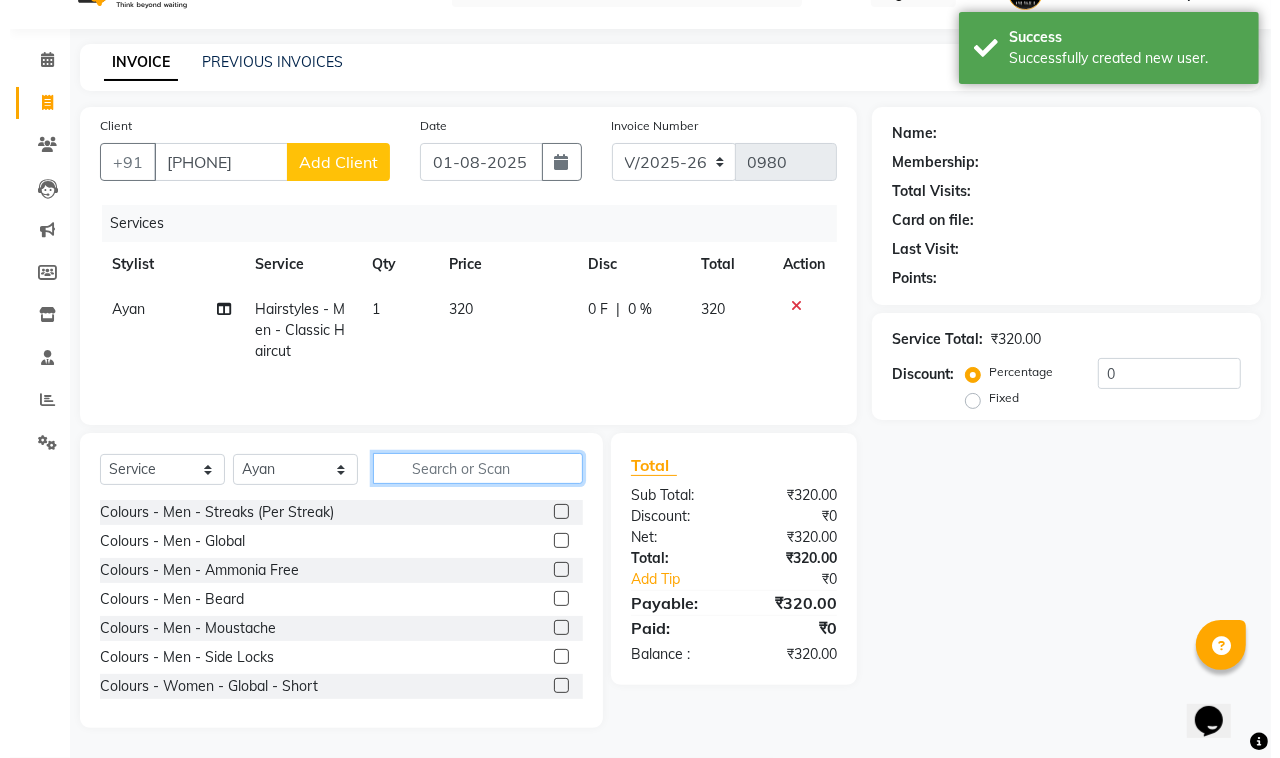 scroll, scrollTop: 45, scrollLeft: 0, axis: vertical 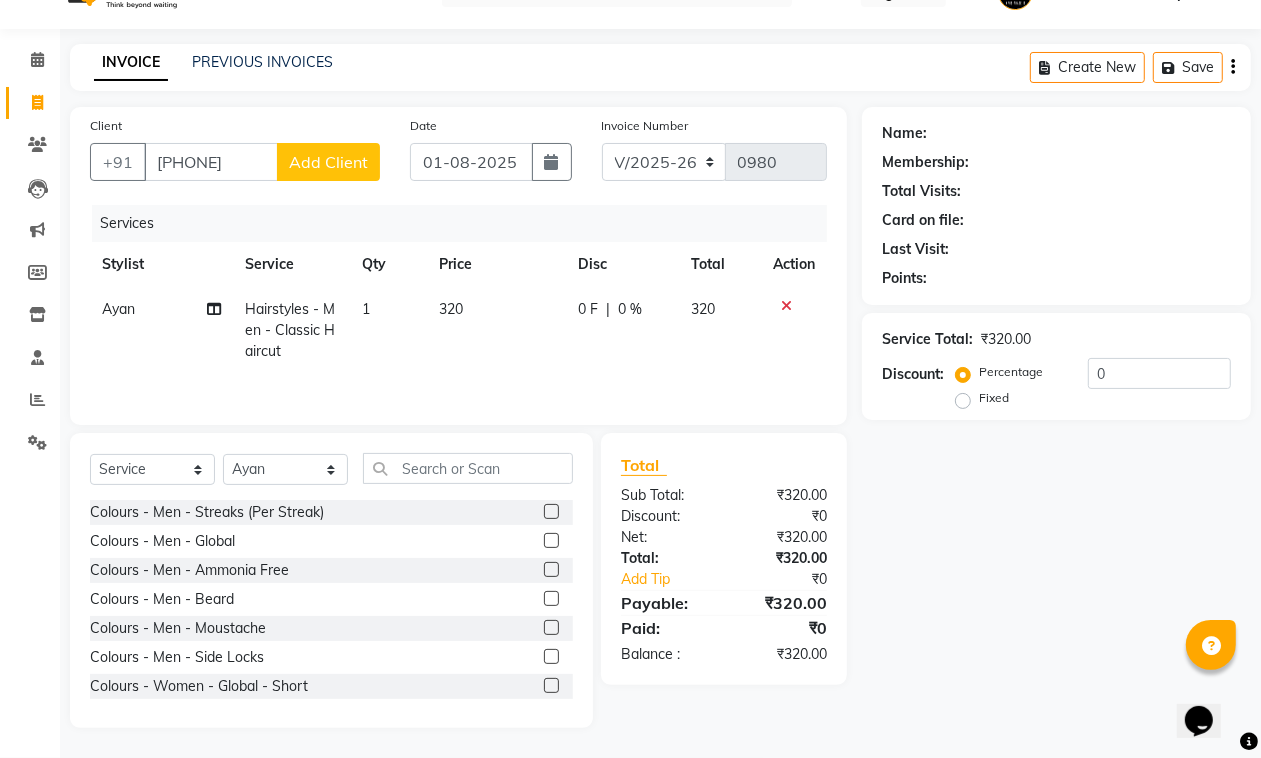 click on "Add Client" 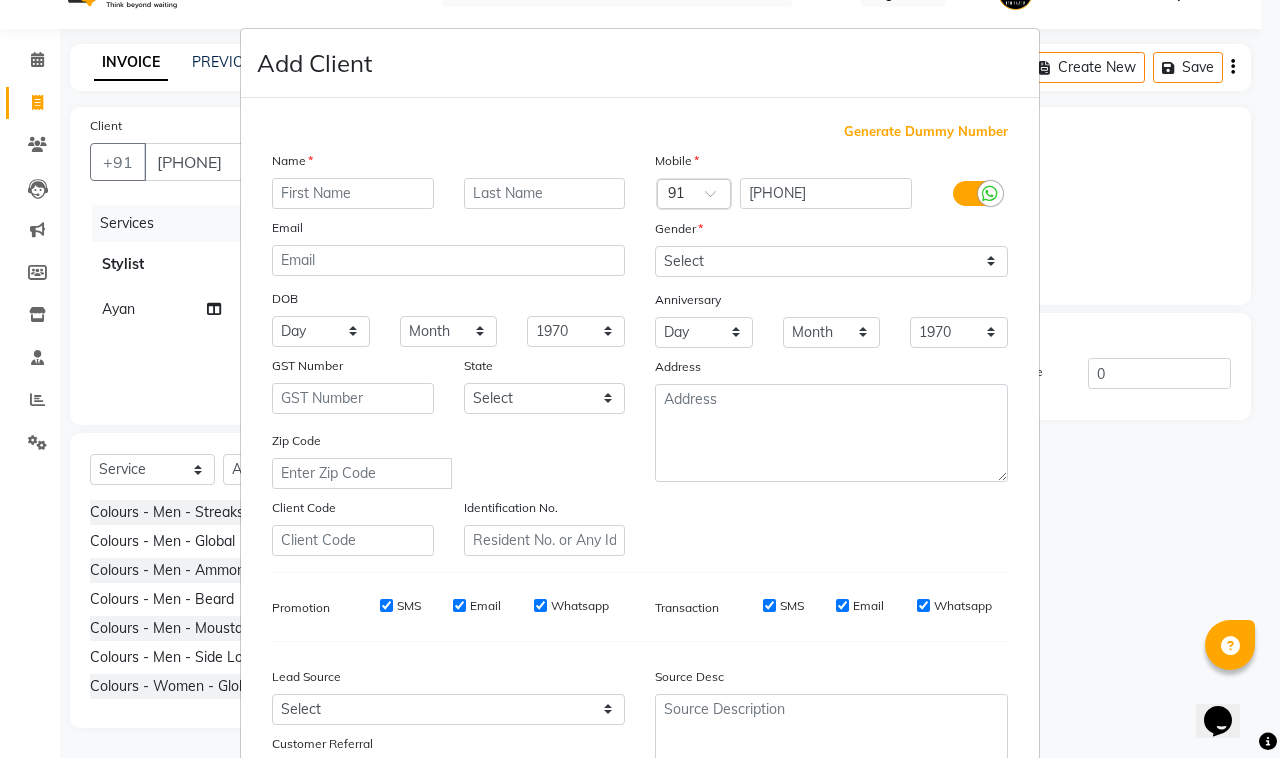 click on "Add Client Generate Dummy Number Name Email DOB Day 01 02 03 04 05 06 07 08 09 10 11 12 13 14 15 16 17 18 19 20 21 22 23 24 25 26 27 28 29 30 31 Month January February March April May June July August September October November December 1940 1941 1942 1943 1944 1945 1946 1947 1948 1949 1950 1951 1952 1953 1954 1955 1956 1957 1958 1959 1960 1961 1962 1963 1964 1965 1966 1967 1968 1969 1970 1971 1972 1973 1974 1975 1976 1977 1978 1979 1980 1981 1982 1983 1984 1985 1986 1987 1988 1989 1990 1991 1992 1993 1994 1995 1996 1997 1998 1999 2000 2001 2002 2003 2004 2005 2006 2007 2008 2009 2010 2011 2012 2013 2014 2015 2016 2017 2018 2019 2020 2021 2022 2023 2024 GST Number State Select Andaman and Nicobar Islands Andhra Pradesh Arunachal Pradesh Assam Bihar Chandigarh Chhattisgarh Dadra and Nagar Haveli Daman and Diu Delhi Goa Gujarat Haryana Himachal Pradesh Jammu and Kashmir Jharkhand Karnataka Kerala Lakshadweep Madhya Pradesh Maharashtra Manipur Meghalaya Mizoram Nagaland Odisha Pondicherry Punjab Rajasthan Sikkim" at bounding box center (640, 379) 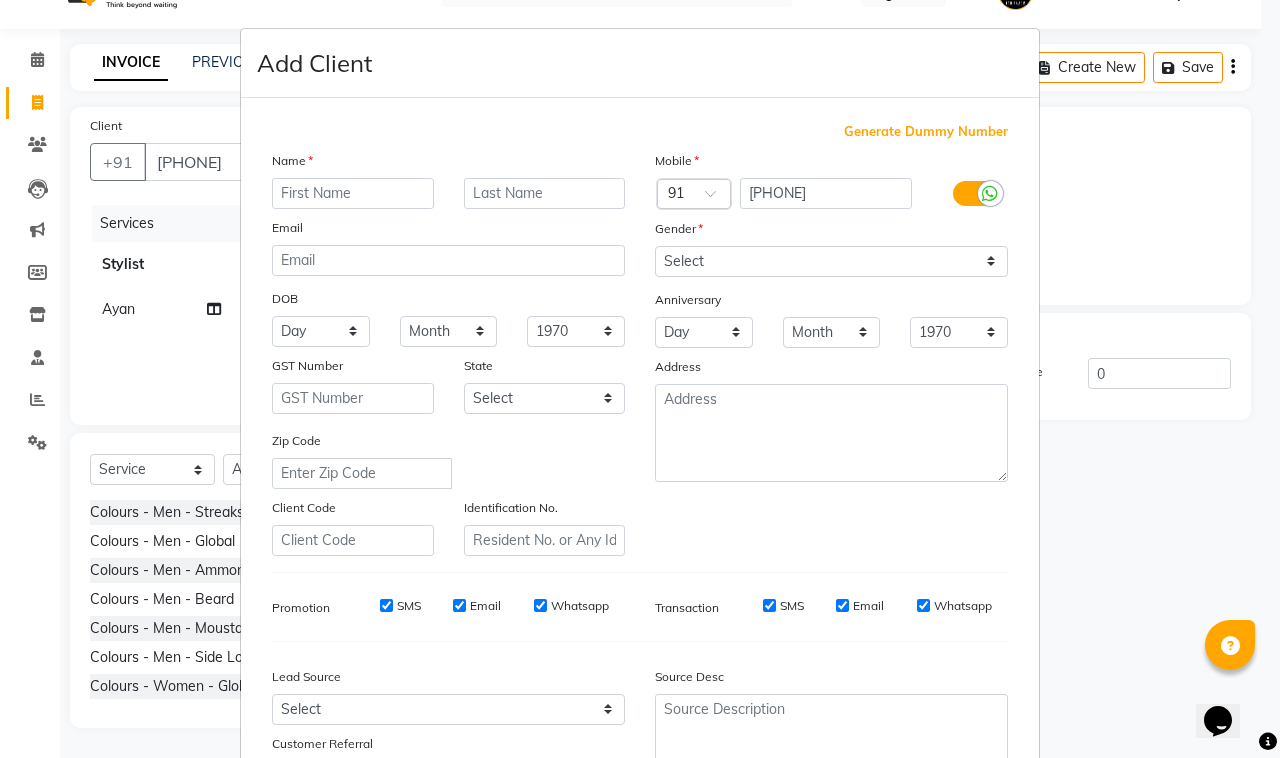 drag, startPoint x: 1132, startPoint y: 135, endPoint x: 1137, endPoint y: 150, distance: 15.811388 